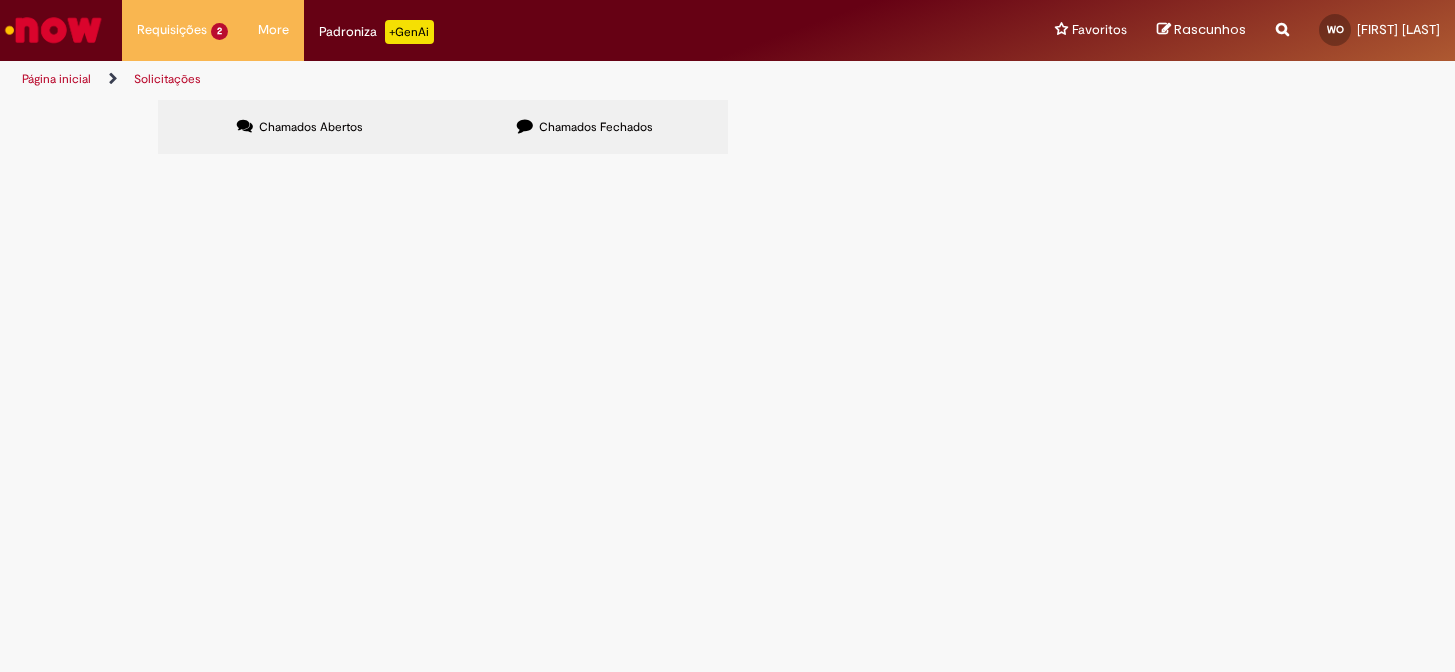 scroll, scrollTop: 0, scrollLeft: 0, axis: both 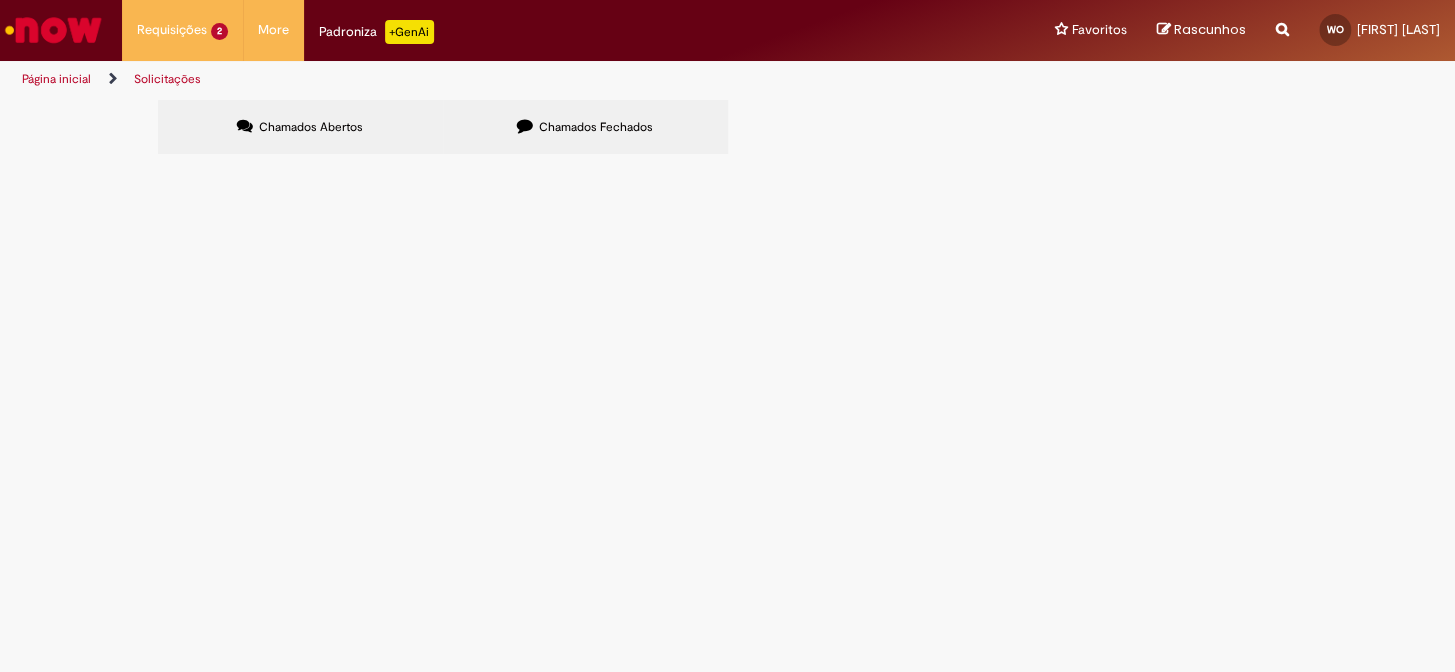 click on "R13283653" at bounding box center (0, 0) 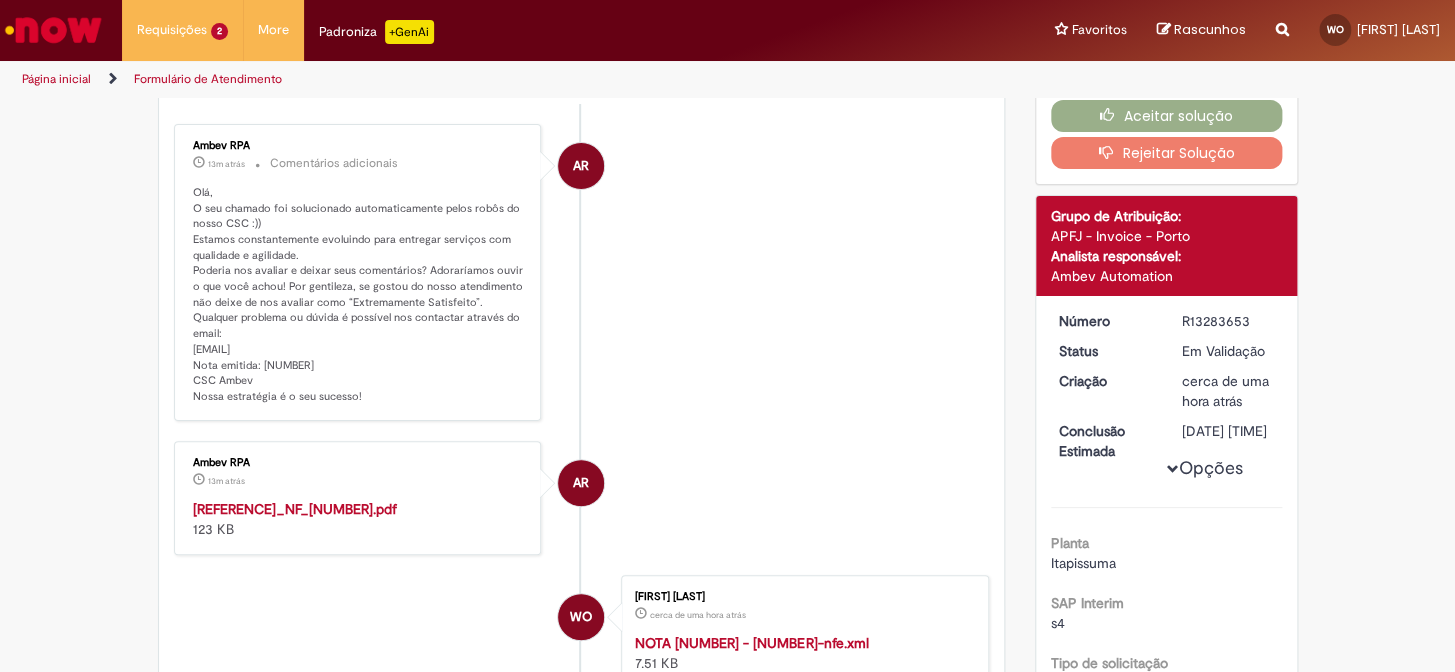 scroll, scrollTop: 90, scrollLeft: 0, axis: vertical 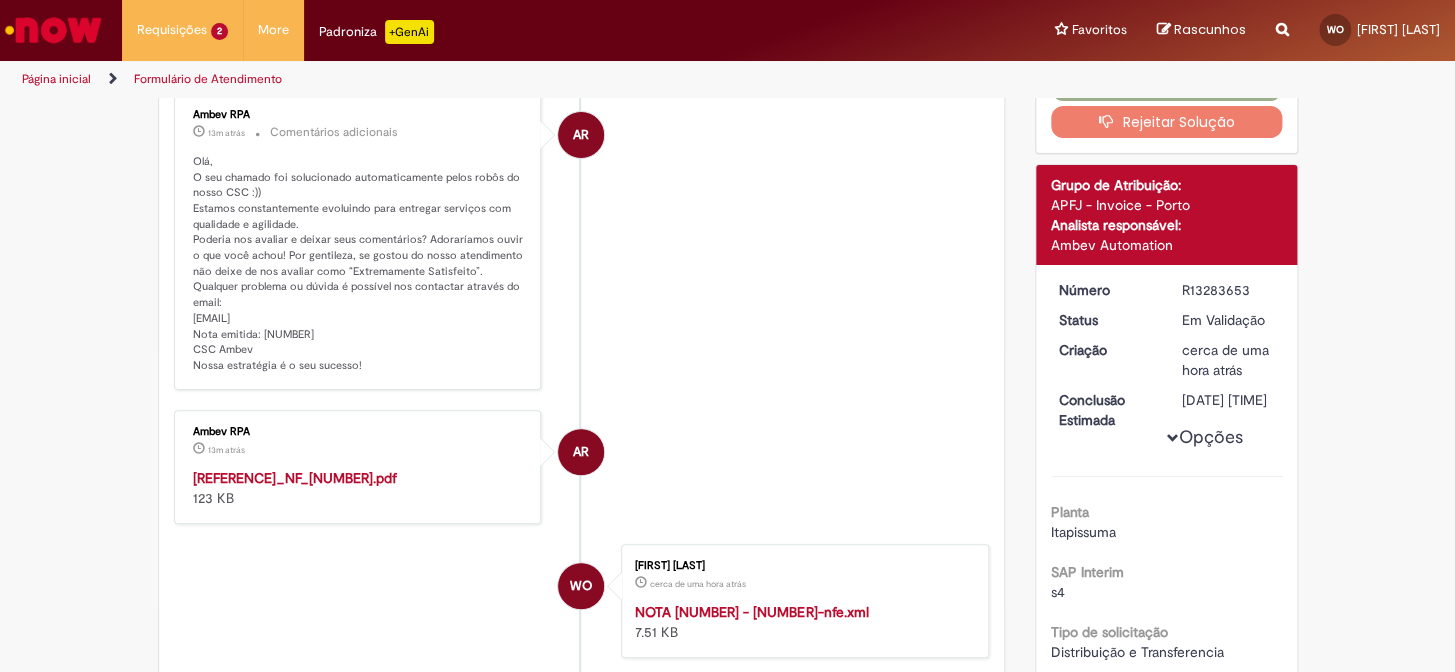 click on "R13283653_NF_000987463.pdf" at bounding box center [295, 478] 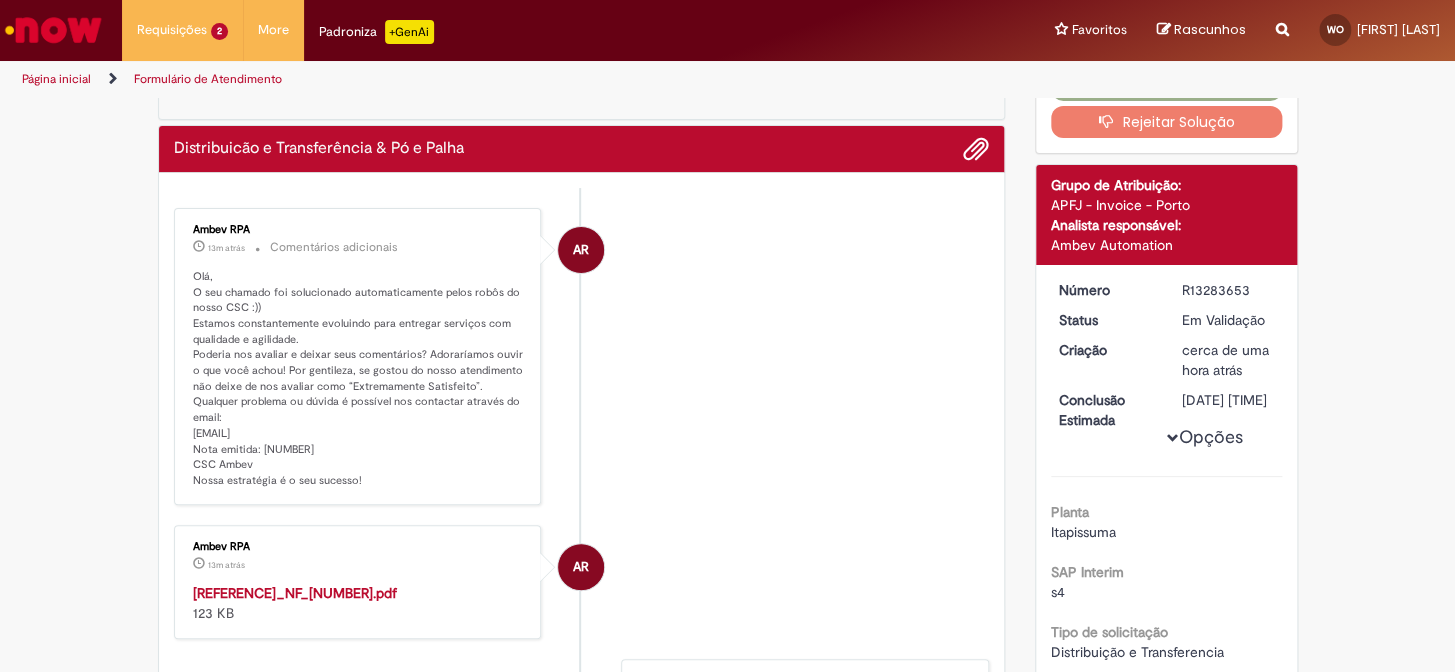 scroll, scrollTop: 205, scrollLeft: 0, axis: vertical 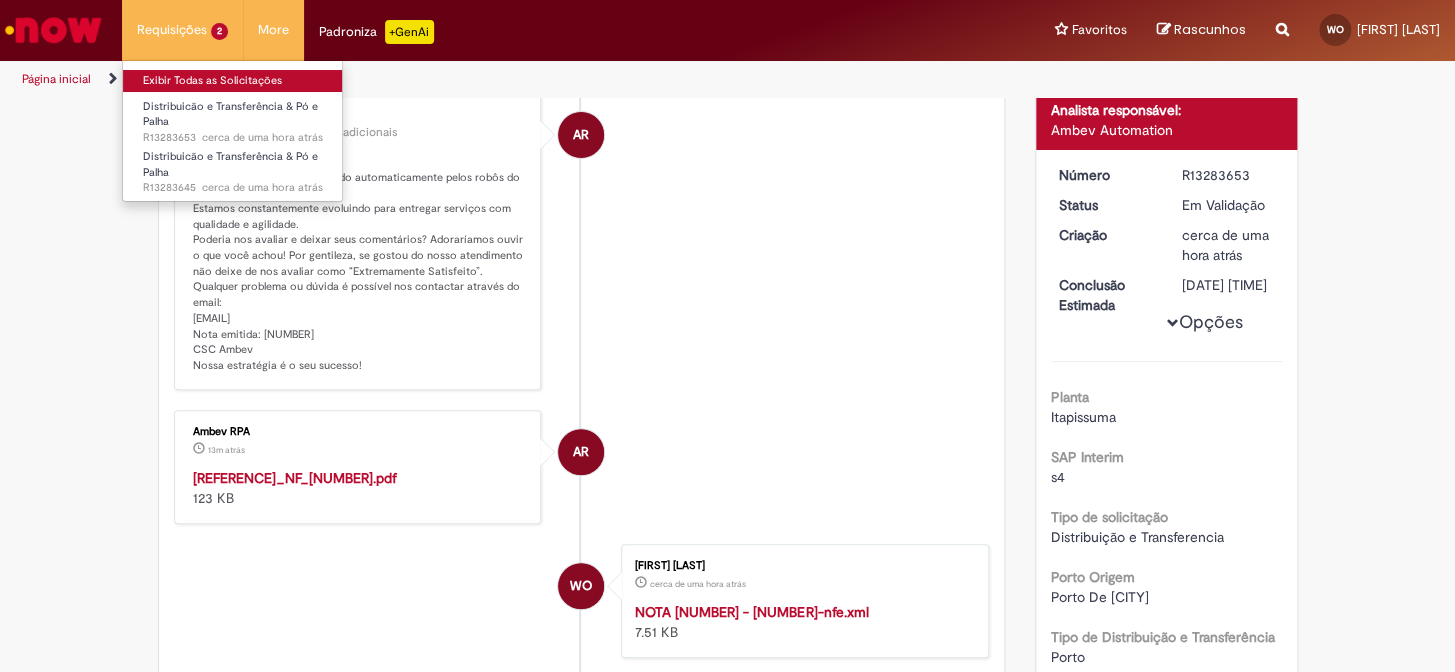 click on "Exibir Todas as Solicitações" at bounding box center [233, 81] 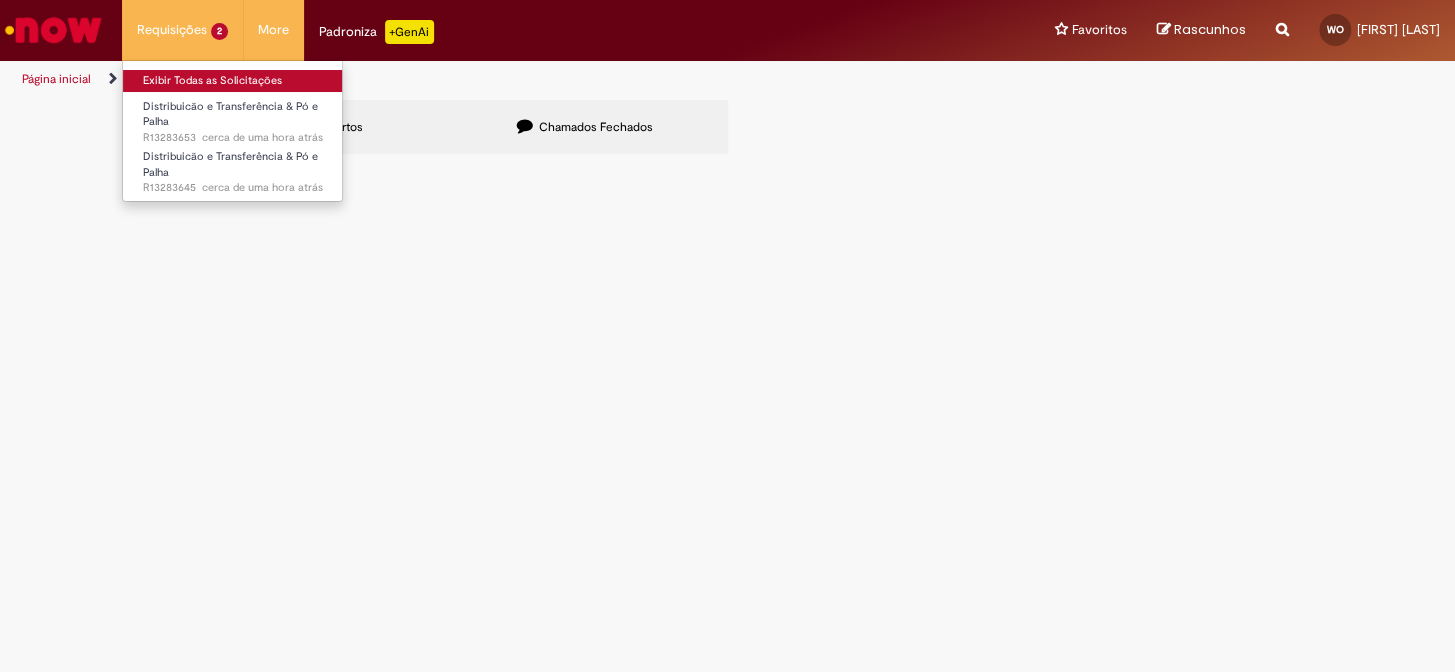 scroll, scrollTop: 0, scrollLeft: 0, axis: both 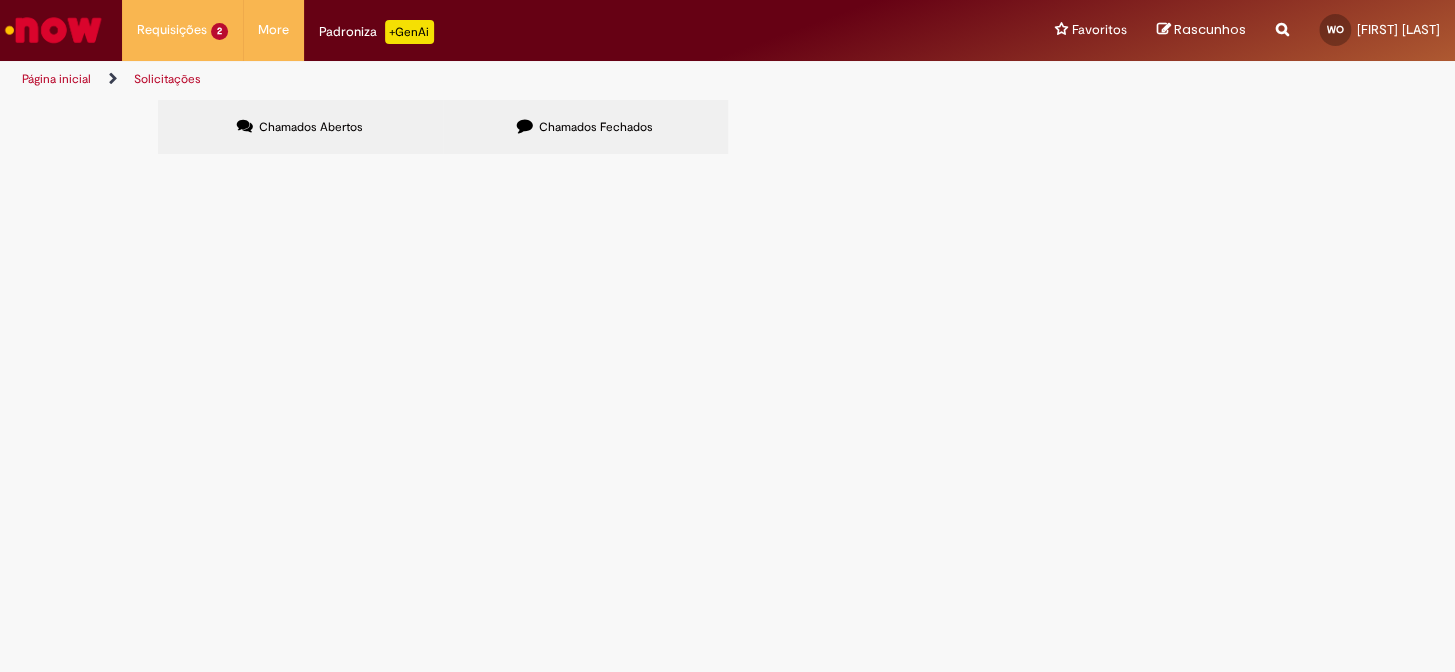 drag, startPoint x: 253, startPoint y: 282, endPoint x: 160, endPoint y: 286, distance: 93.08598 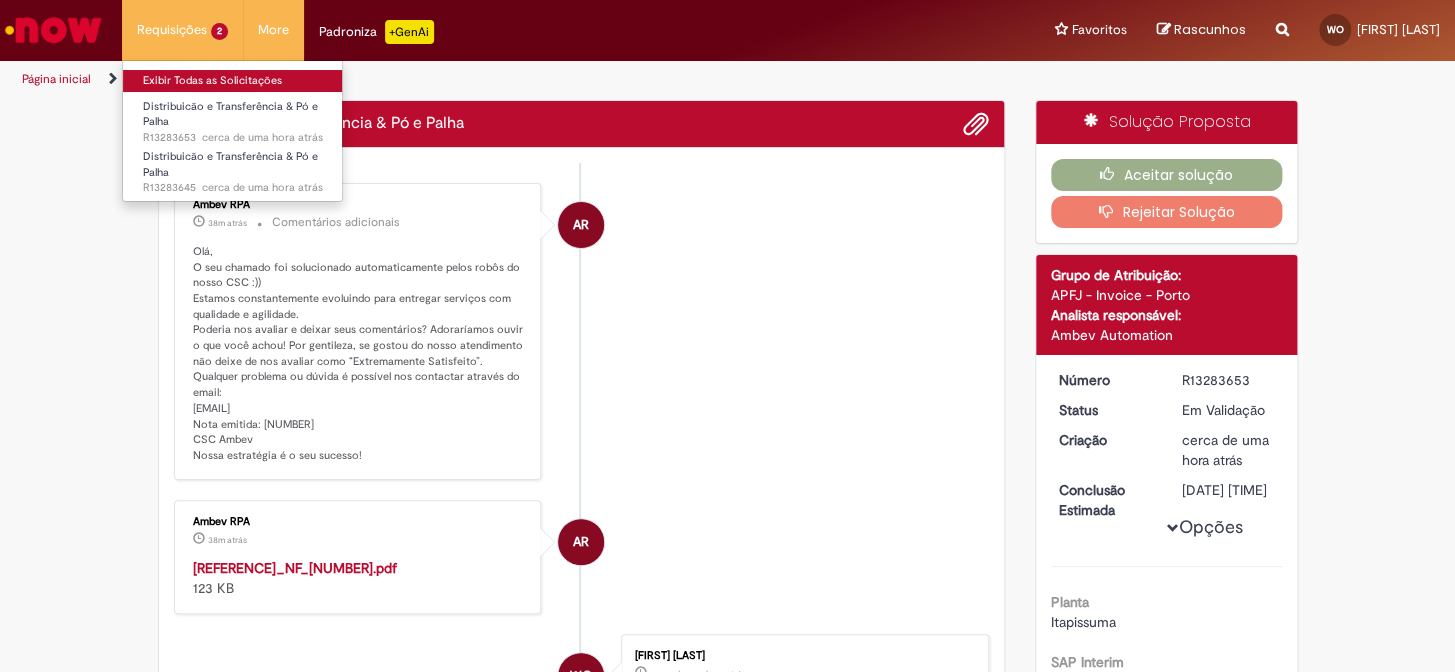 click on "Exibir Todas as Solicitações" at bounding box center (233, 81) 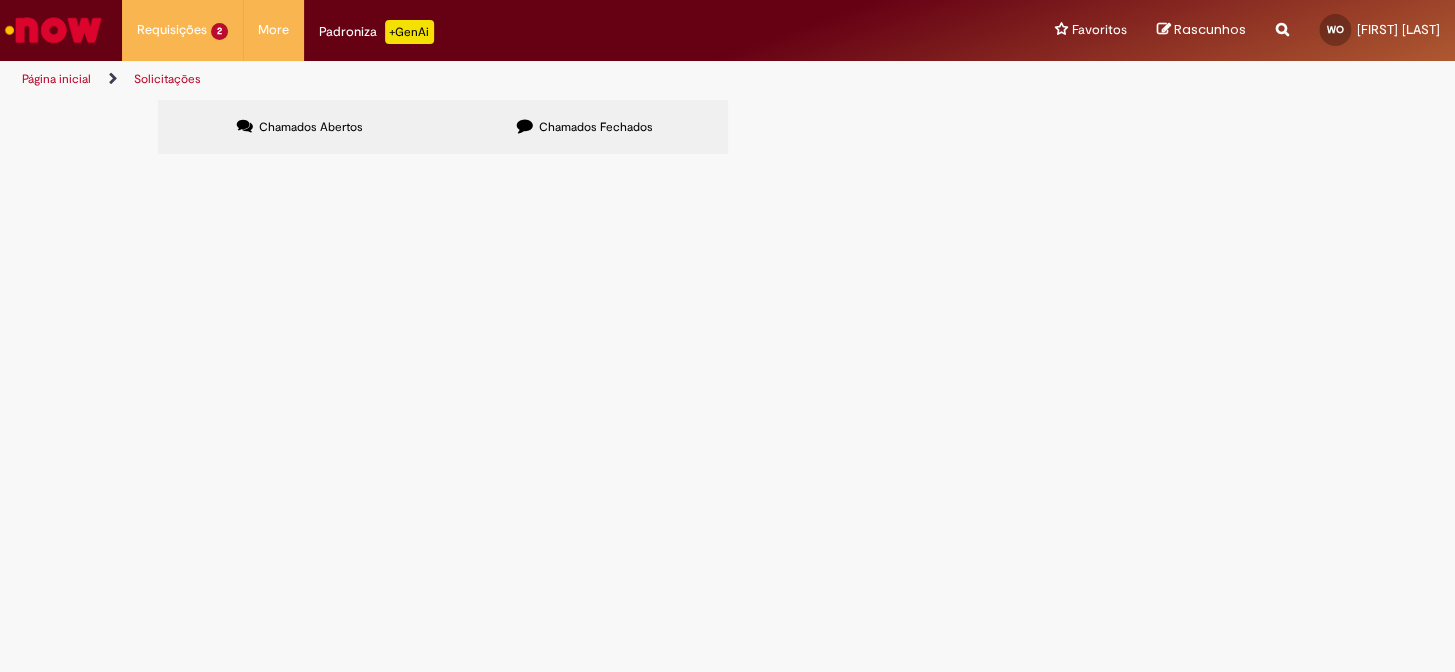 click on "R13283653" at bounding box center (0, 0) 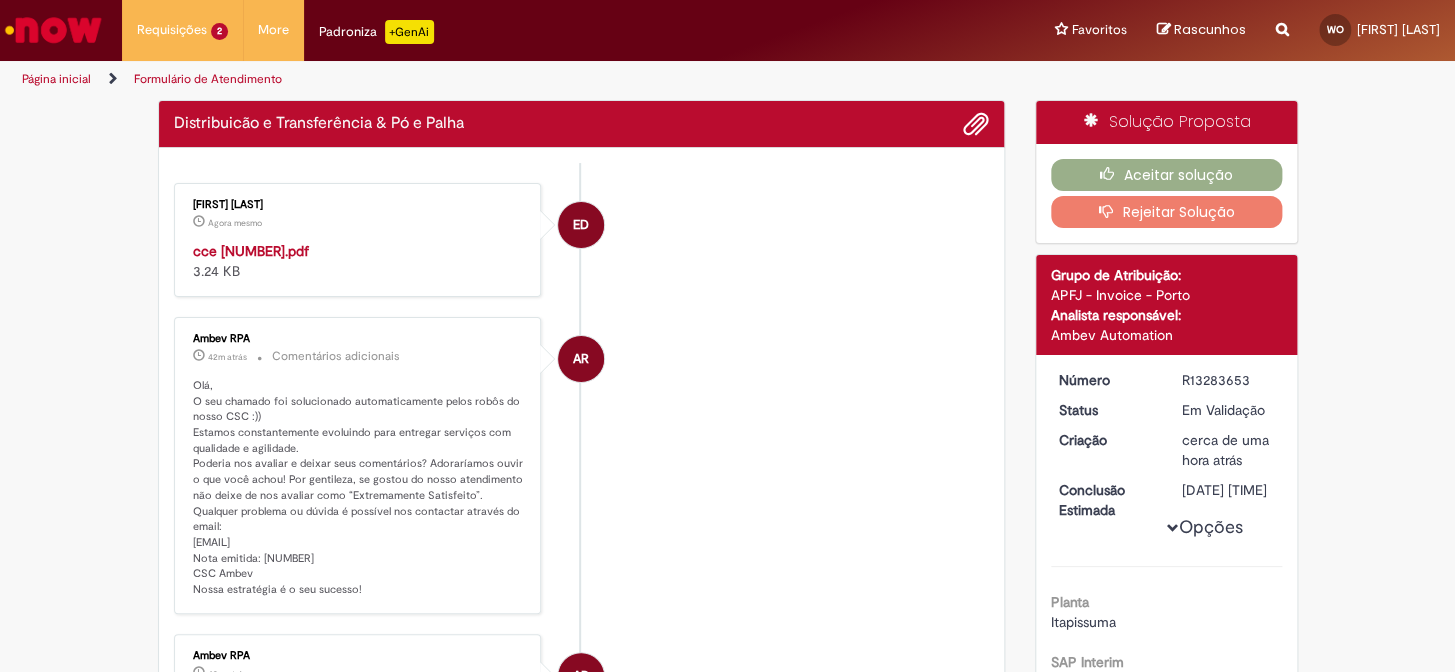click on "cce 987463.pdf" at bounding box center [251, 251] 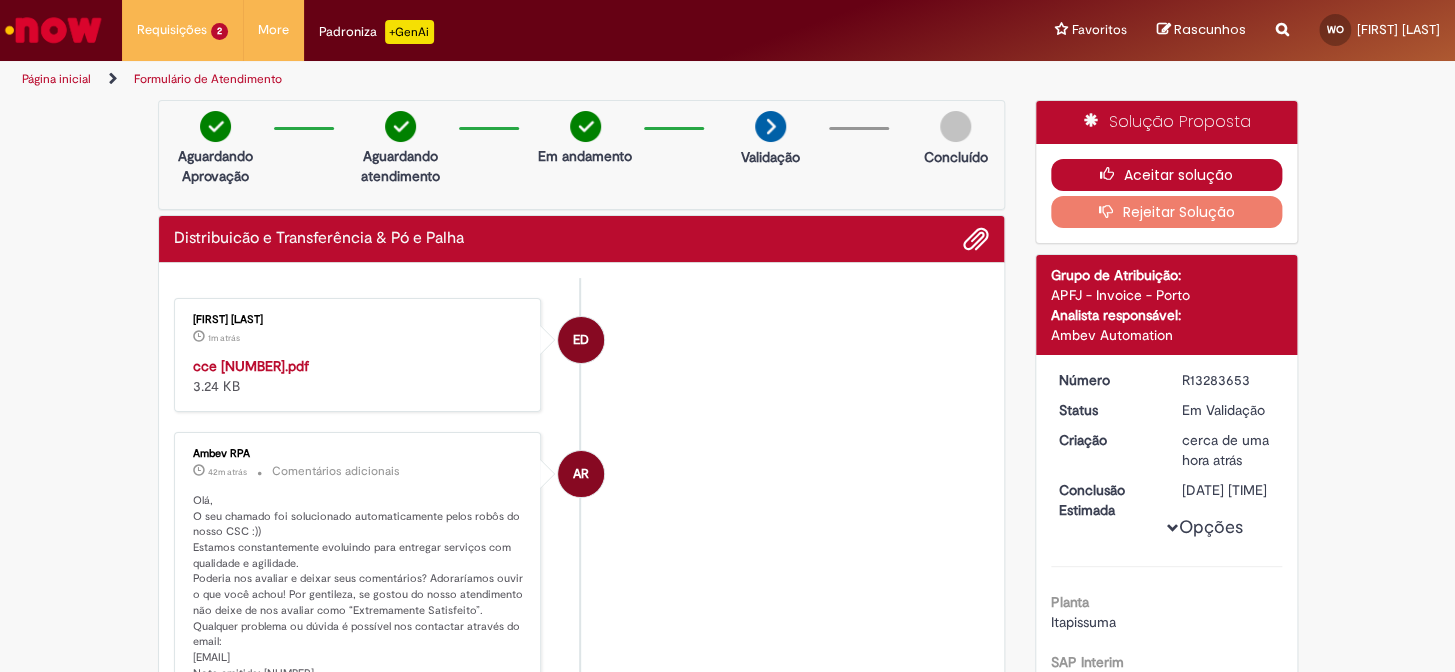 click on "Aceitar solução" at bounding box center [1166, 175] 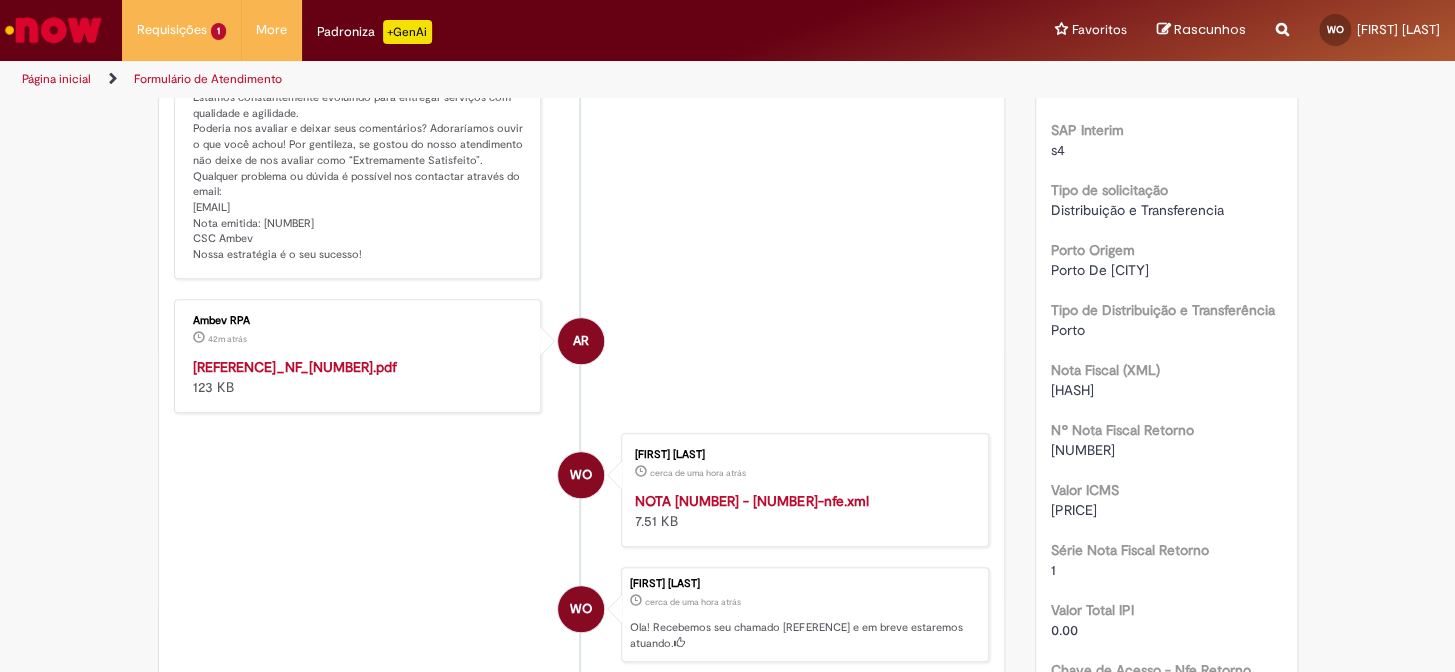 scroll, scrollTop: 281, scrollLeft: 0, axis: vertical 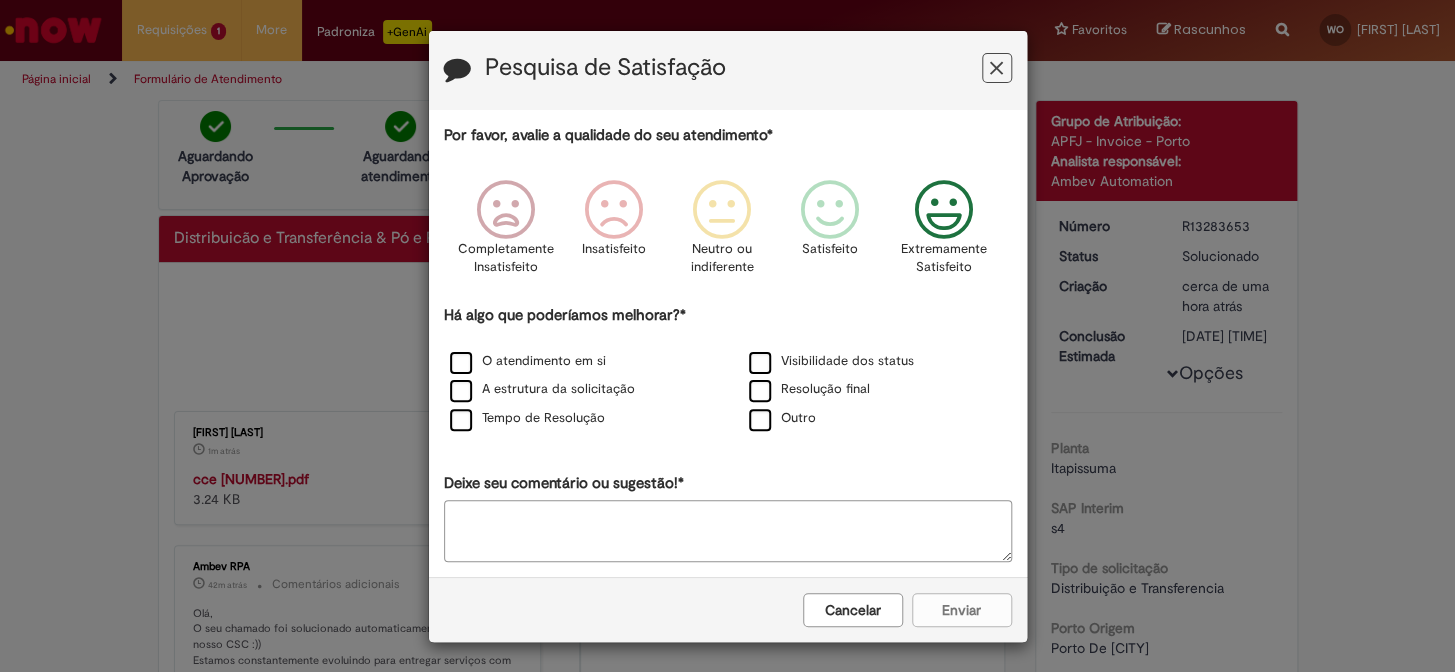 click at bounding box center (943, 210) 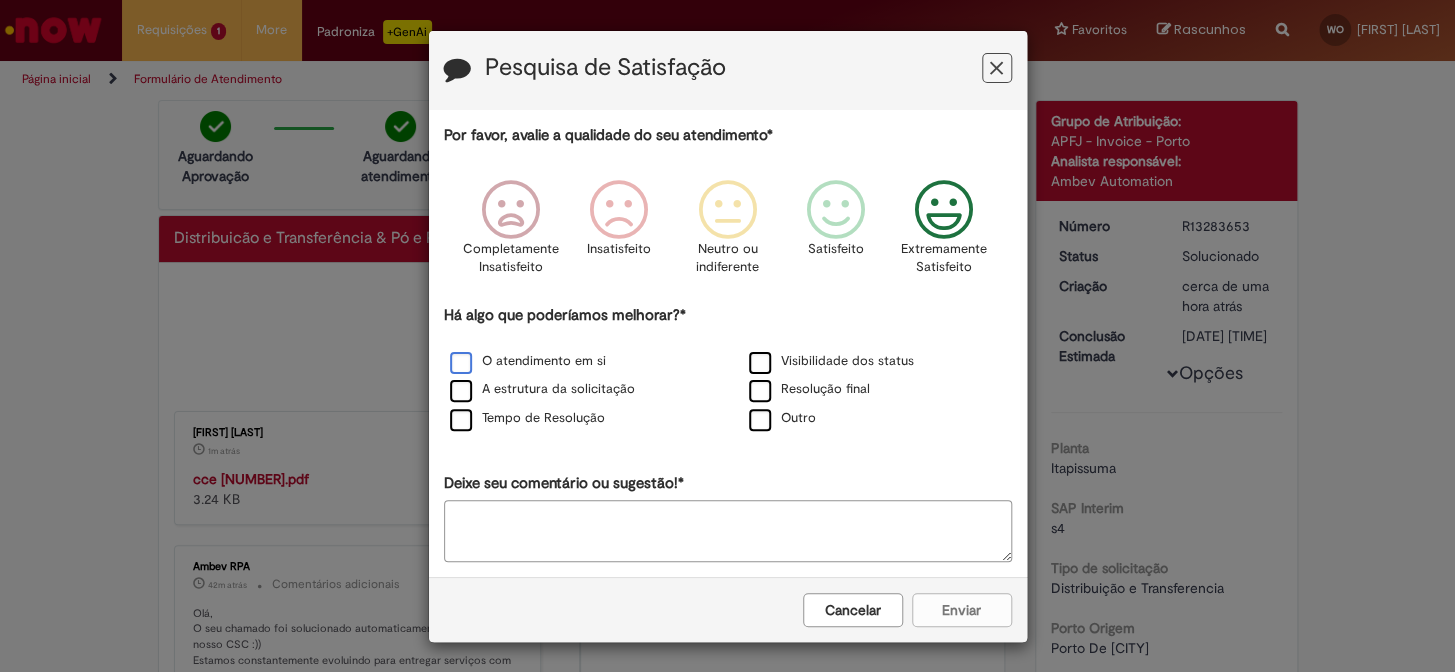 click on "O atendimento em si" at bounding box center (528, 361) 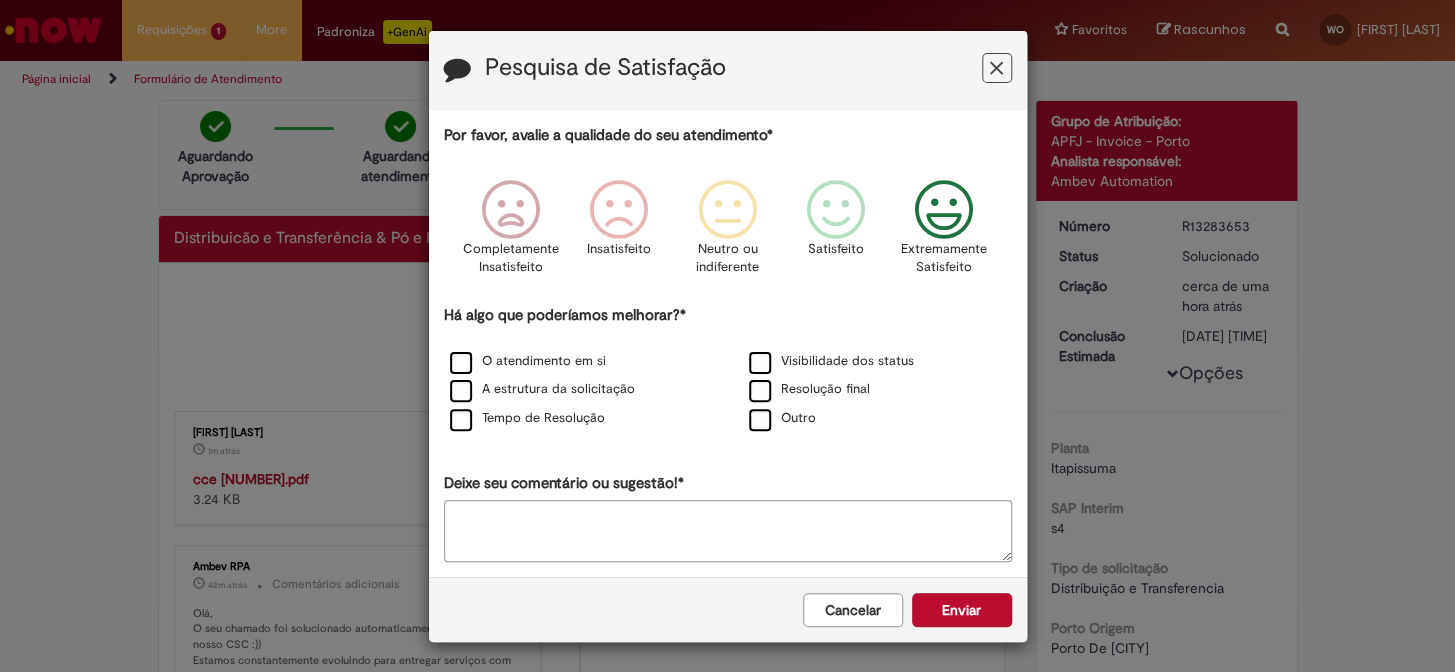 scroll, scrollTop: 2, scrollLeft: 0, axis: vertical 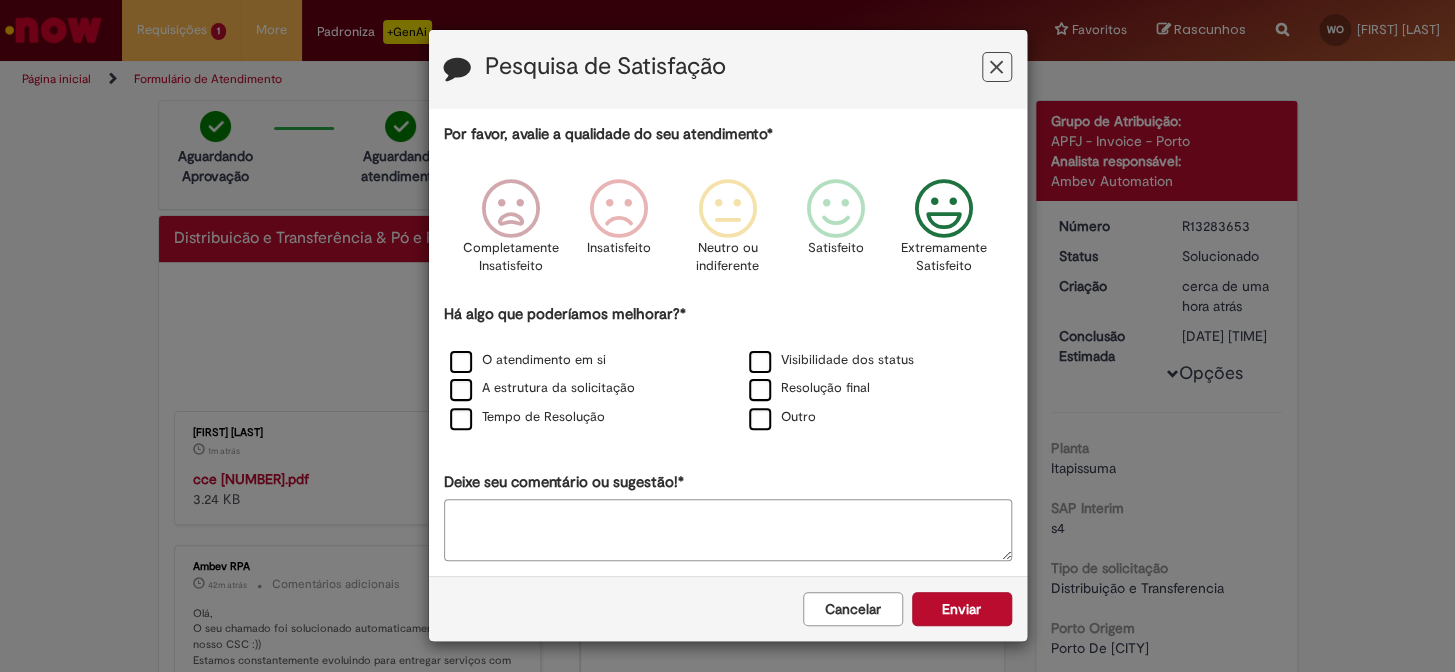 click on "Enviar" at bounding box center [962, 609] 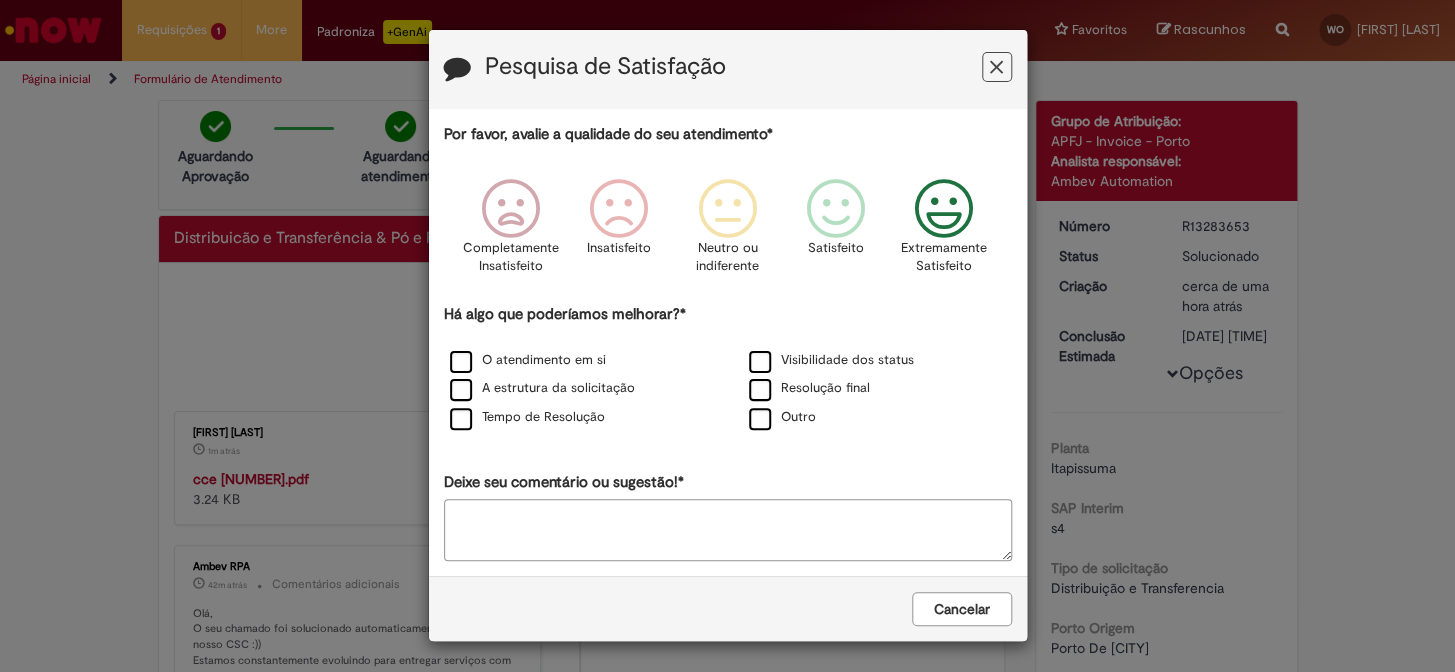 scroll, scrollTop: 0, scrollLeft: 0, axis: both 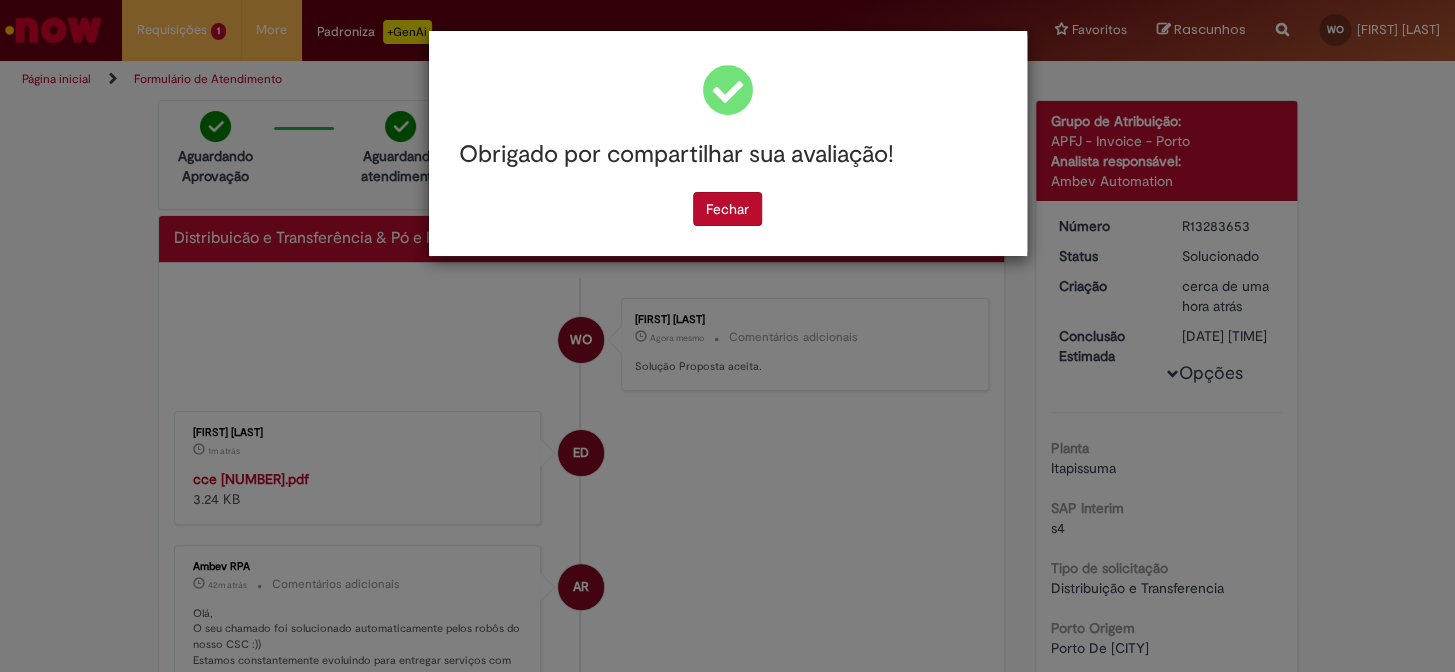 click on "Obrigado por compartilhar sua avaliação!
Fechar" at bounding box center [728, 143] 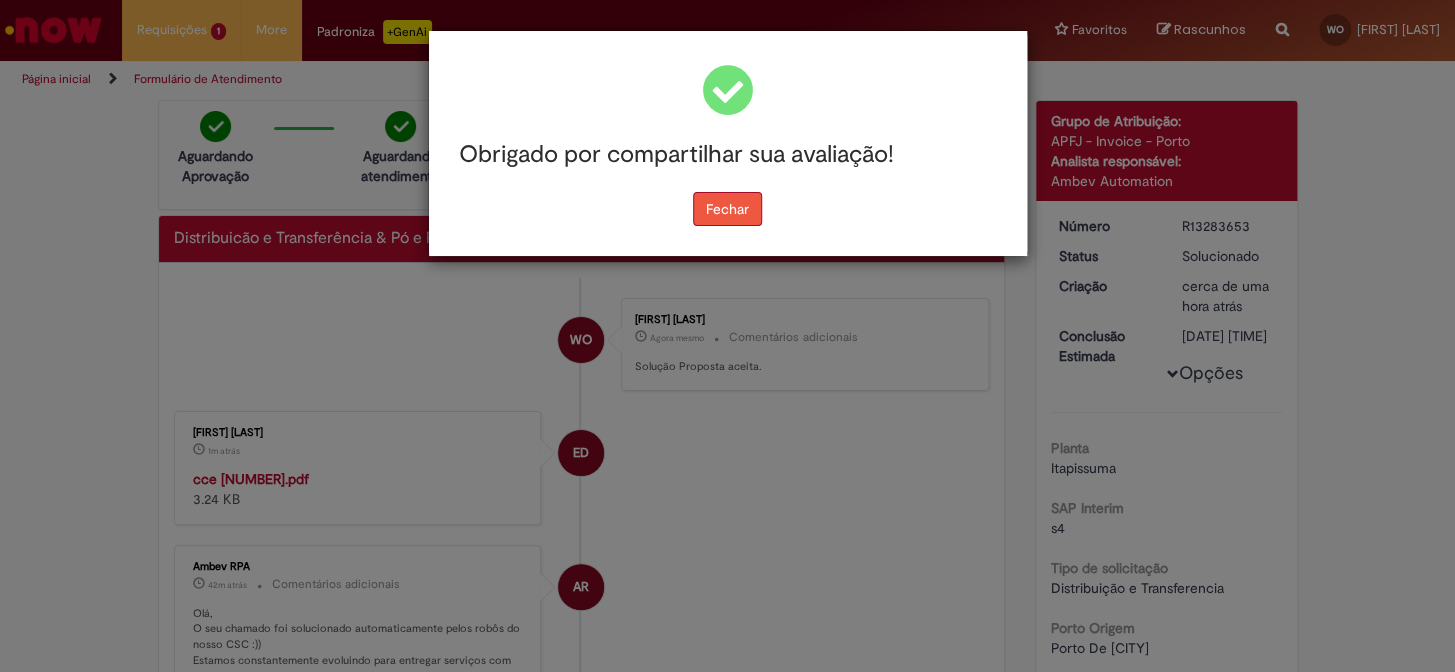 click on "Fechar" at bounding box center [727, 209] 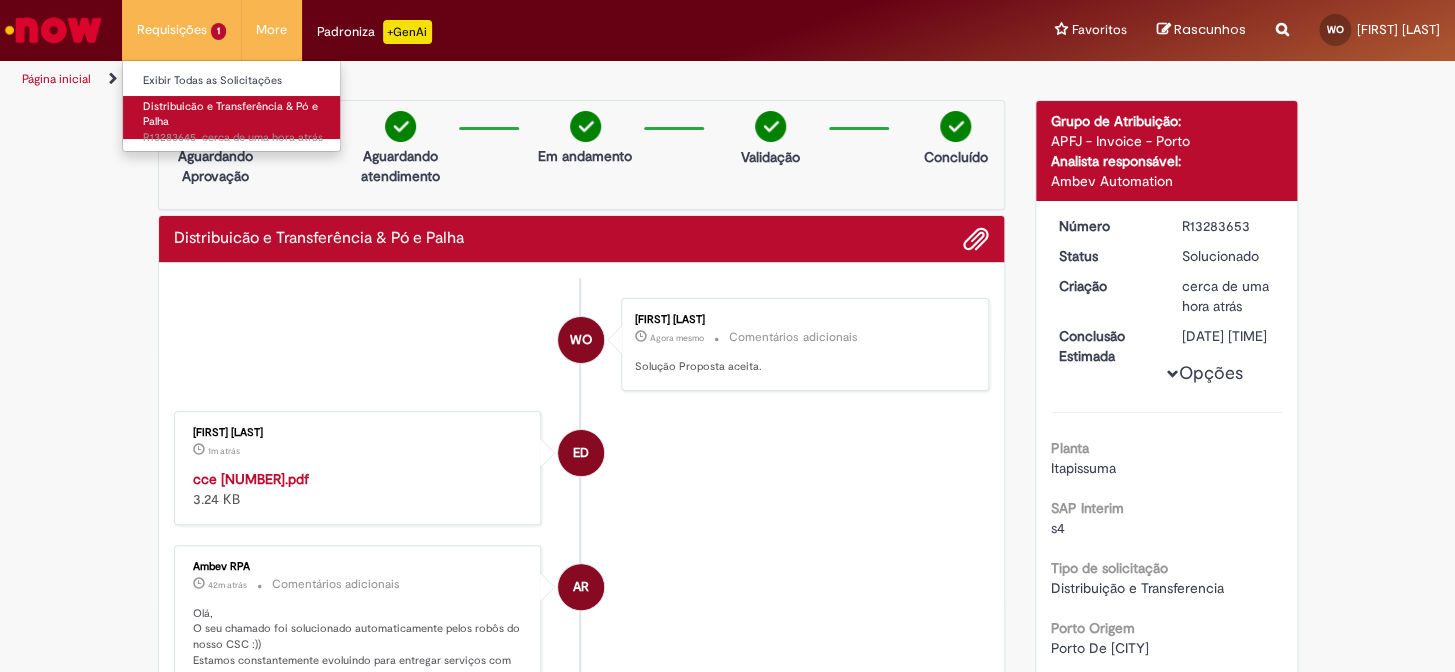 click on "cerca de uma hora atrás cerca de uma hora atrás  R13283645" at bounding box center [233, 138] 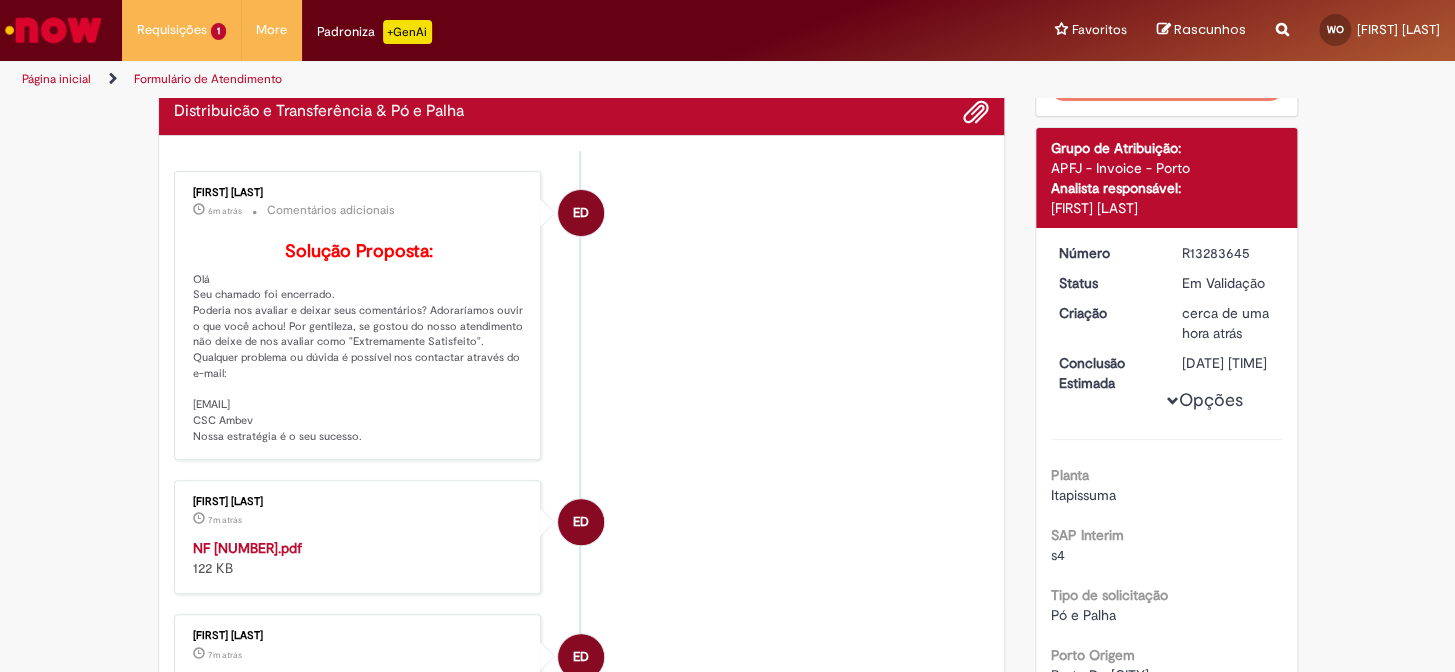 scroll, scrollTop: 363, scrollLeft: 0, axis: vertical 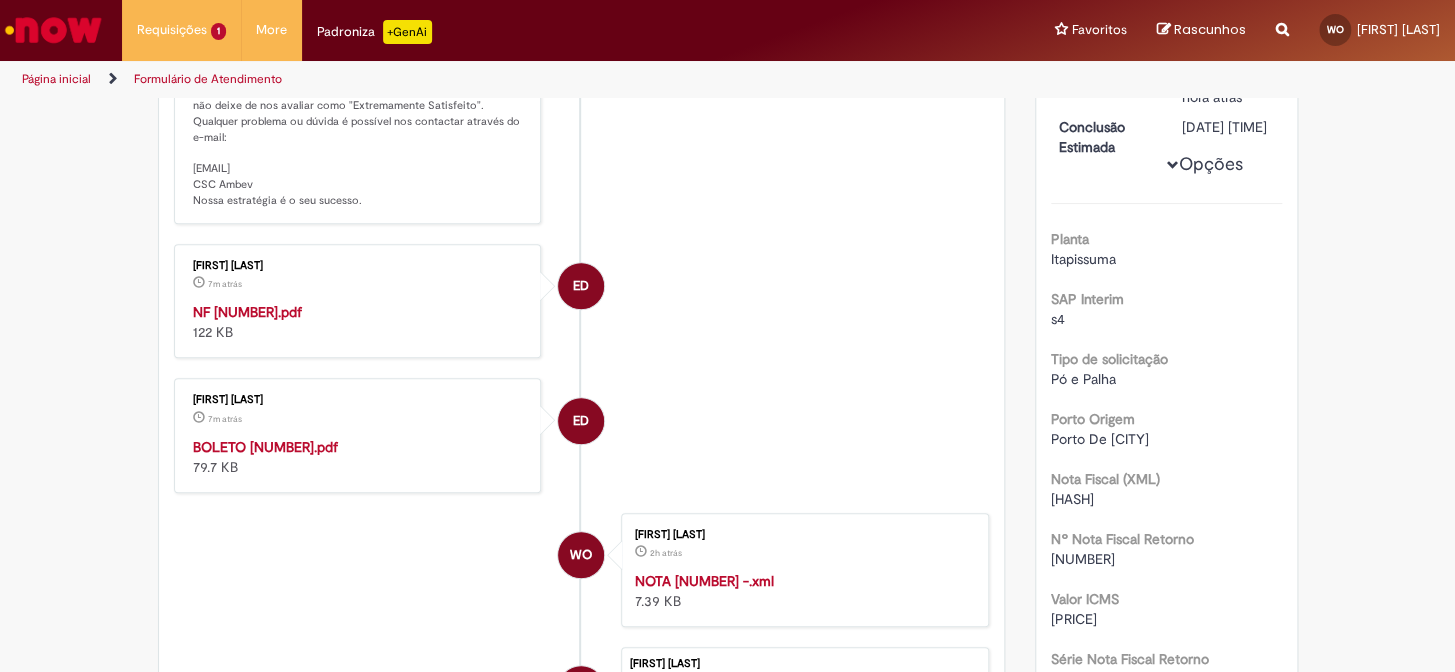 click on "NF 987472.pdf" at bounding box center (247, 312) 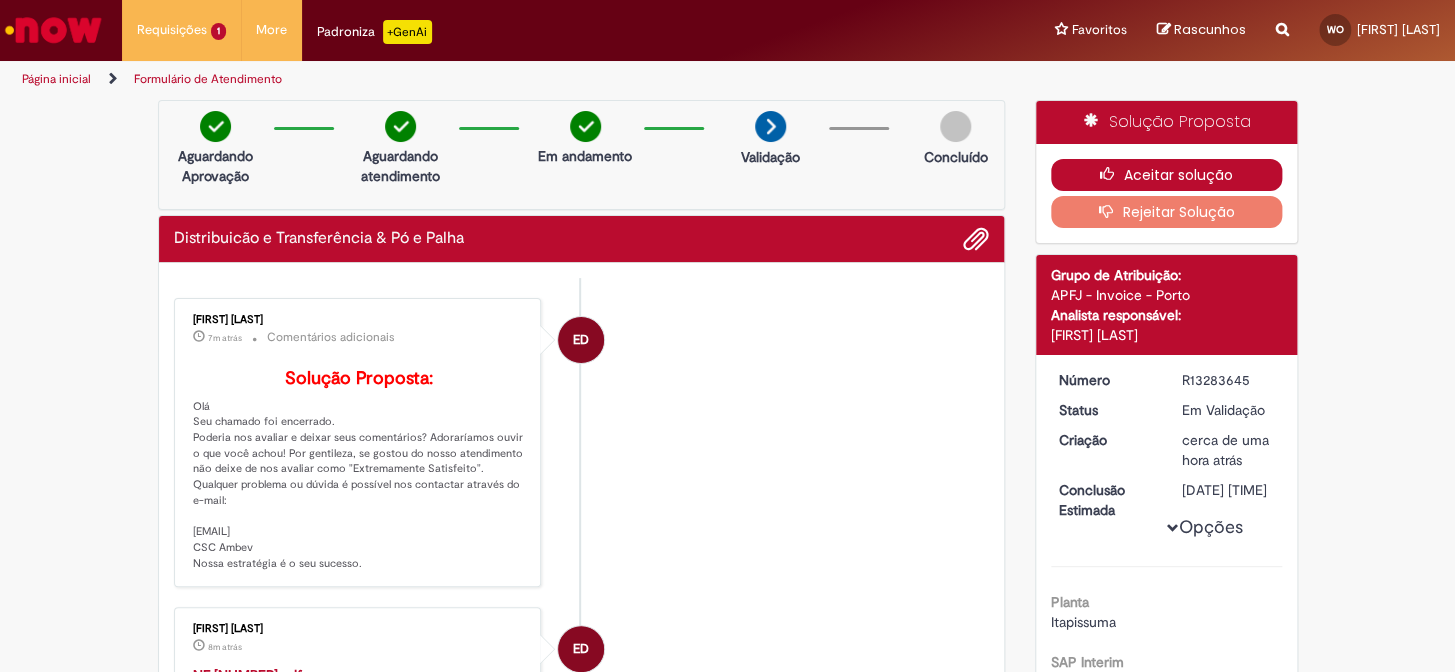 click on "Aceitar solução" at bounding box center [1166, 175] 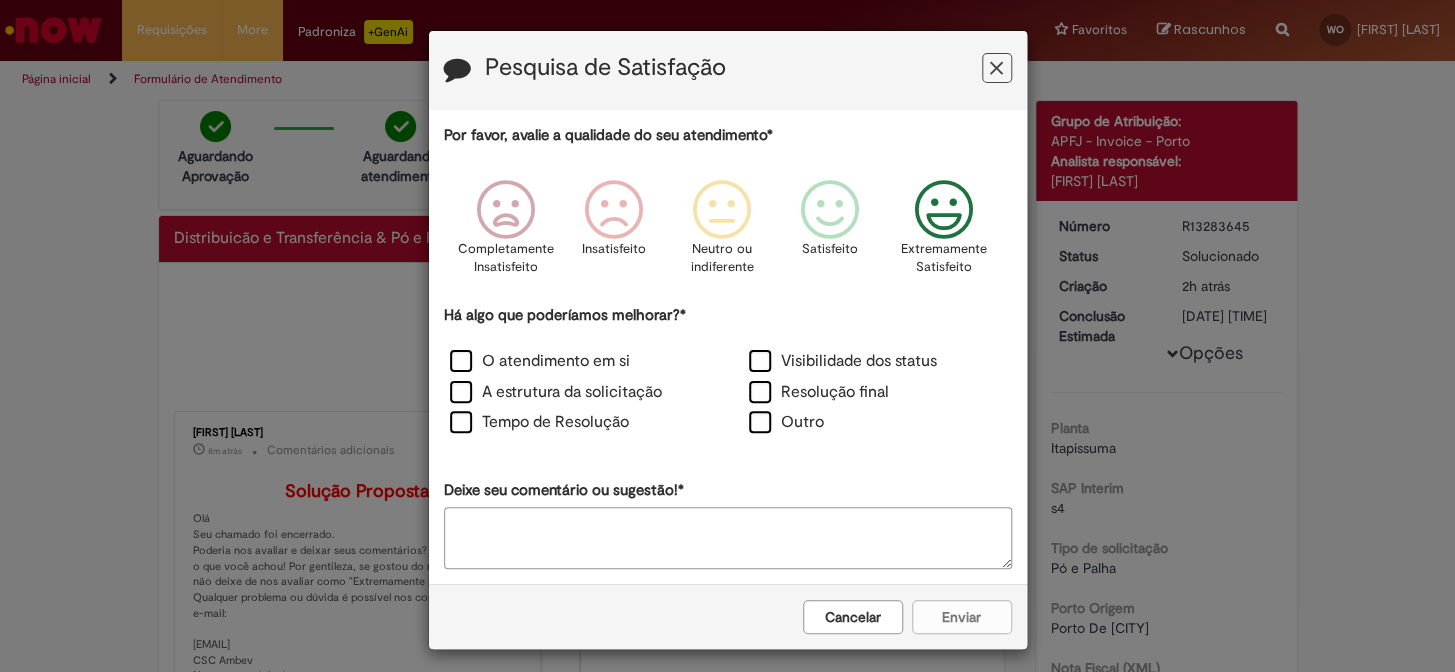 click at bounding box center [943, 210] 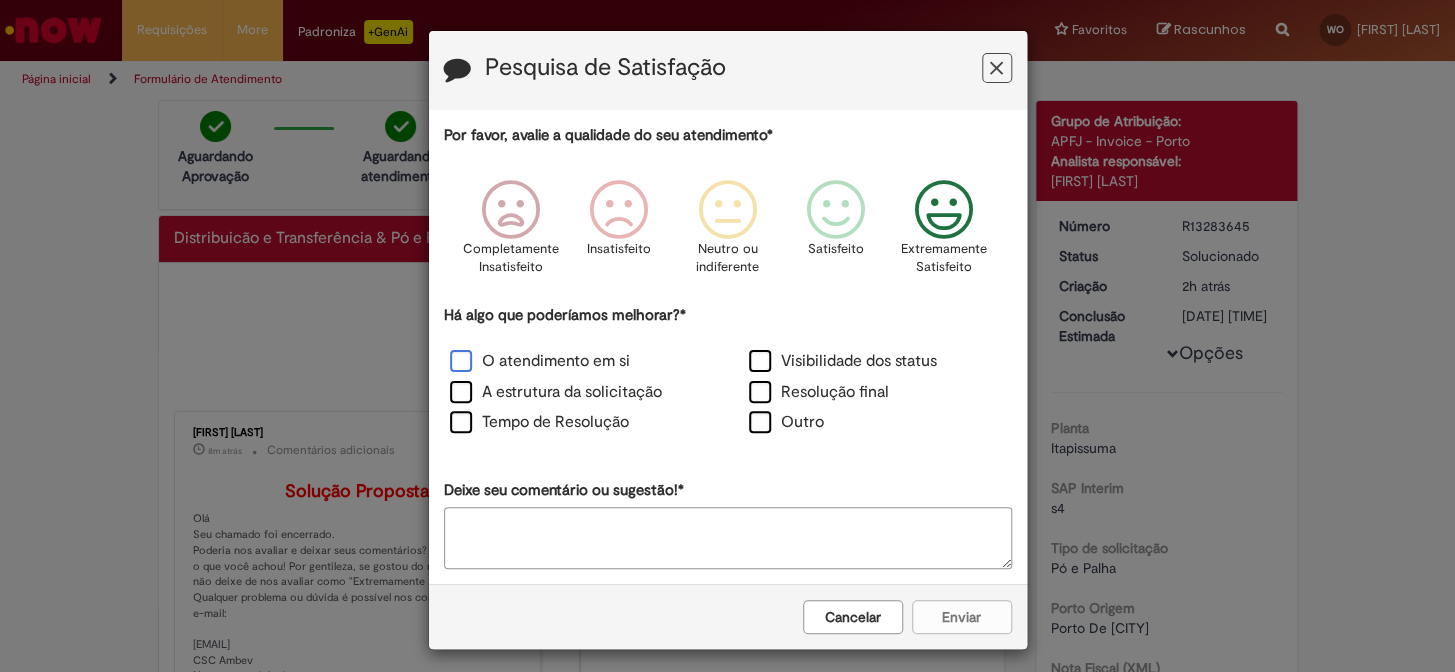 click on "O atendimento em si" at bounding box center (540, 361) 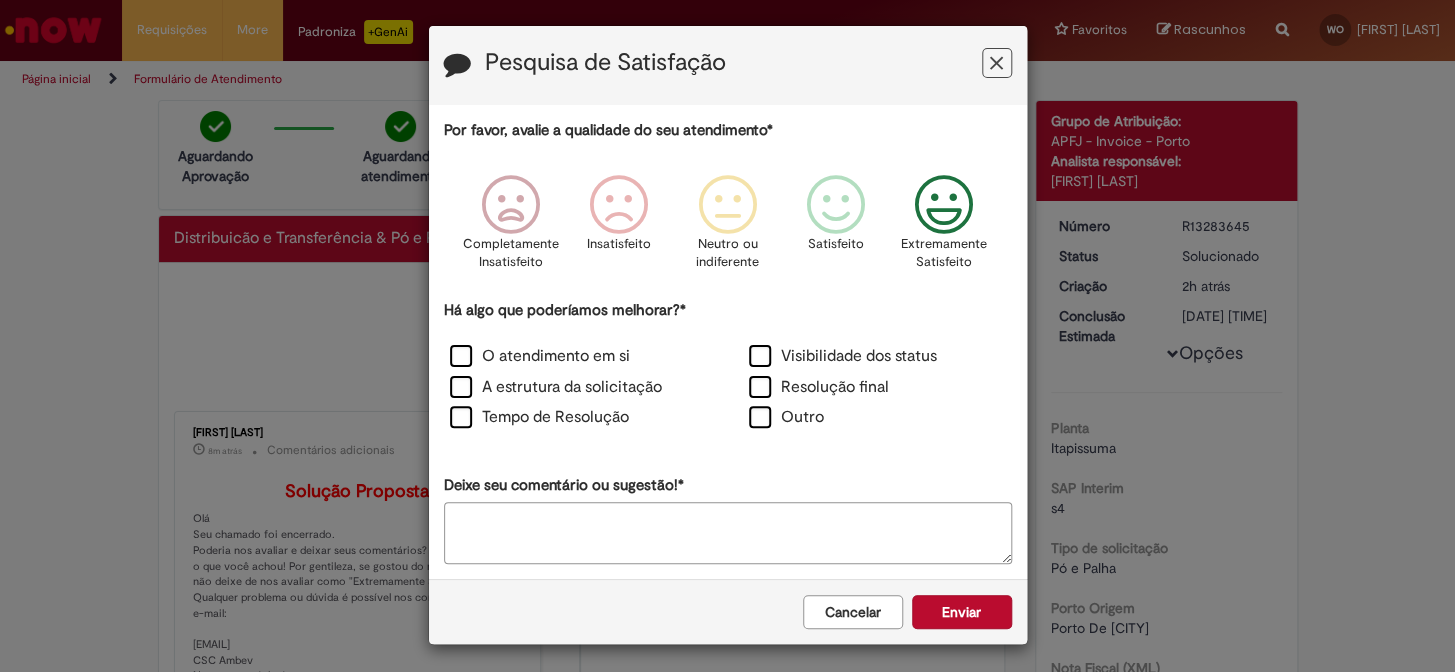 scroll, scrollTop: 7, scrollLeft: 0, axis: vertical 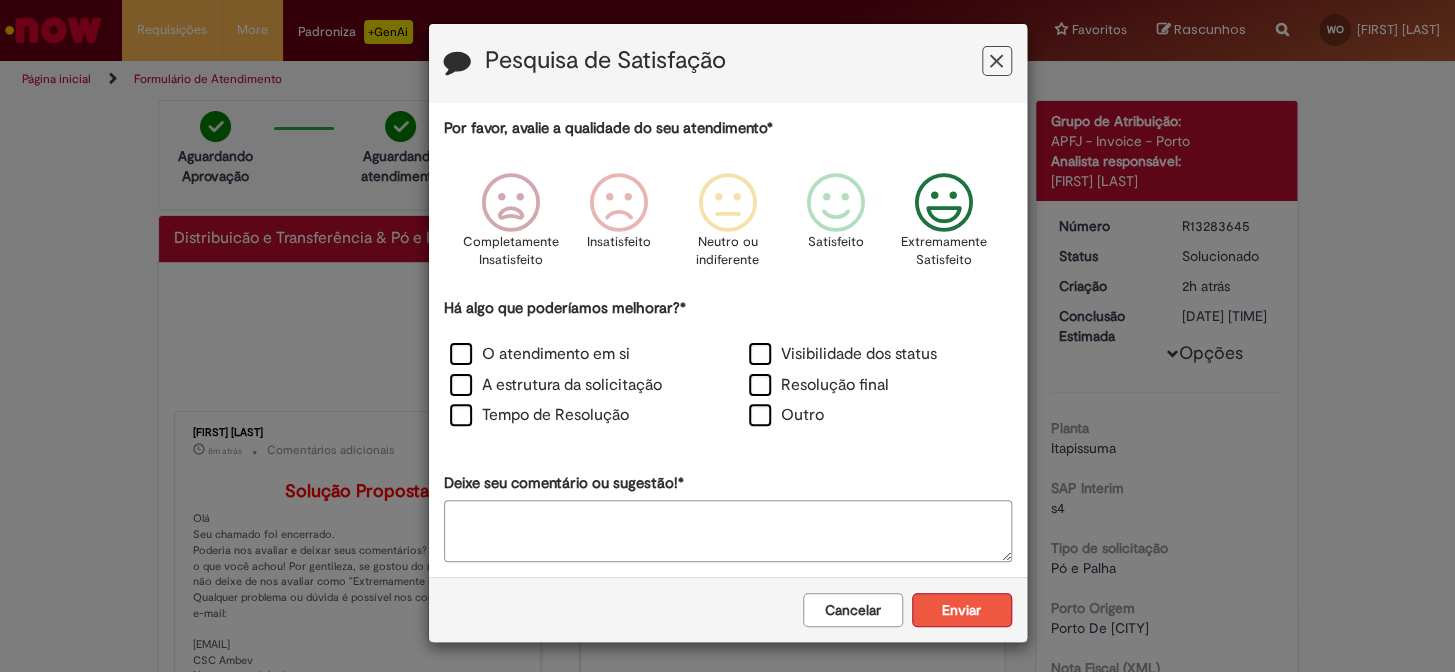click on "Enviar" at bounding box center [962, 610] 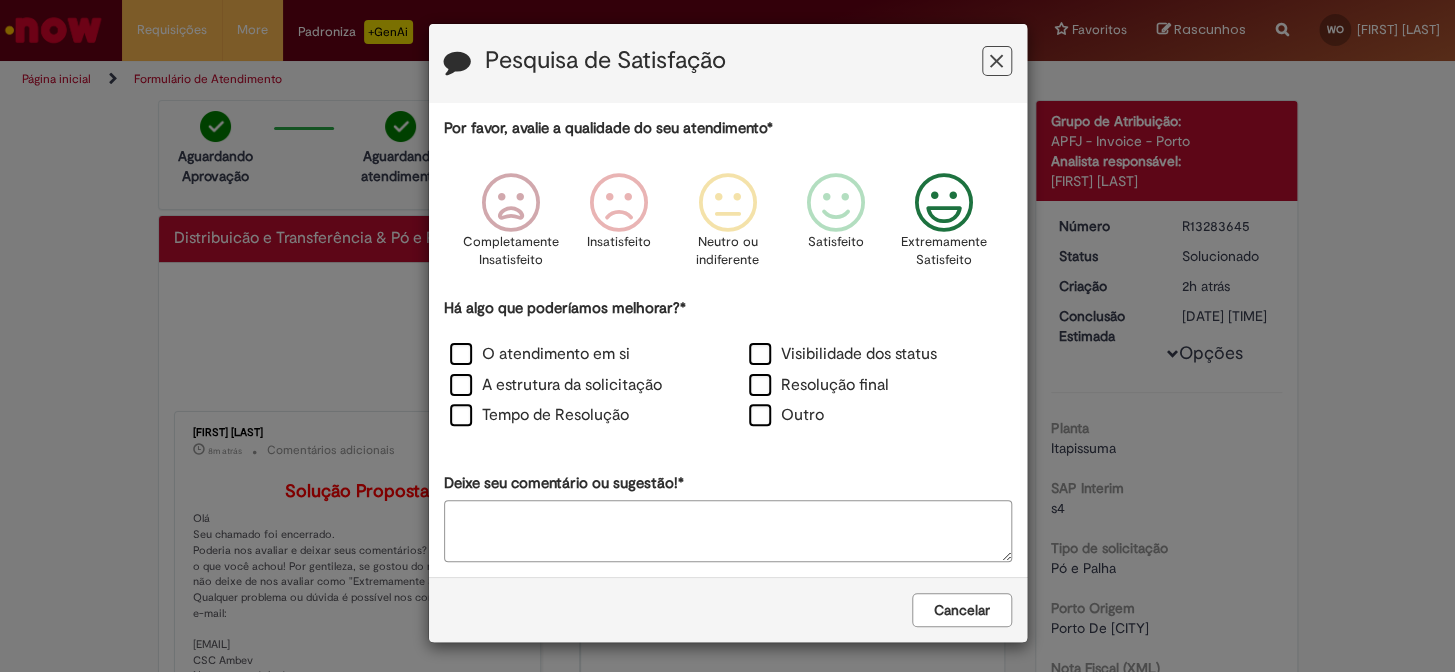 scroll, scrollTop: 0, scrollLeft: 0, axis: both 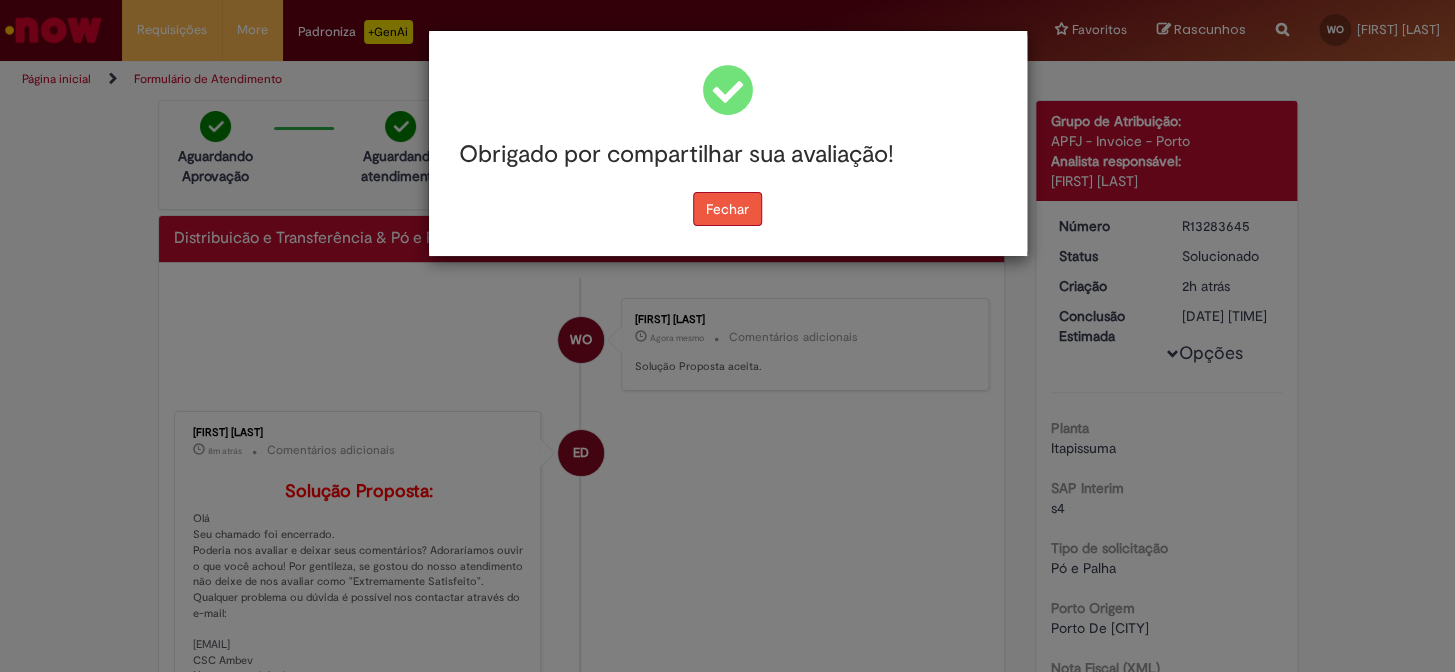 click on "Fechar" at bounding box center (727, 209) 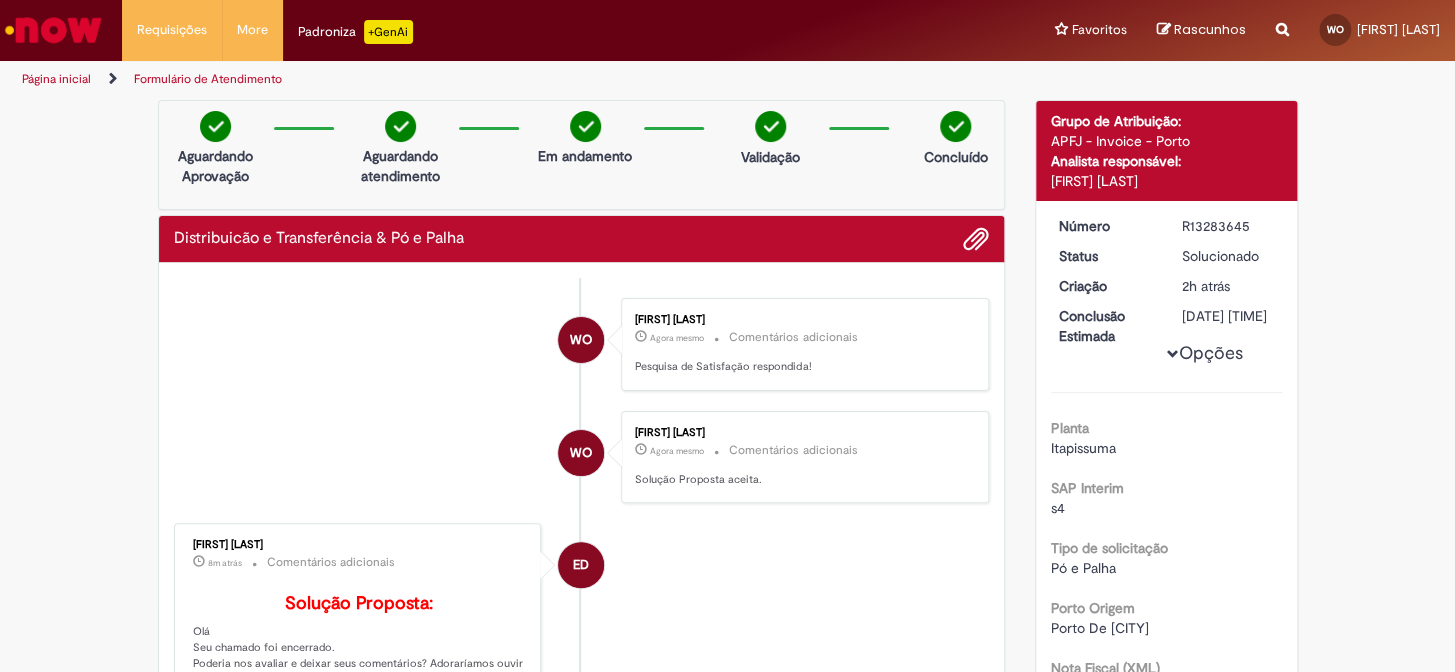 click at bounding box center (53, 30) 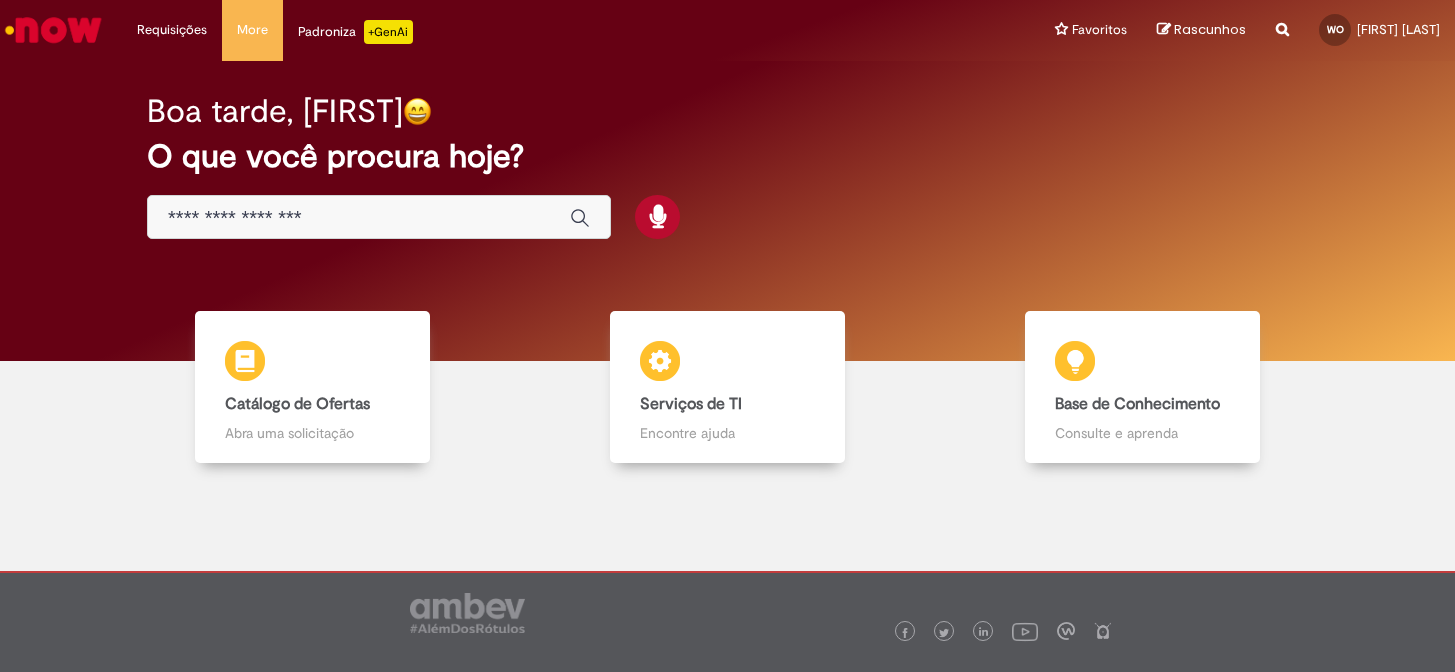 scroll, scrollTop: 0, scrollLeft: 0, axis: both 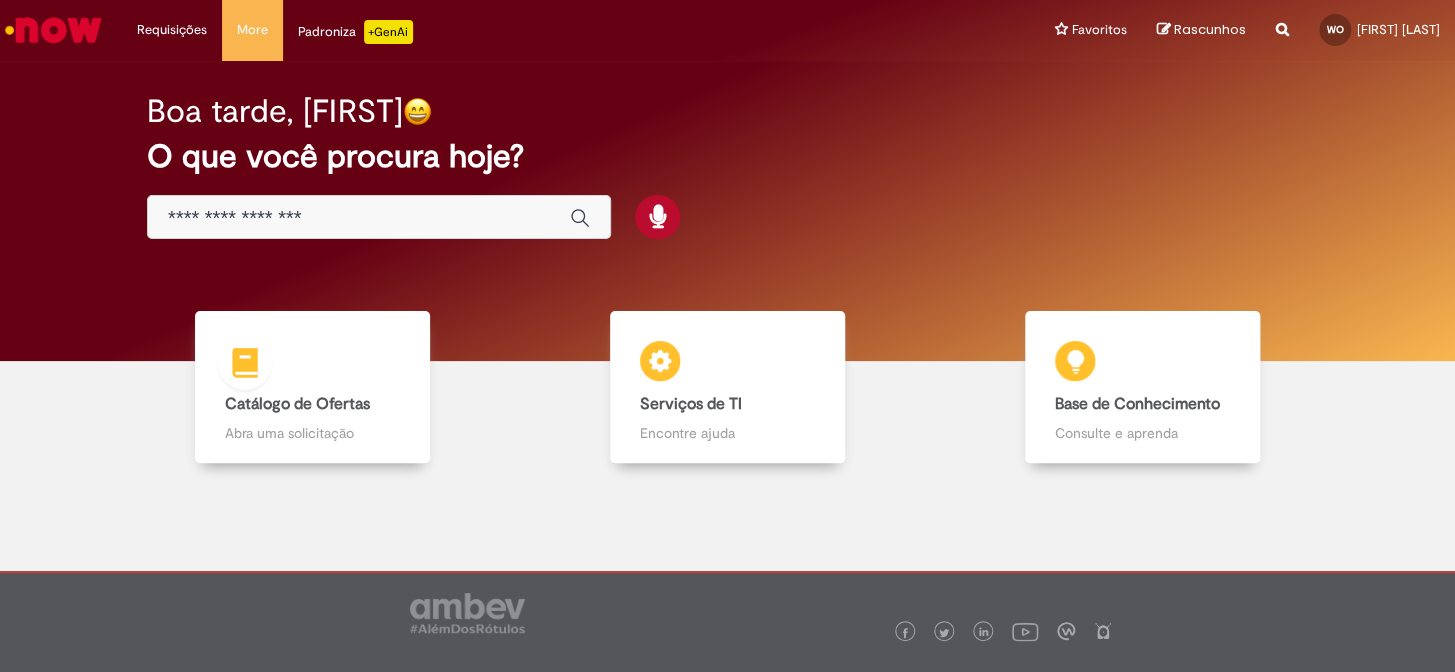 drag, startPoint x: 280, startPoint y: 429, endPoint x: 249, endPoint y: 195, distance: 236.0445 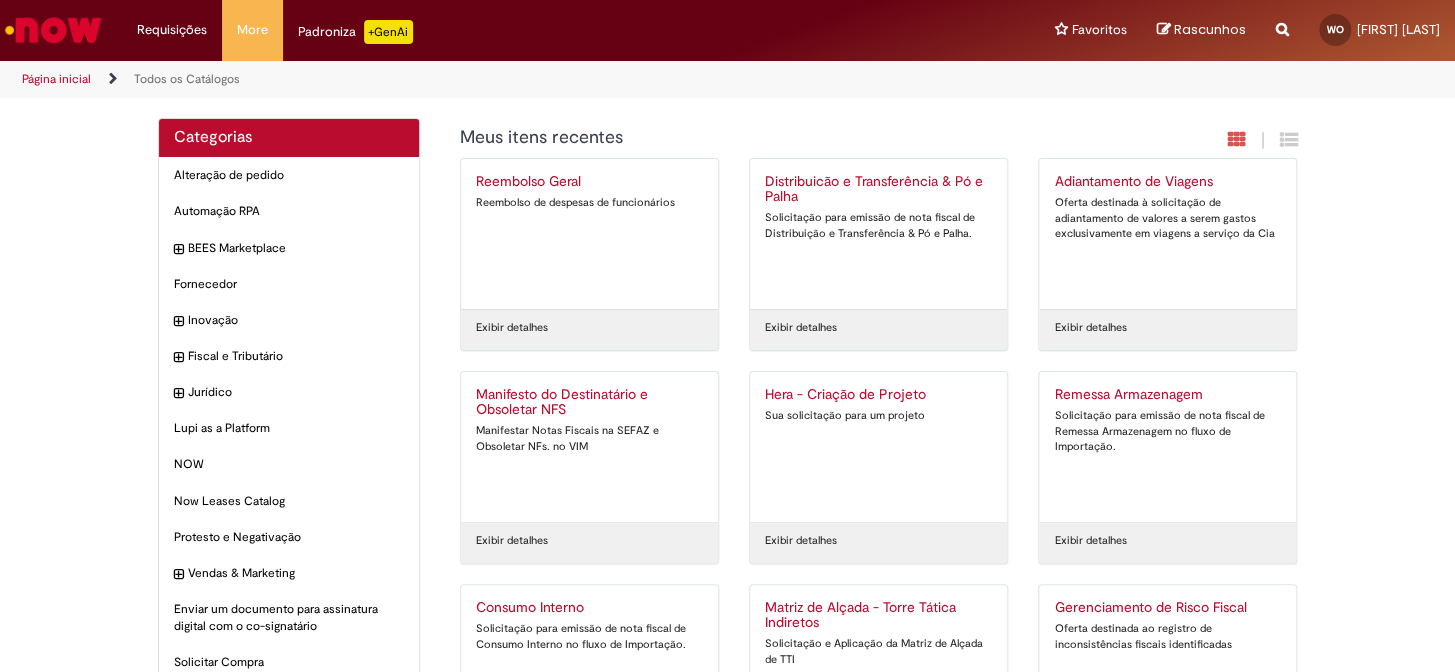 click on "Distribuicão e Transferência & Pó e Palha
Solicitação para emissão de nota fiscal de Distribuição e Transferência  & Pó e Palha." at bounding box center [878, 234] 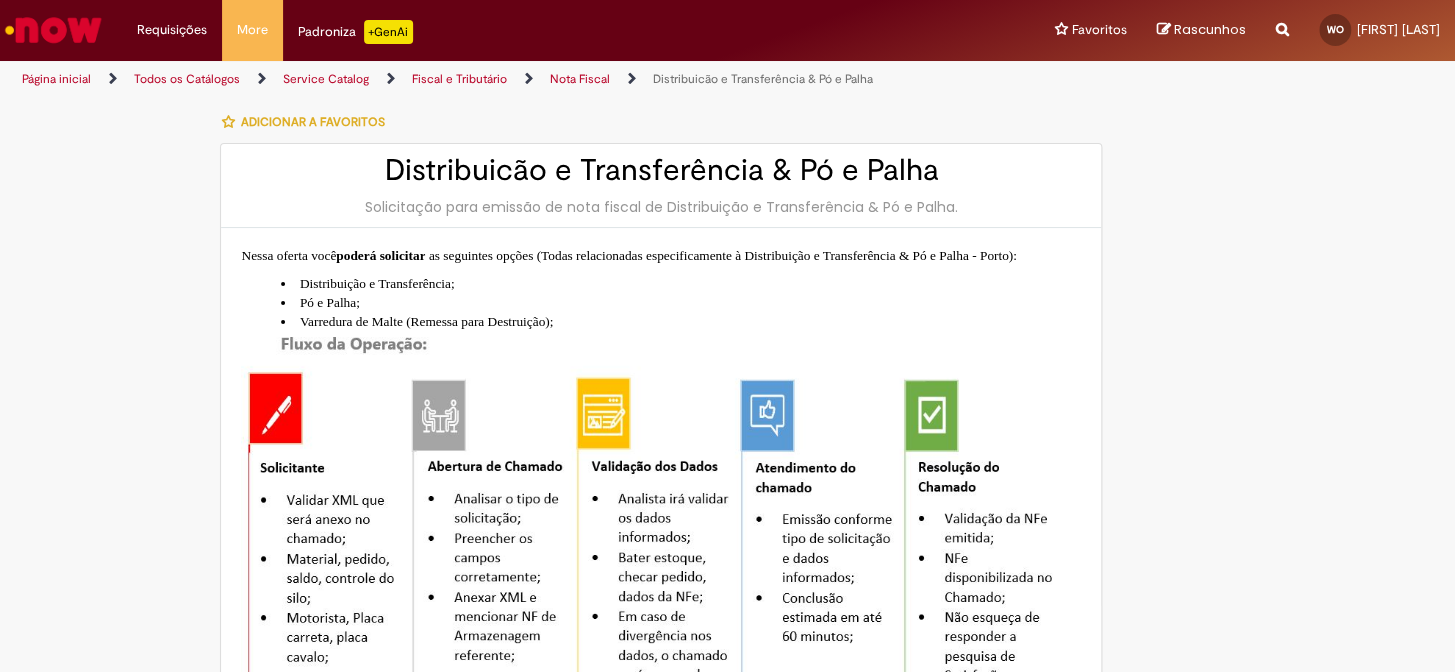 type on "**********" 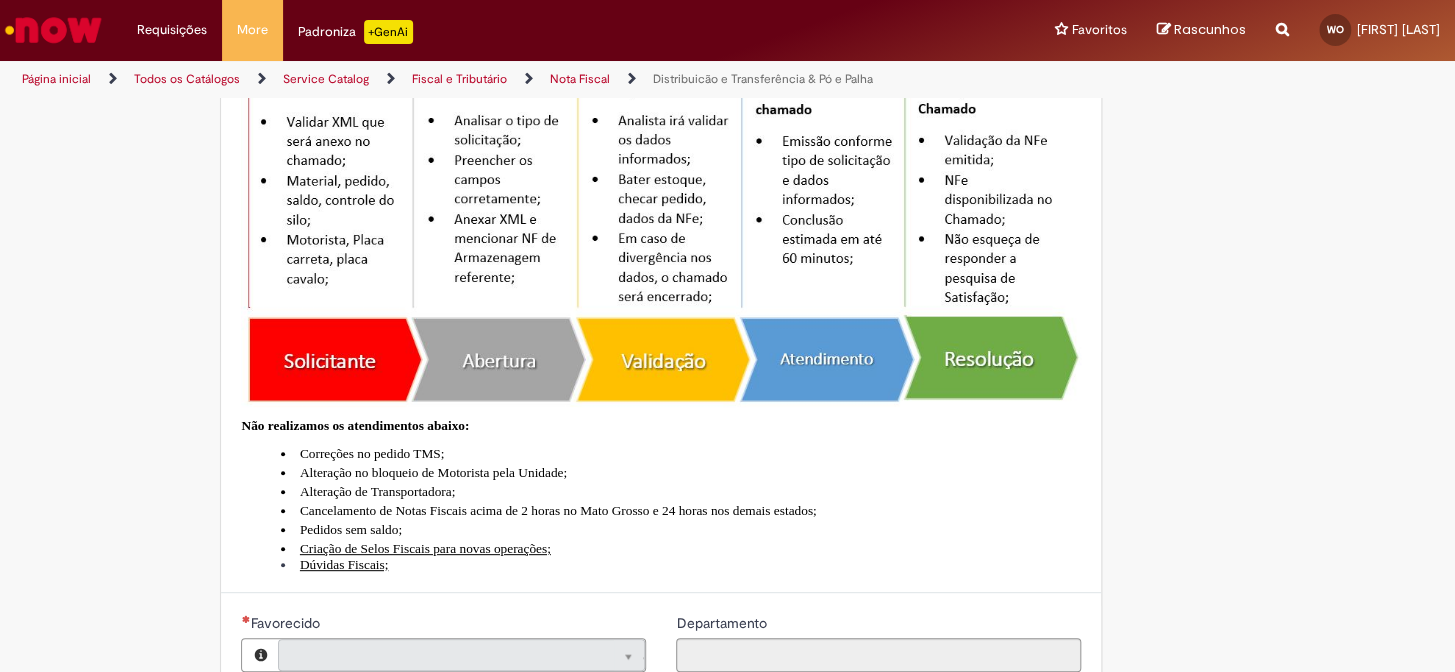 type on "**********" 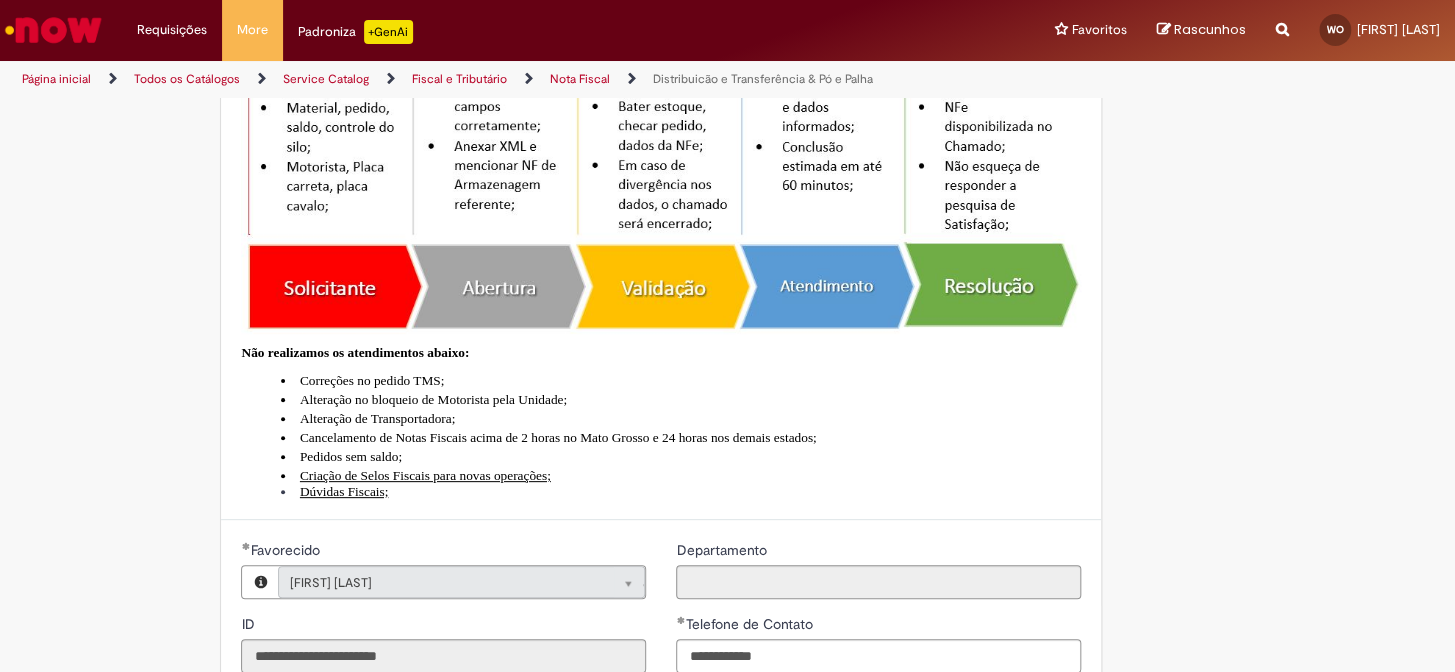 type on "**********" 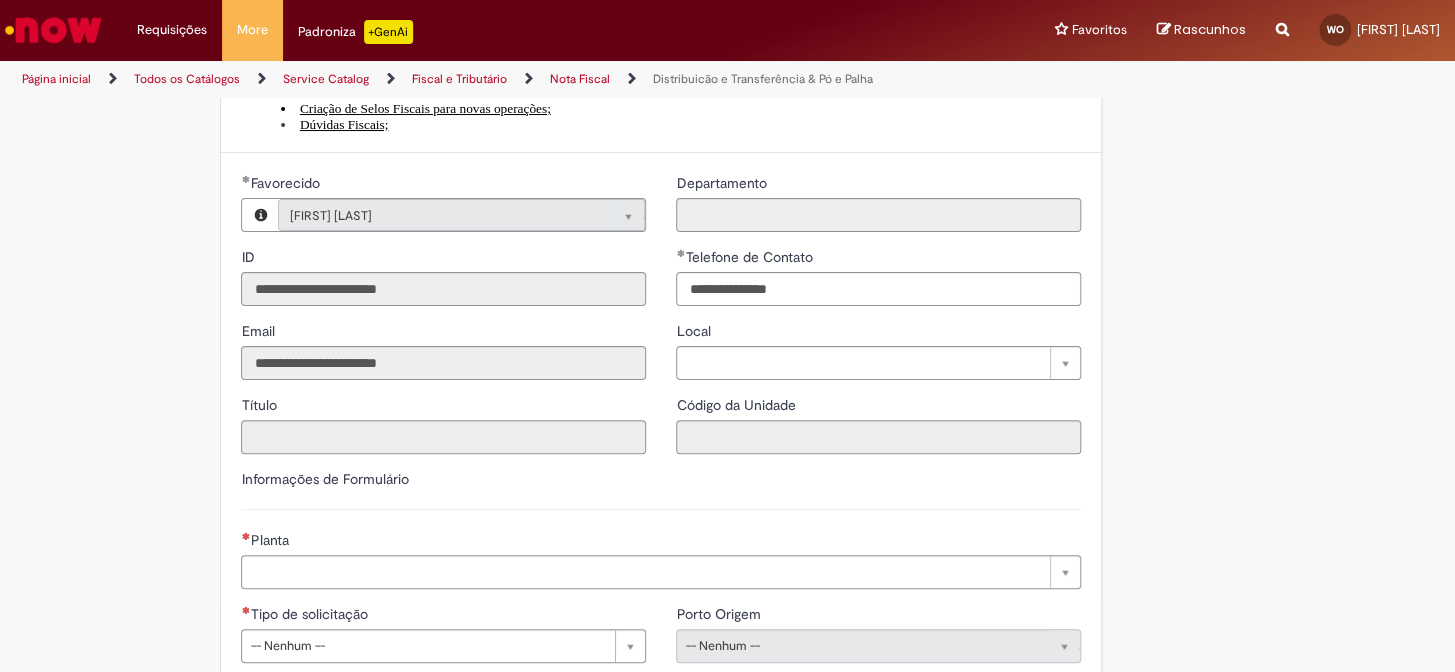 scroll, scrollTop: 1181, scrollLeft: 0, axis: vertical 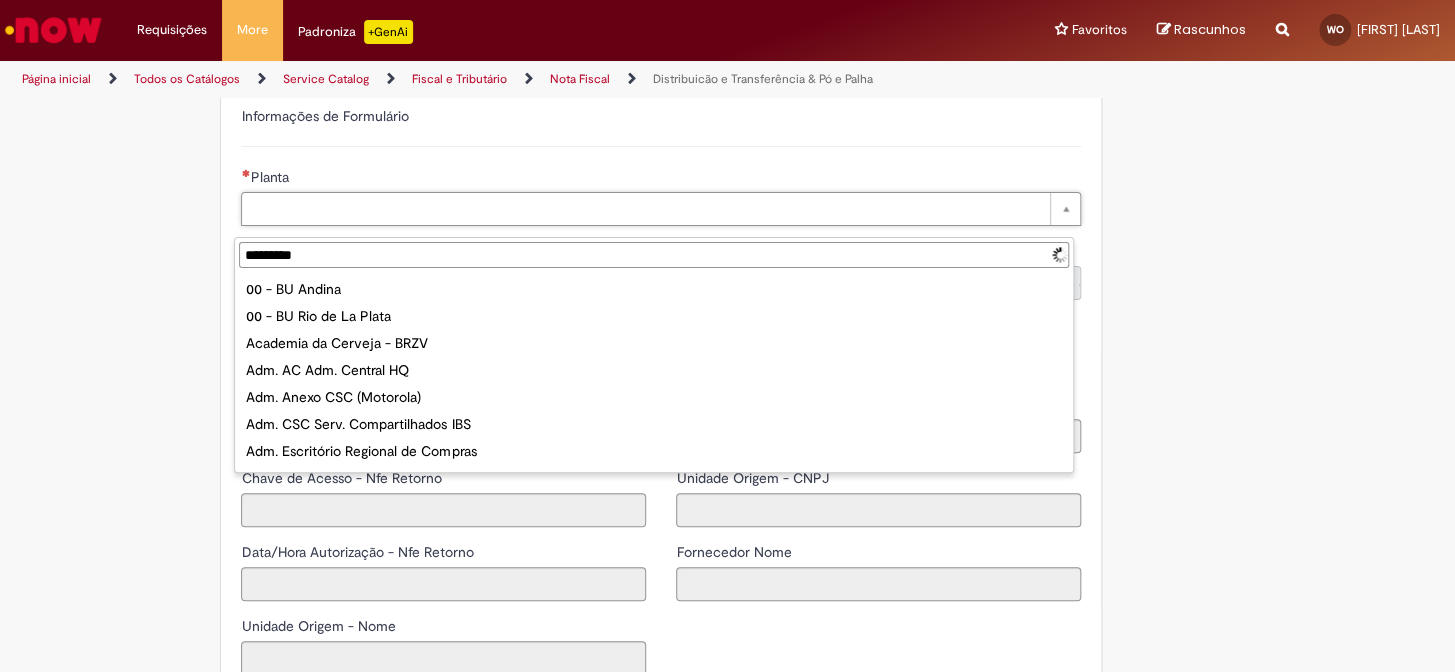 type on "**********" 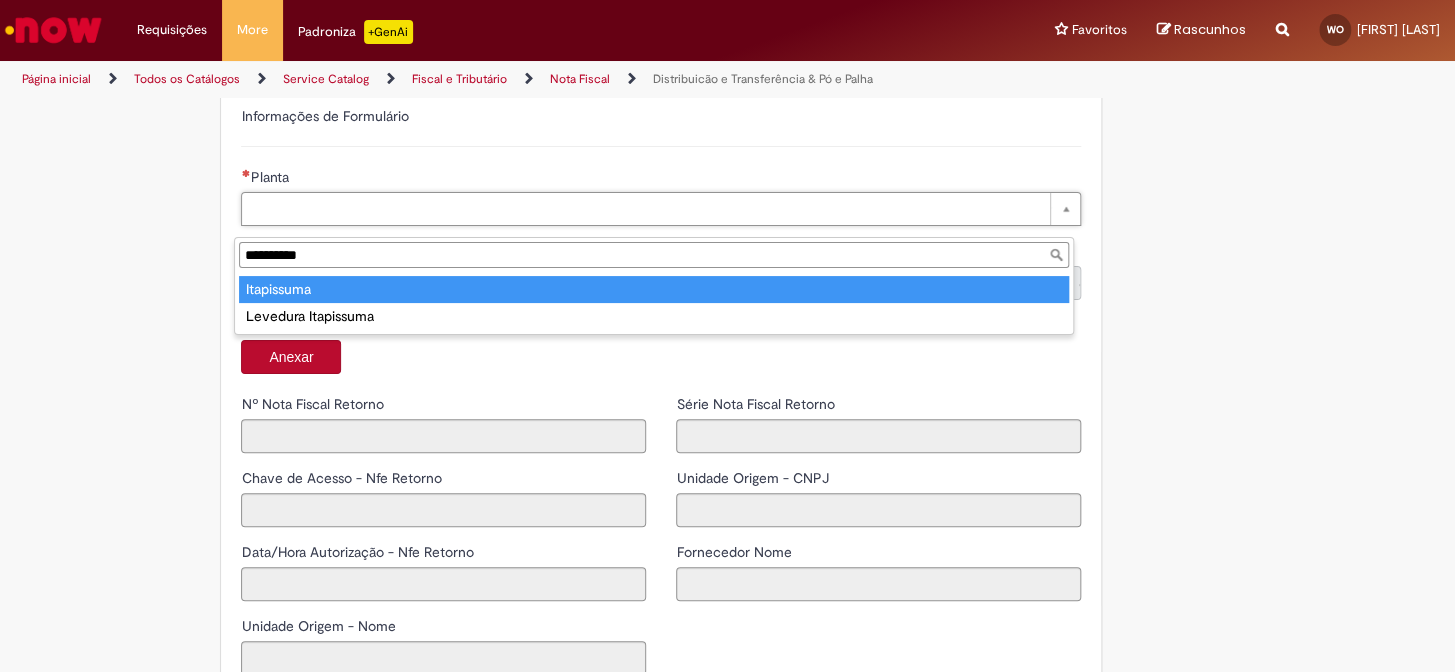 type on "**********" 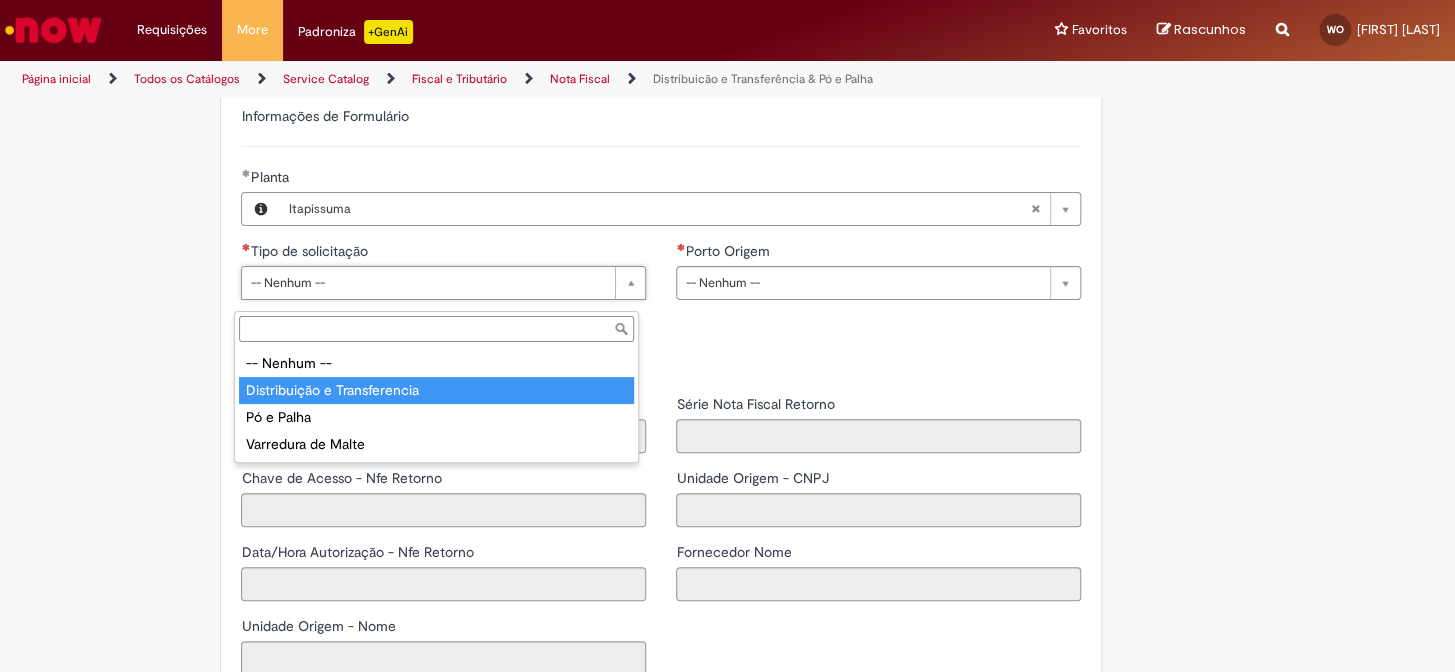 type on "**********" 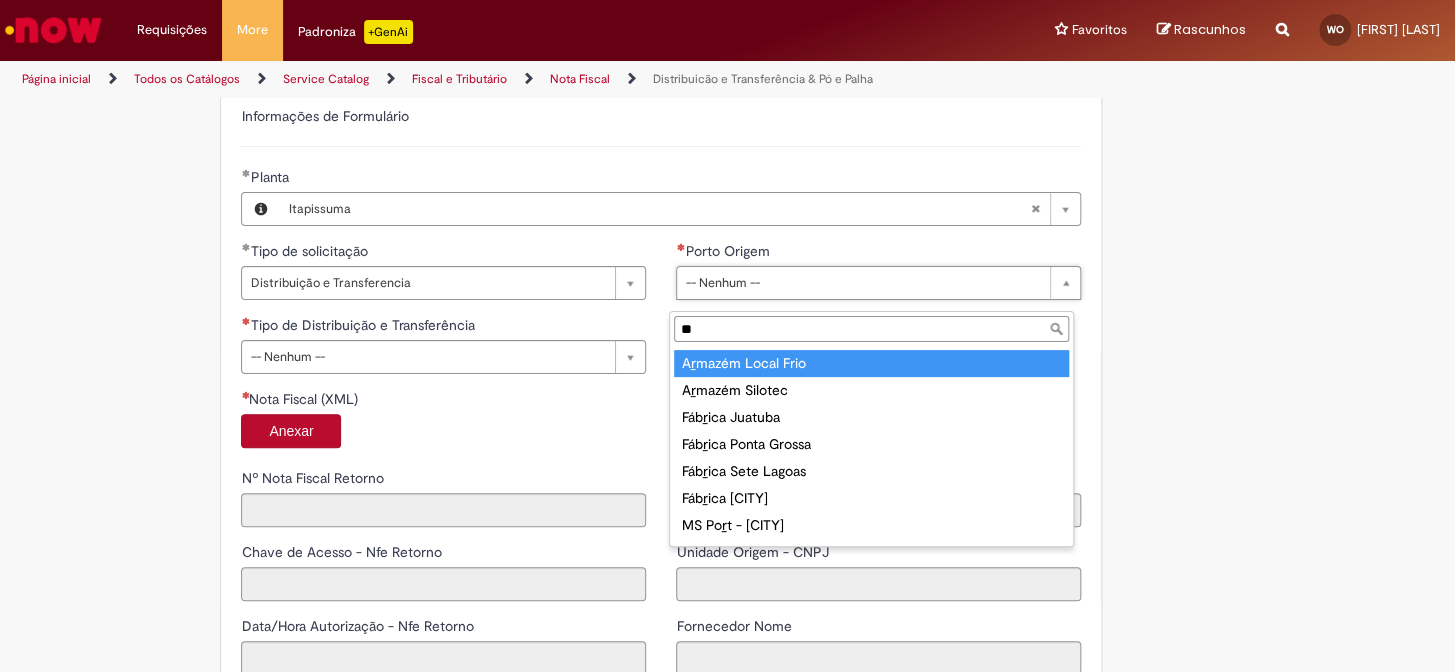 type on "***" 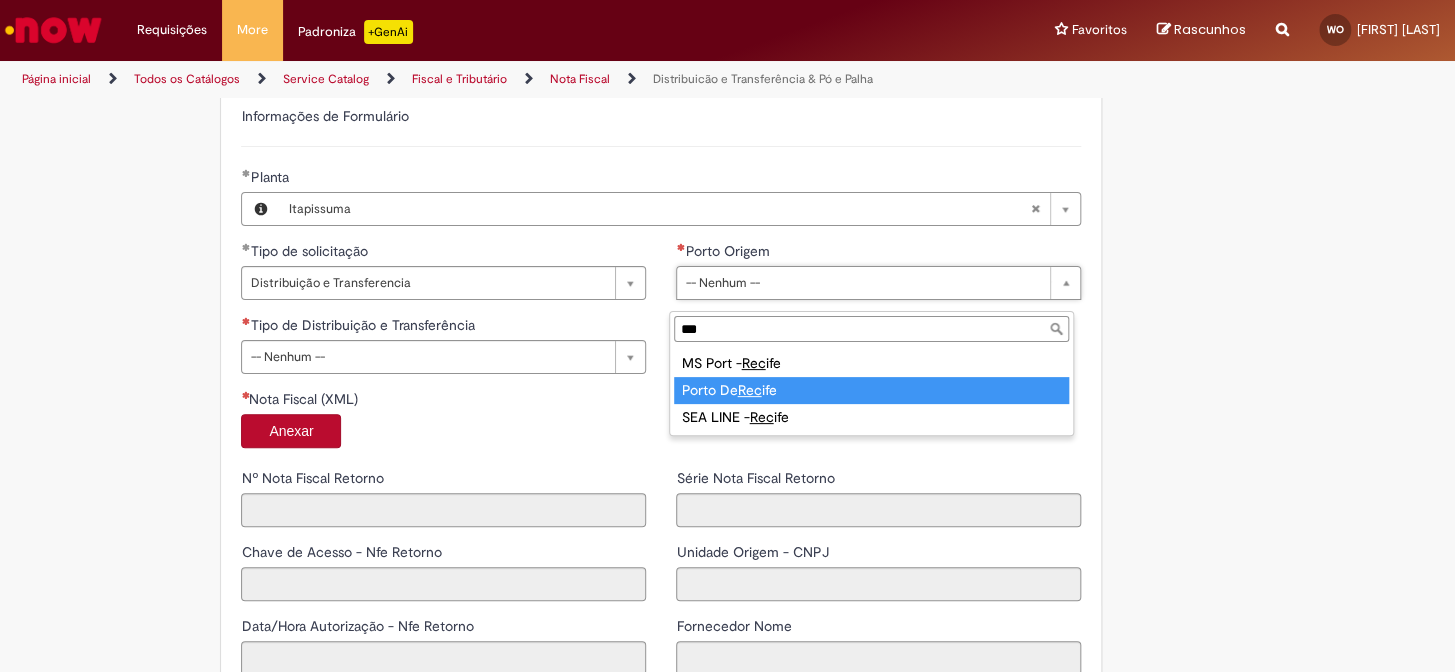 type on "**********" 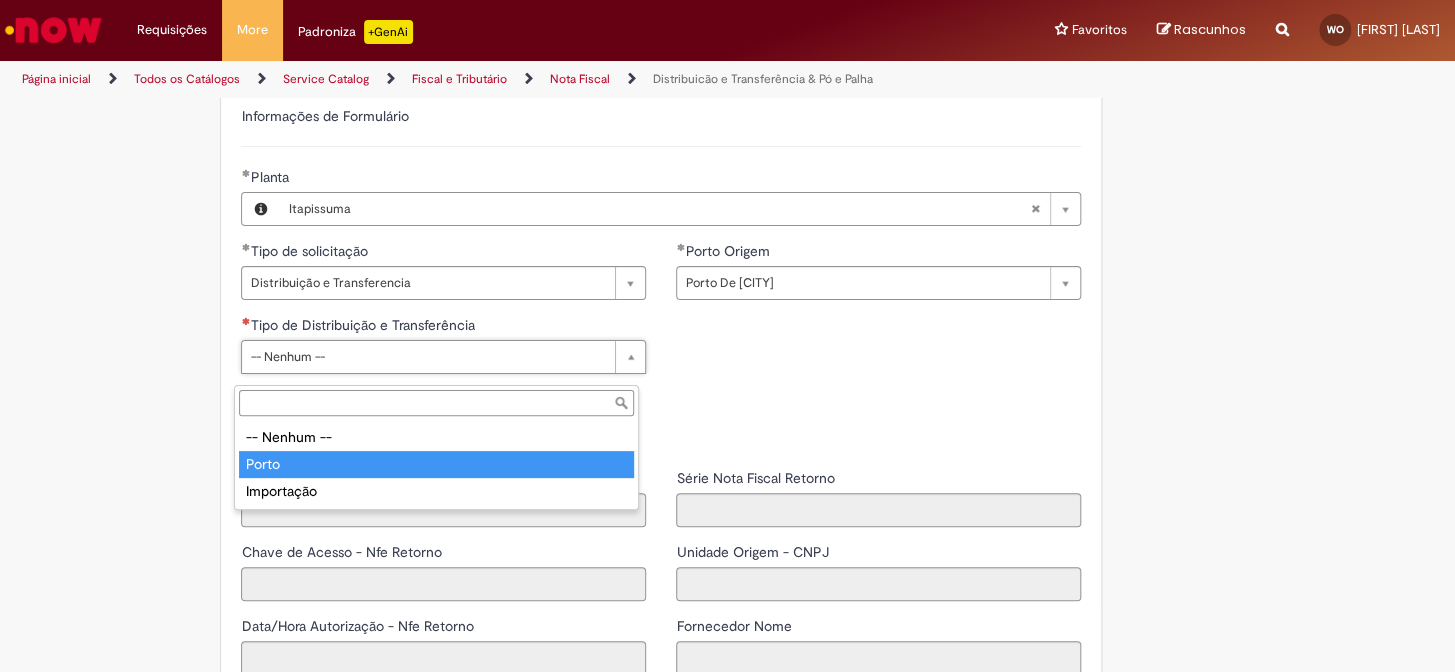 type on "*****" 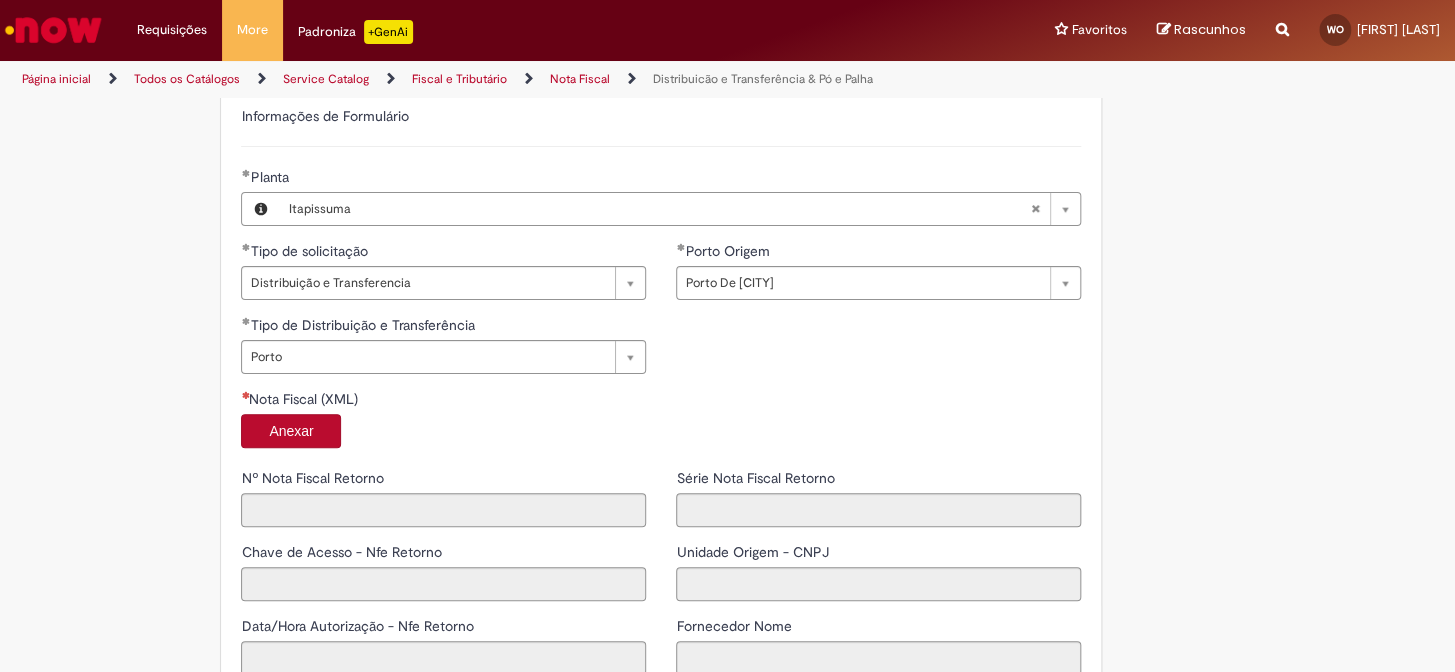 click on "Anexar" at bounding box center [291, 431] 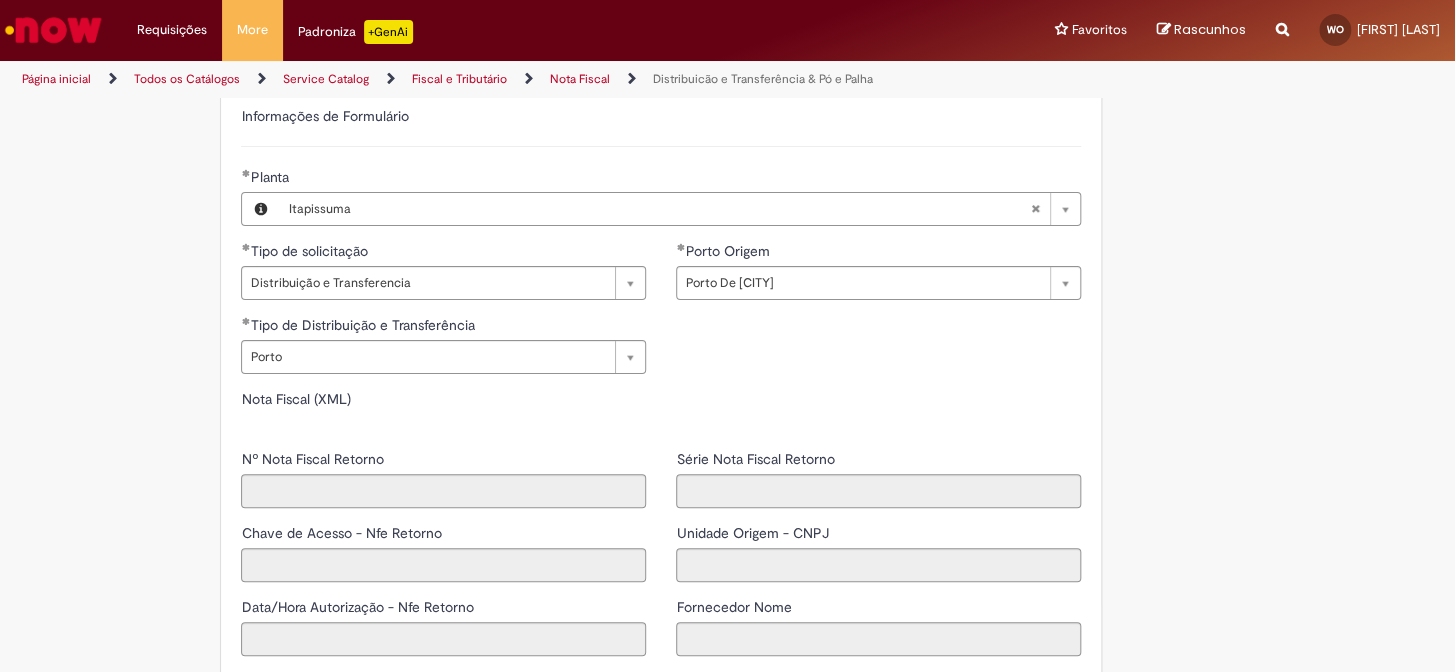 type on "*****" 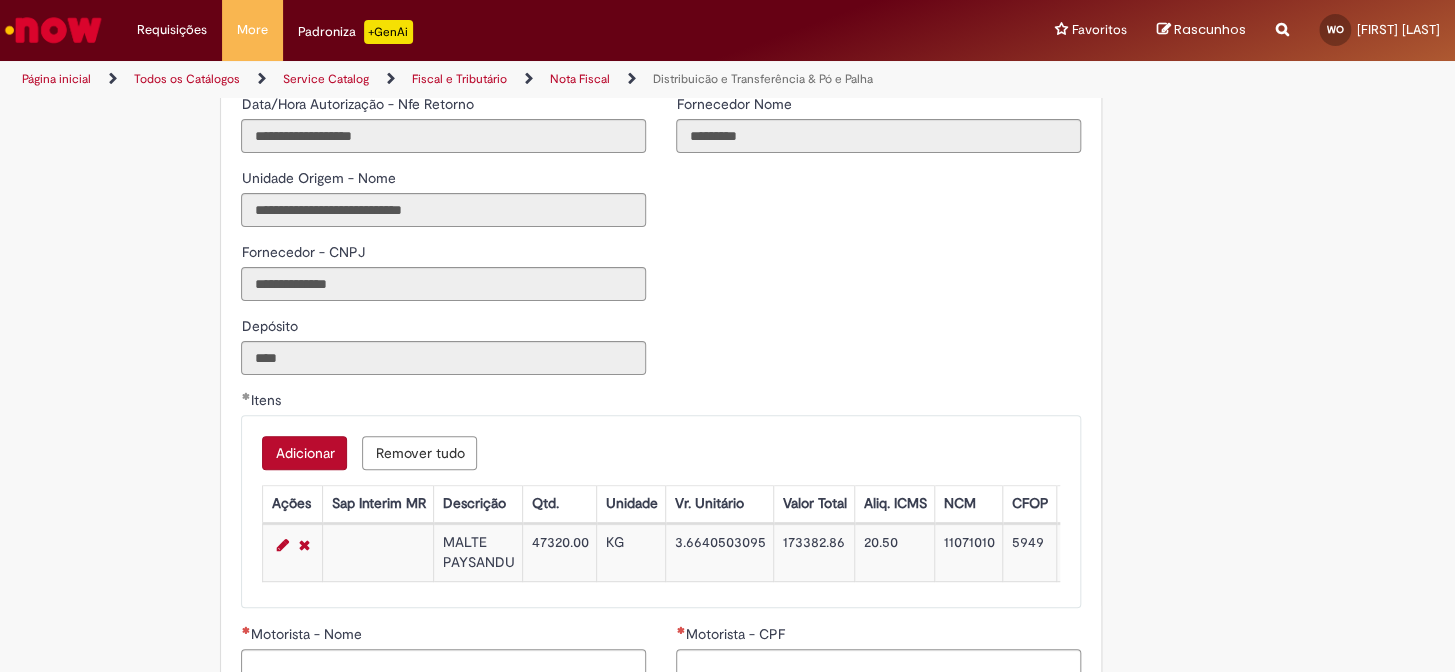 scroll, scrollTop: 2090, scrollLeft: 0, axis: vertical 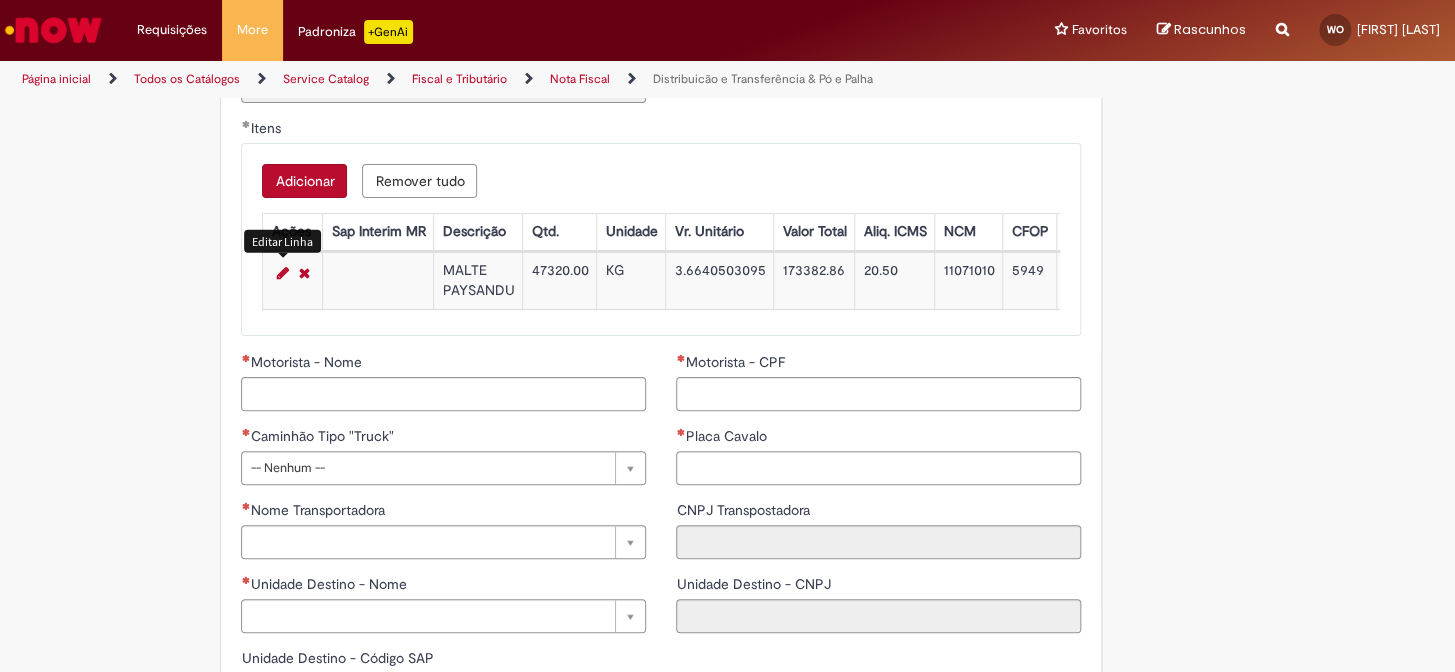 click at bounding box center [282, 273] 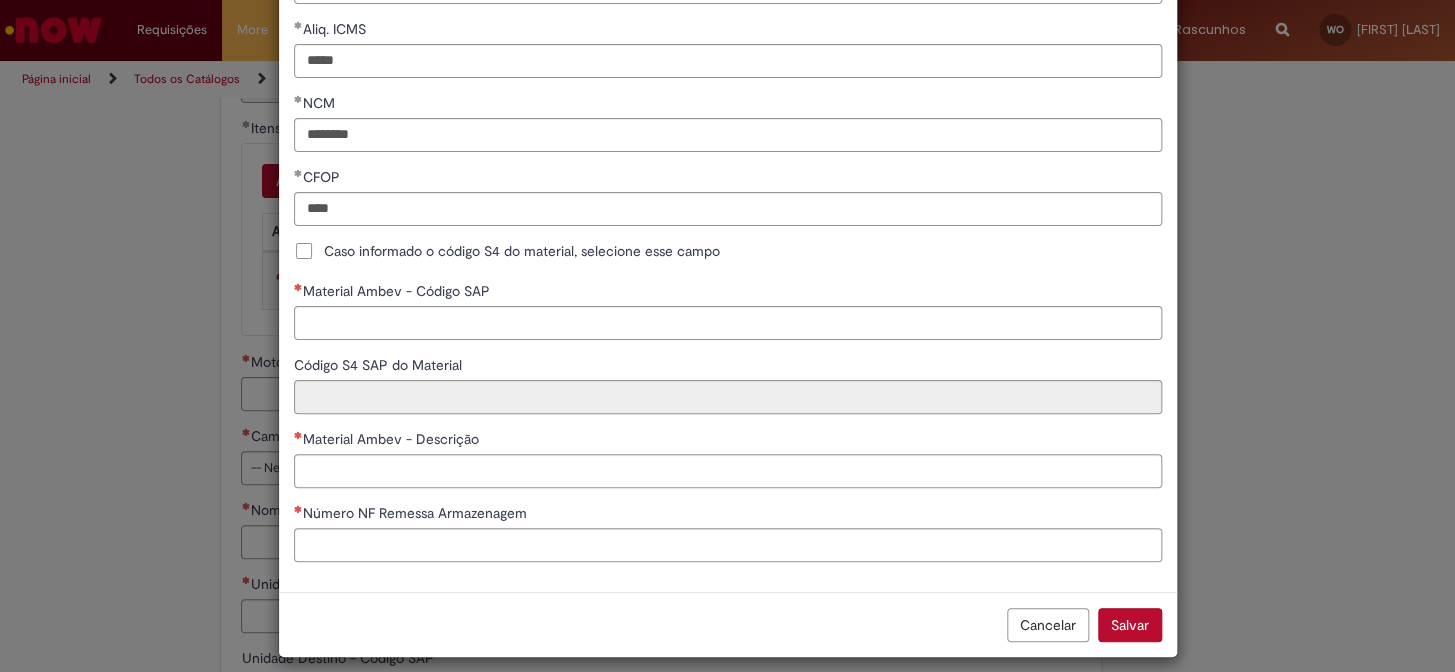 scroll, scrollTop: 469, scrollLeft: 0, axis: vertical 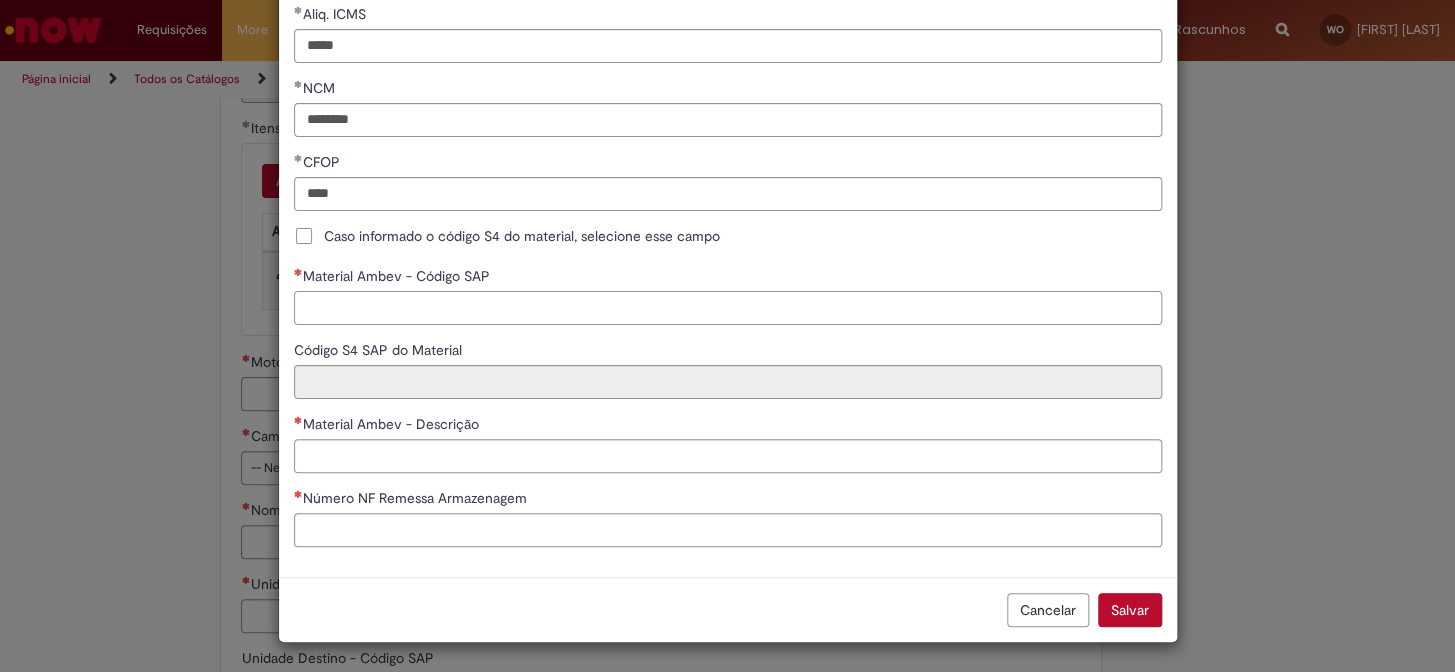 click on "Material Ambev - Código SAP" at bounding box center [728, 308] 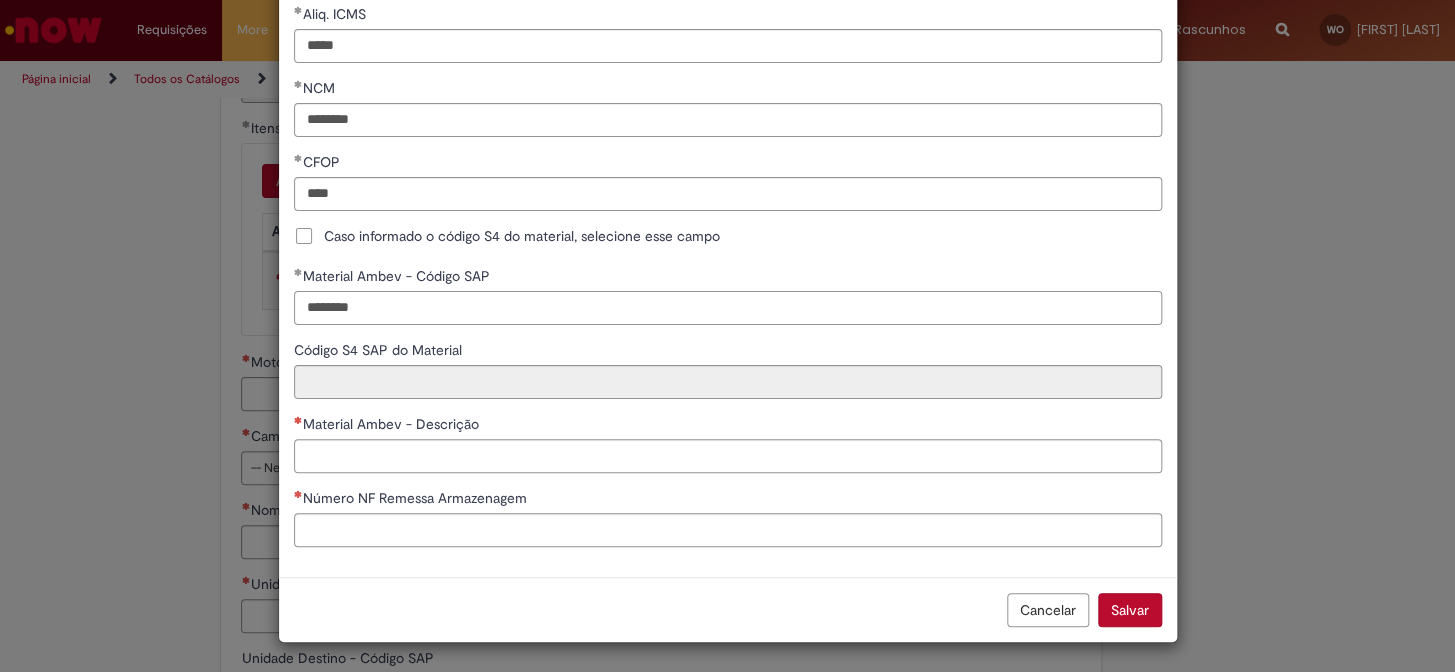 type on "********" 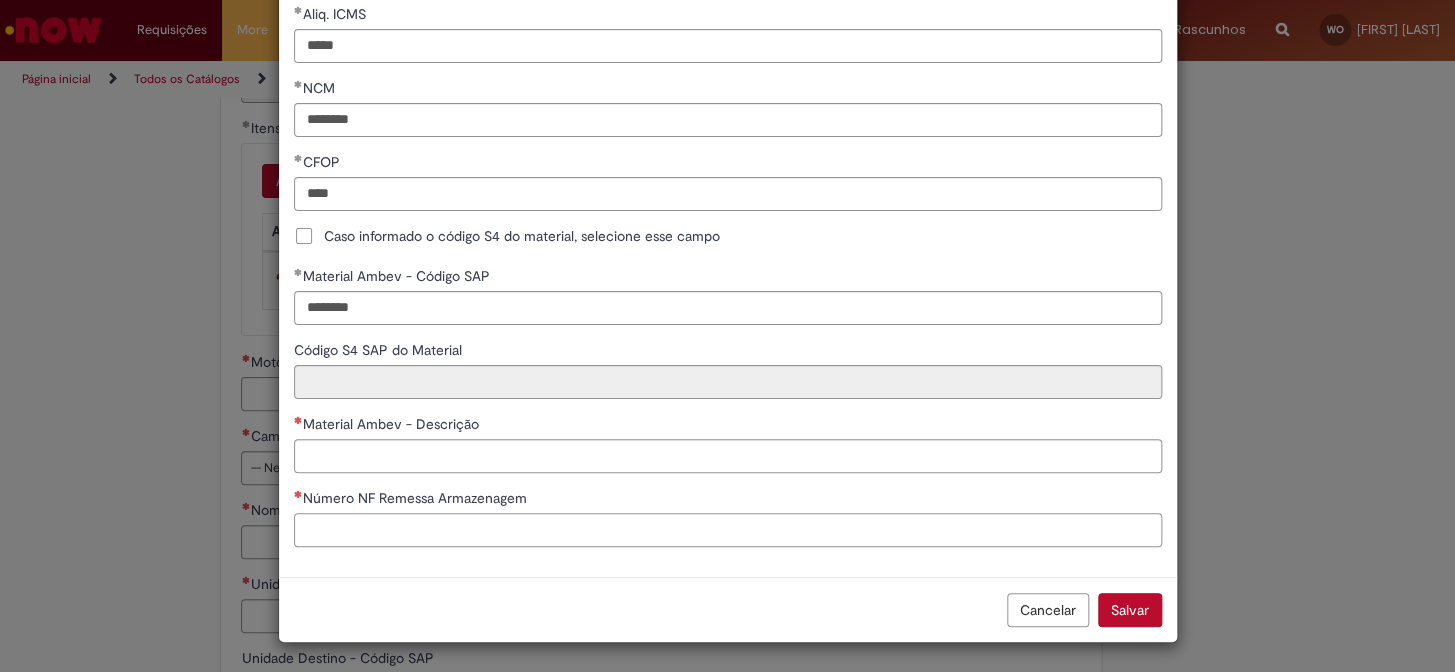 click on "Número NF Remessa Armazenagem" at bounding box center [728, 530] 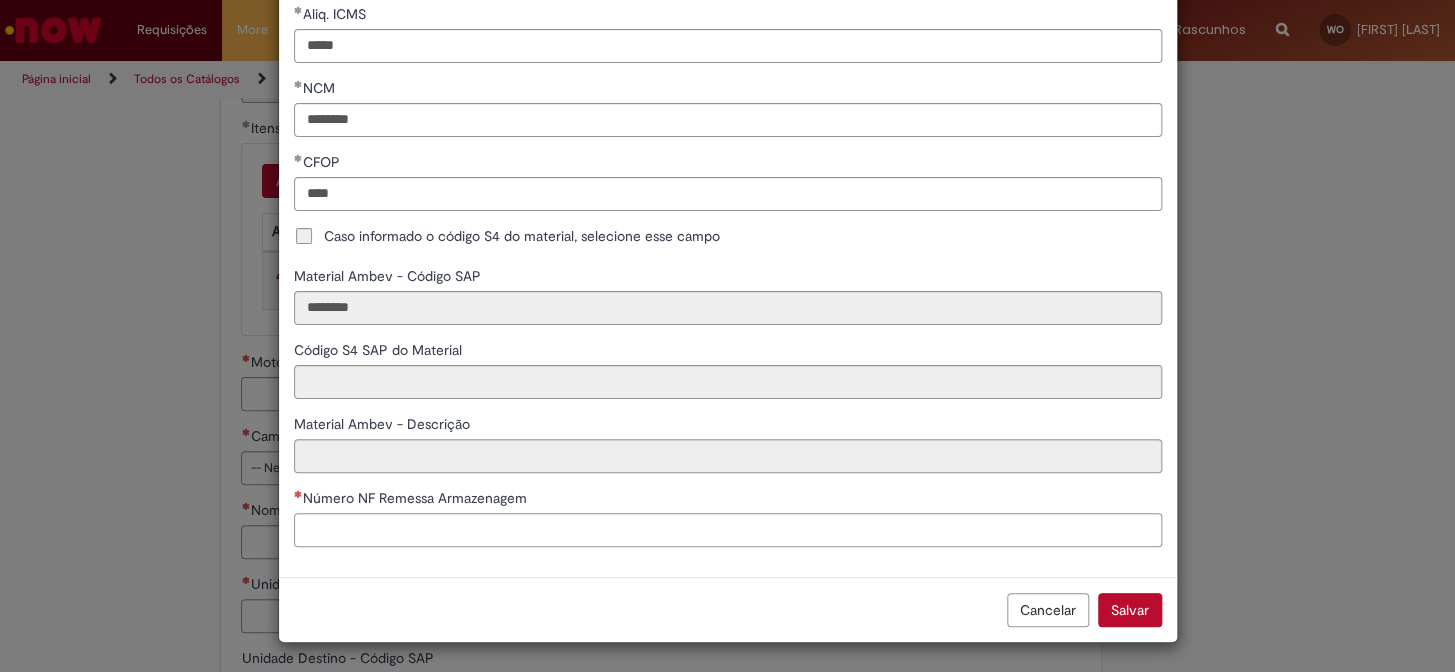 type on "**********" 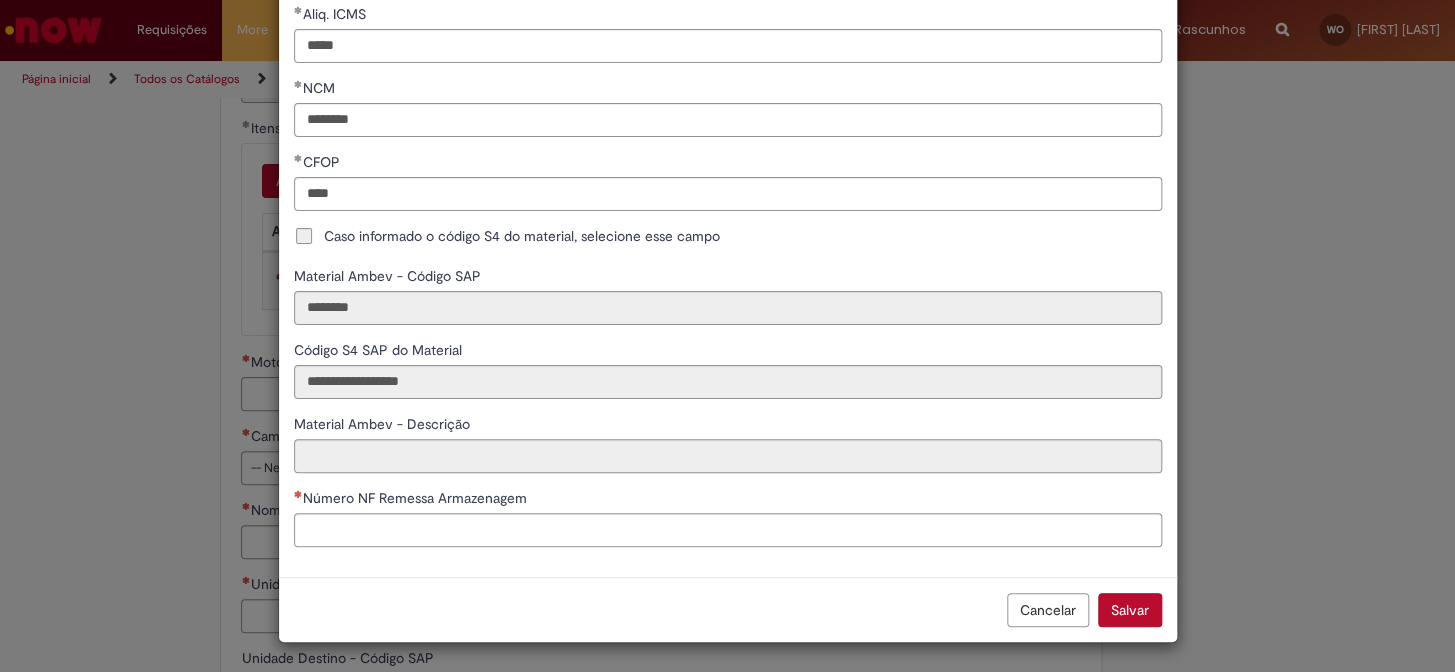 type on "**********" 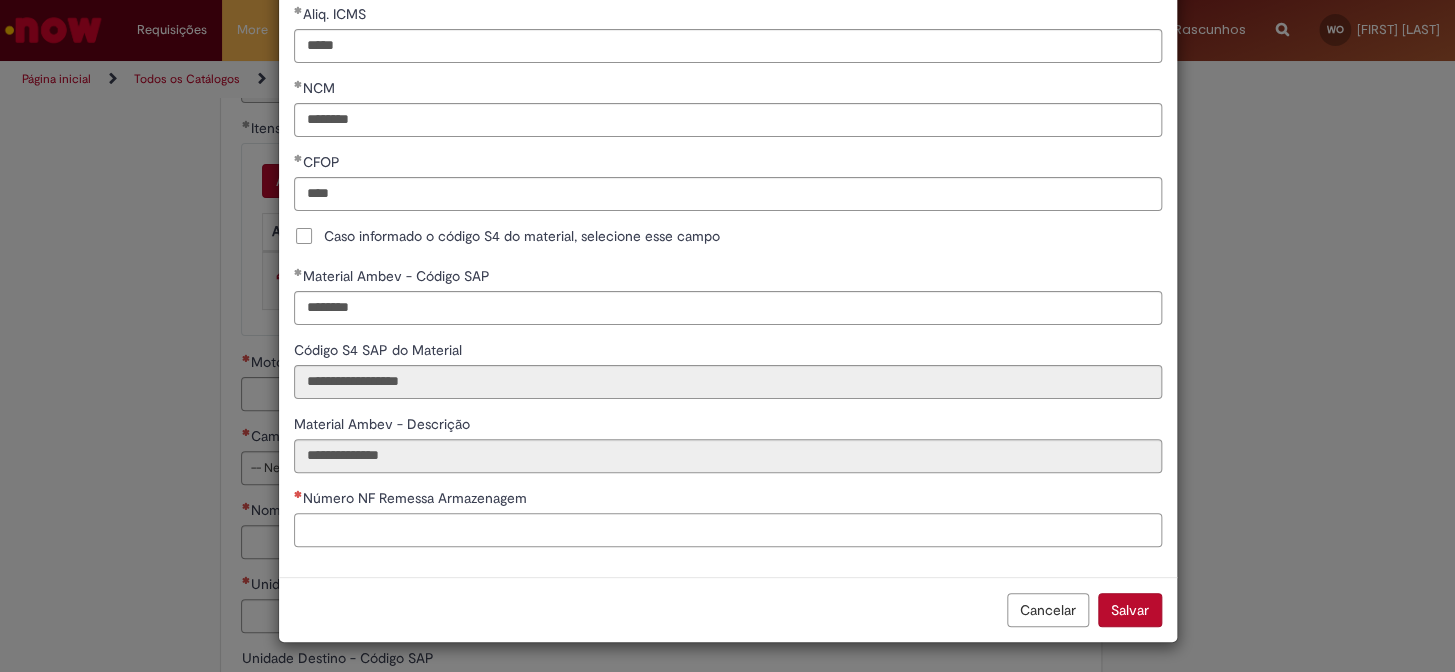 paste on "******" 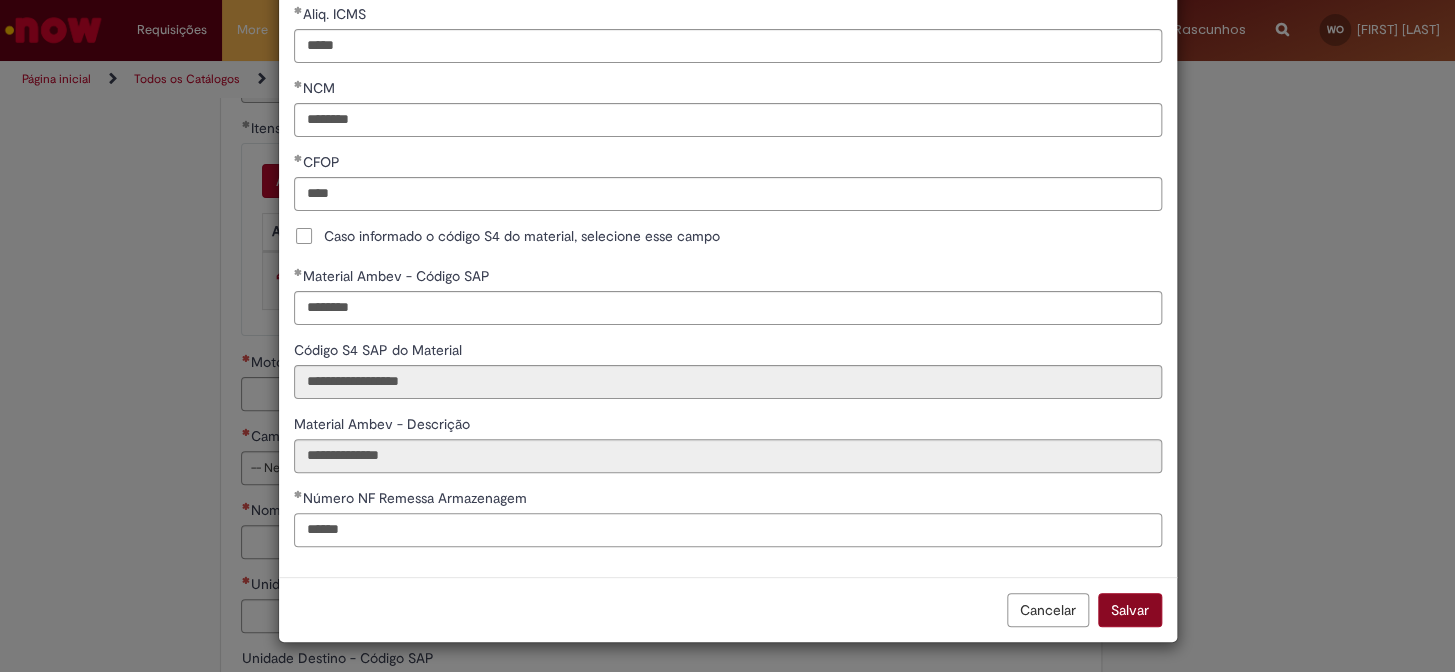 type on "******" 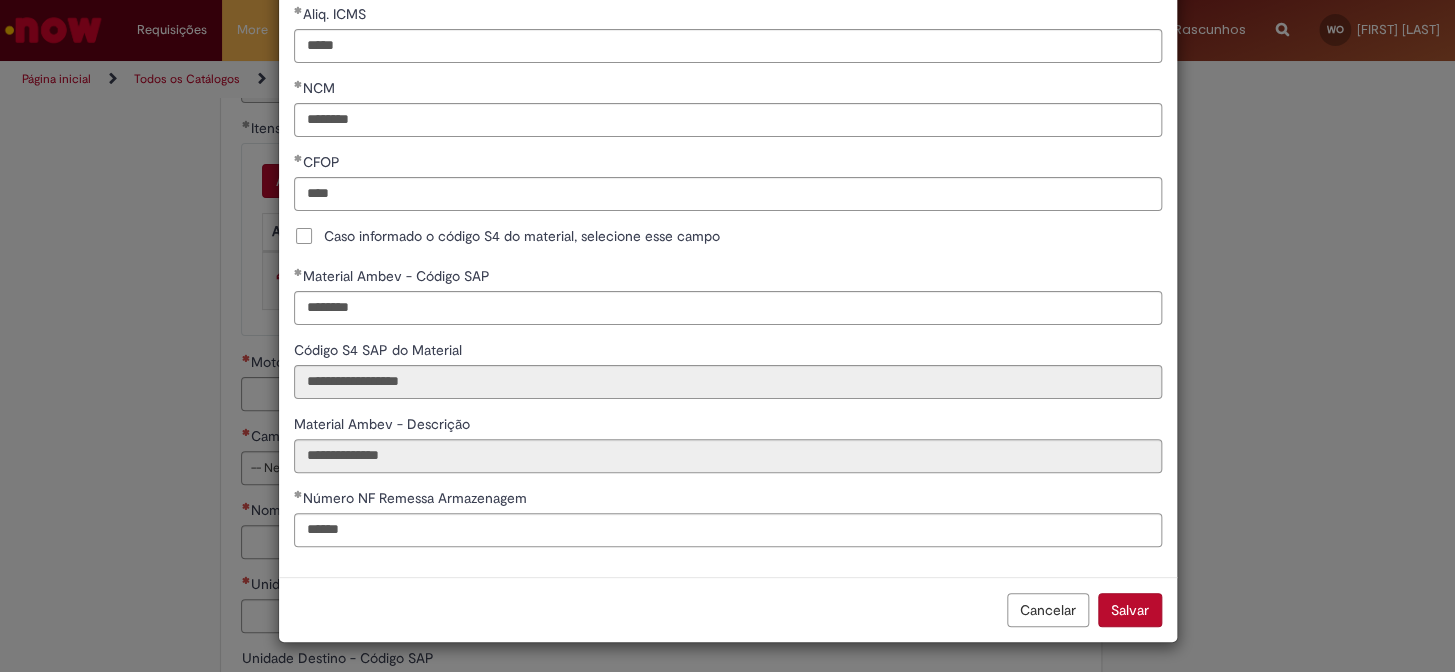click on "Salvar" at bounding box center (1130, 610) 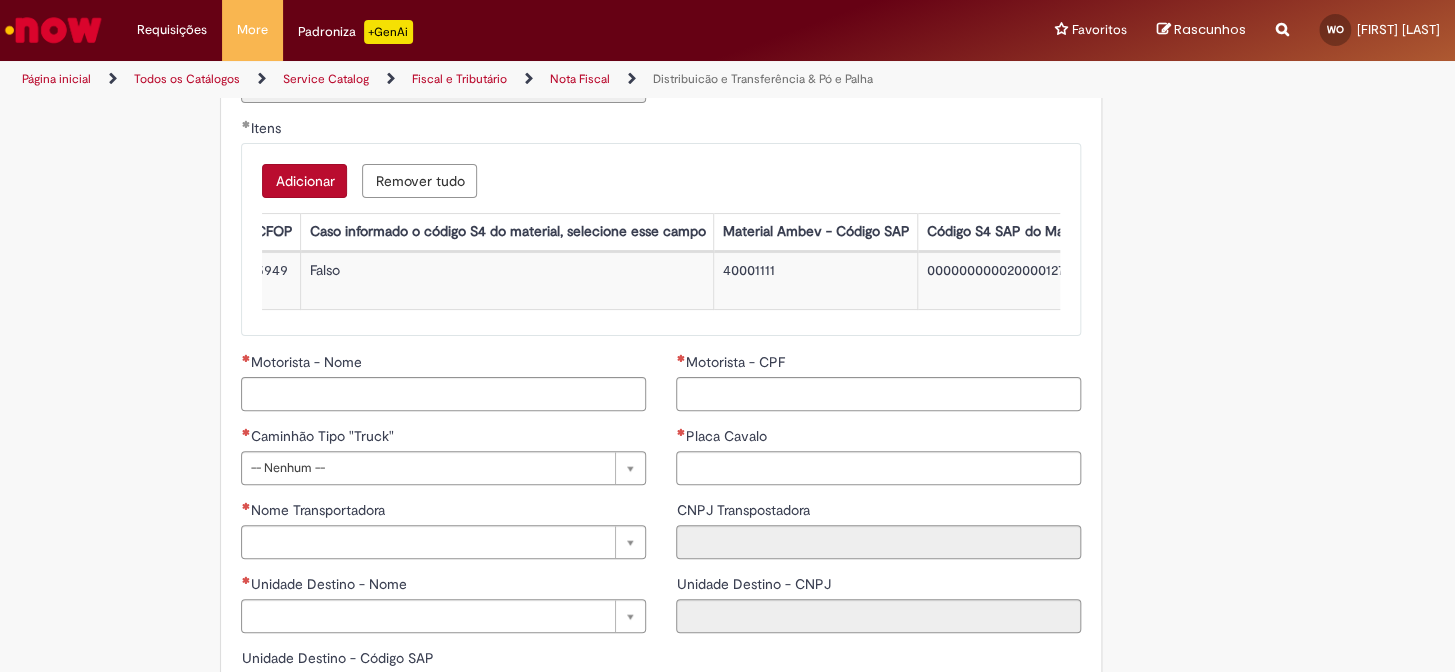 scroll, scrollTop: 0, scrollLeft: 1372, axis: horizontal 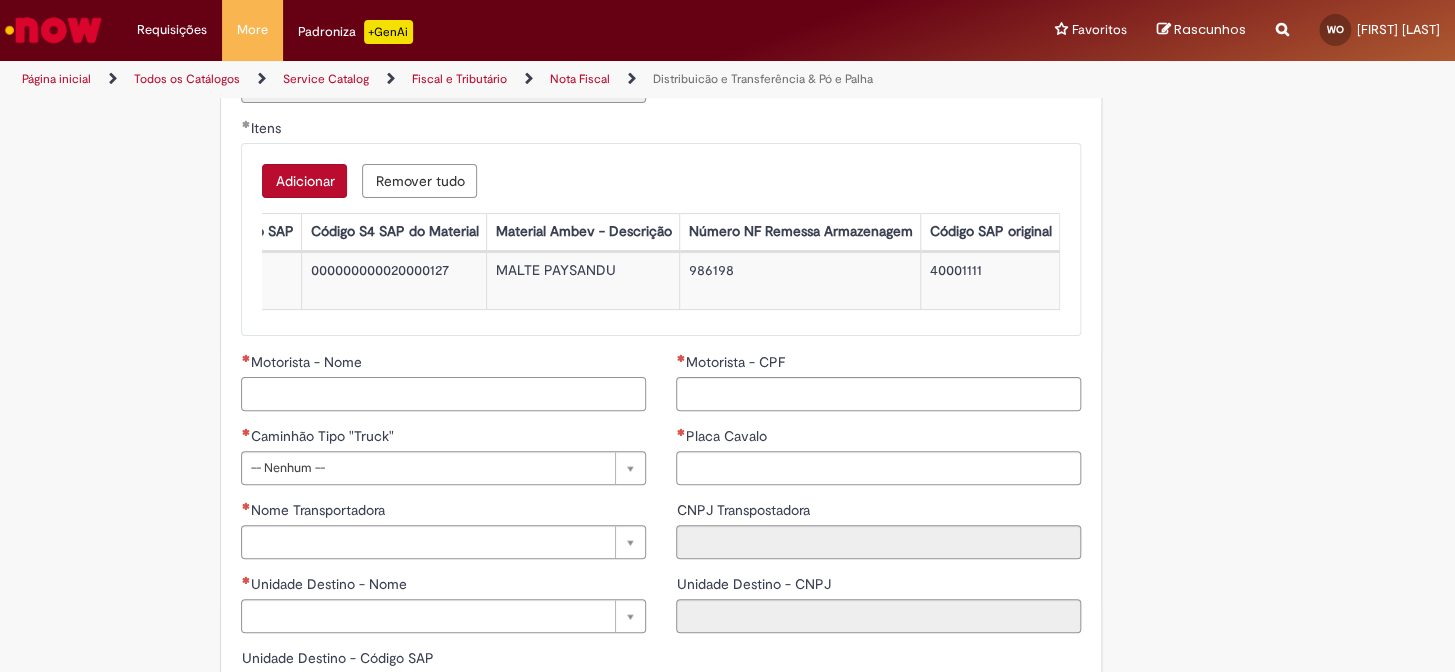 click on "Motorista - Nome" at bounding box center (443, 394) 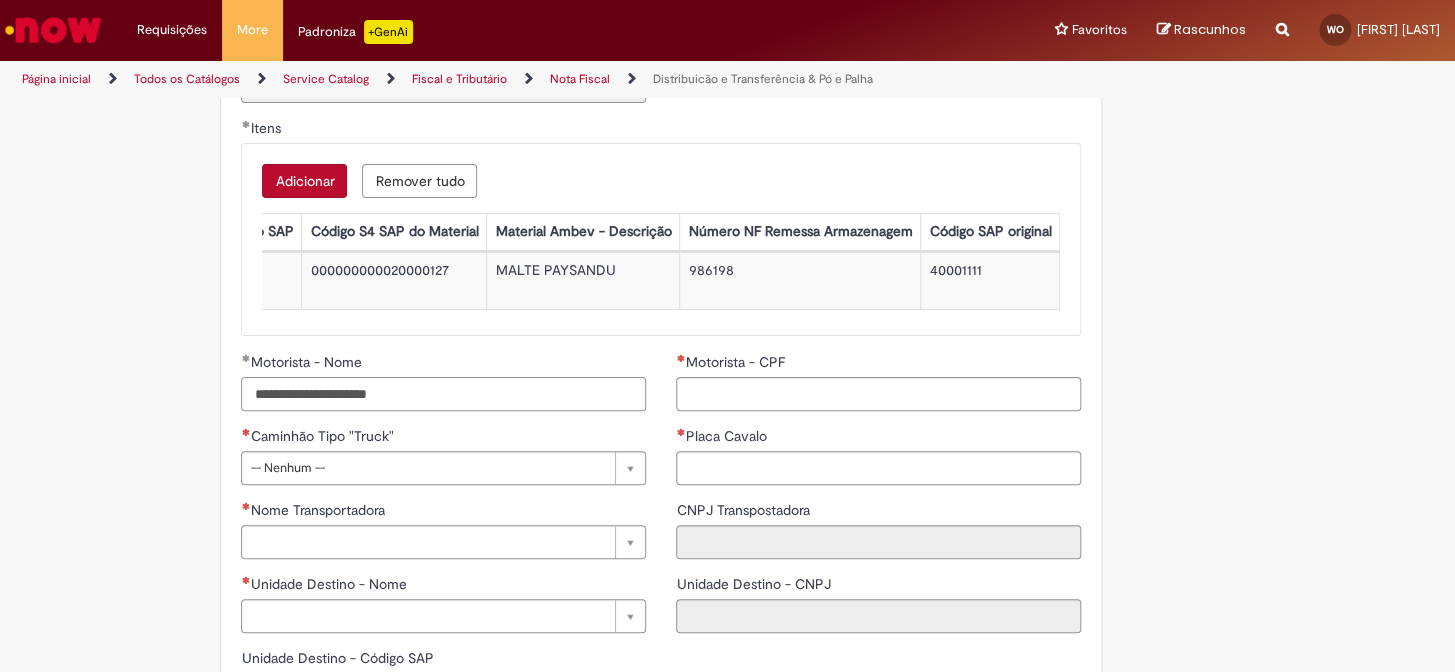 type on "**********" 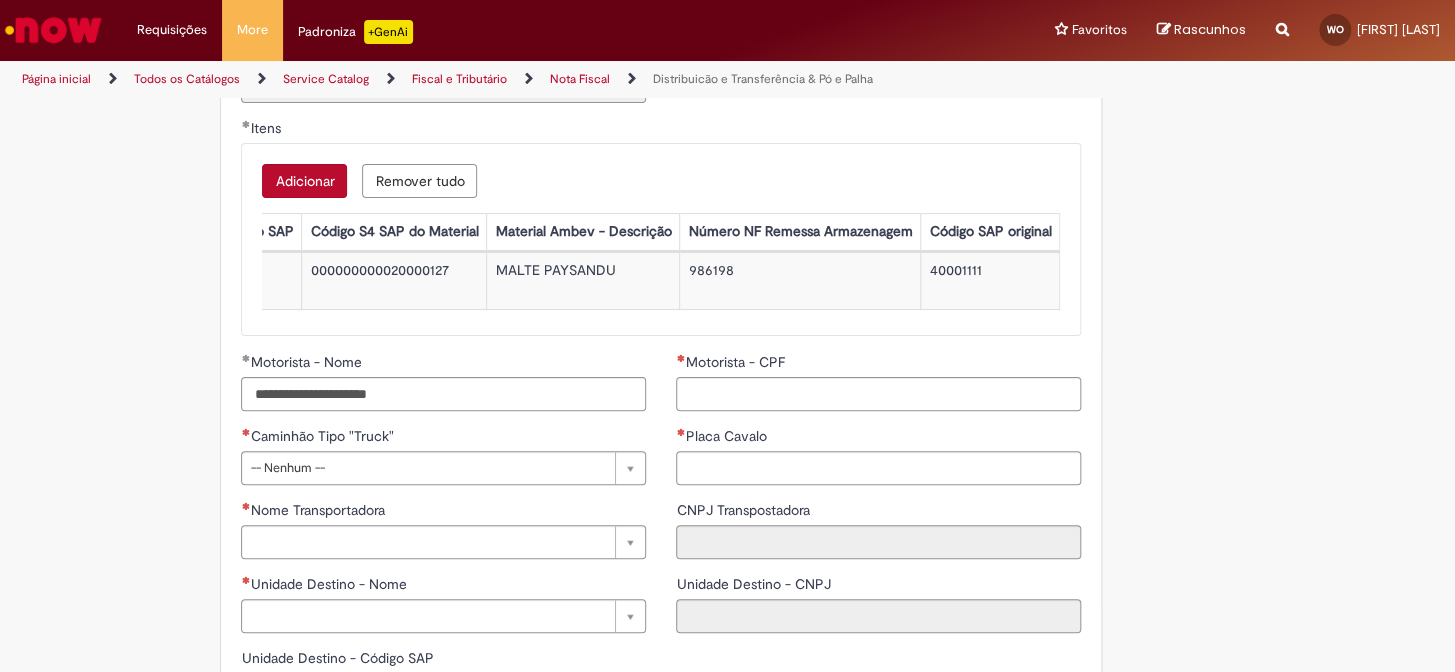 click on "Motorista - CPF" at bounding box center (878, 364) 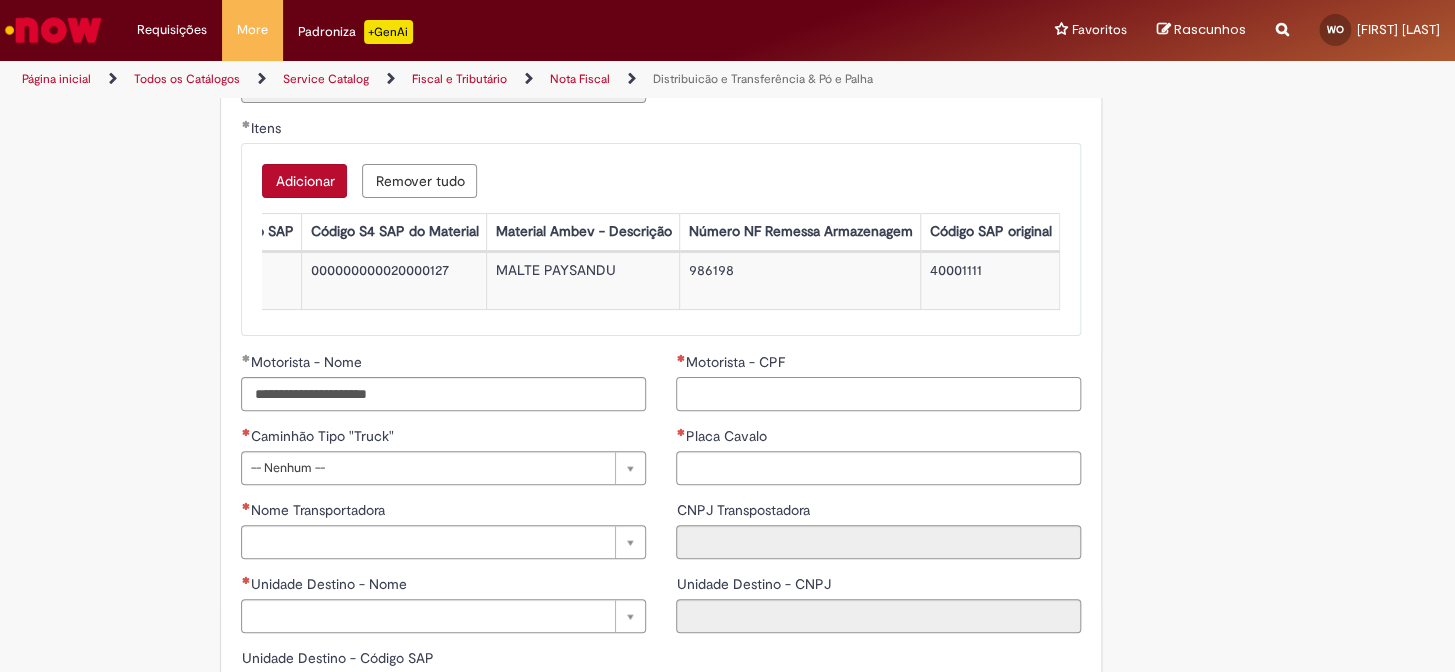 click on "Motorista - CPF" at bounding box center [878, 394] 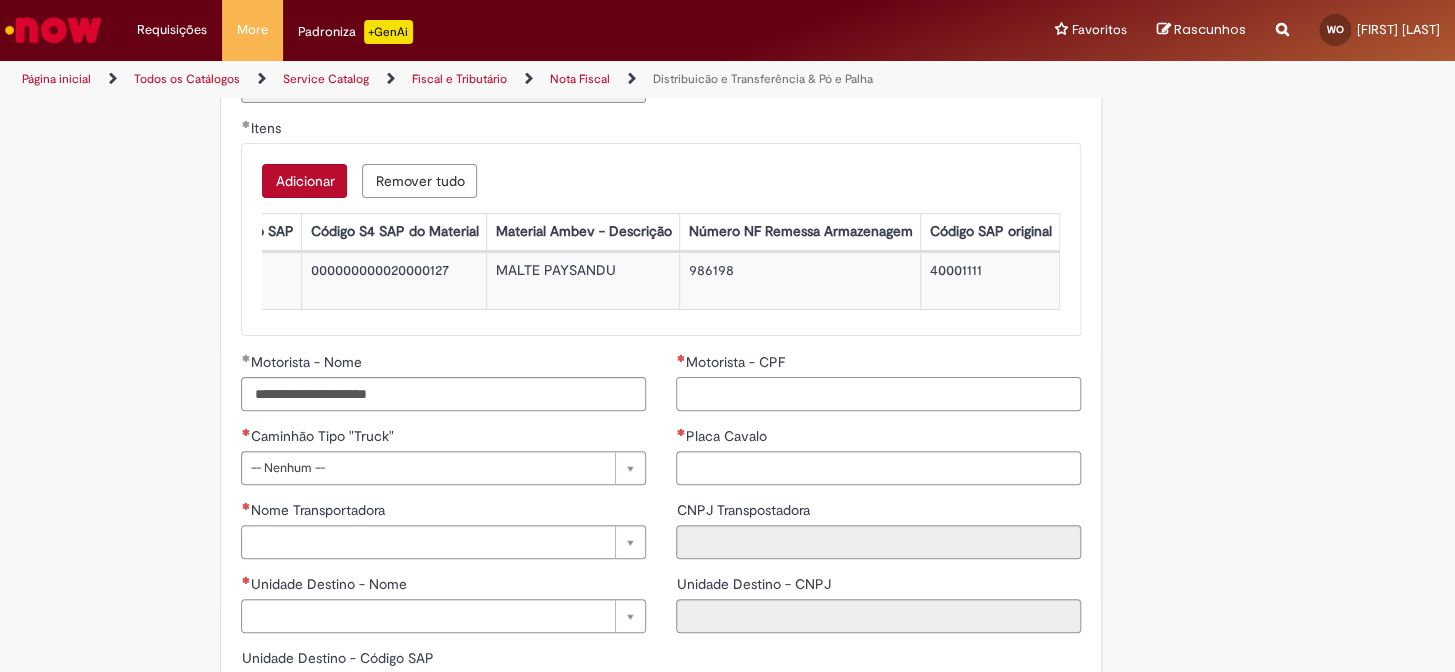 paste on "**********" 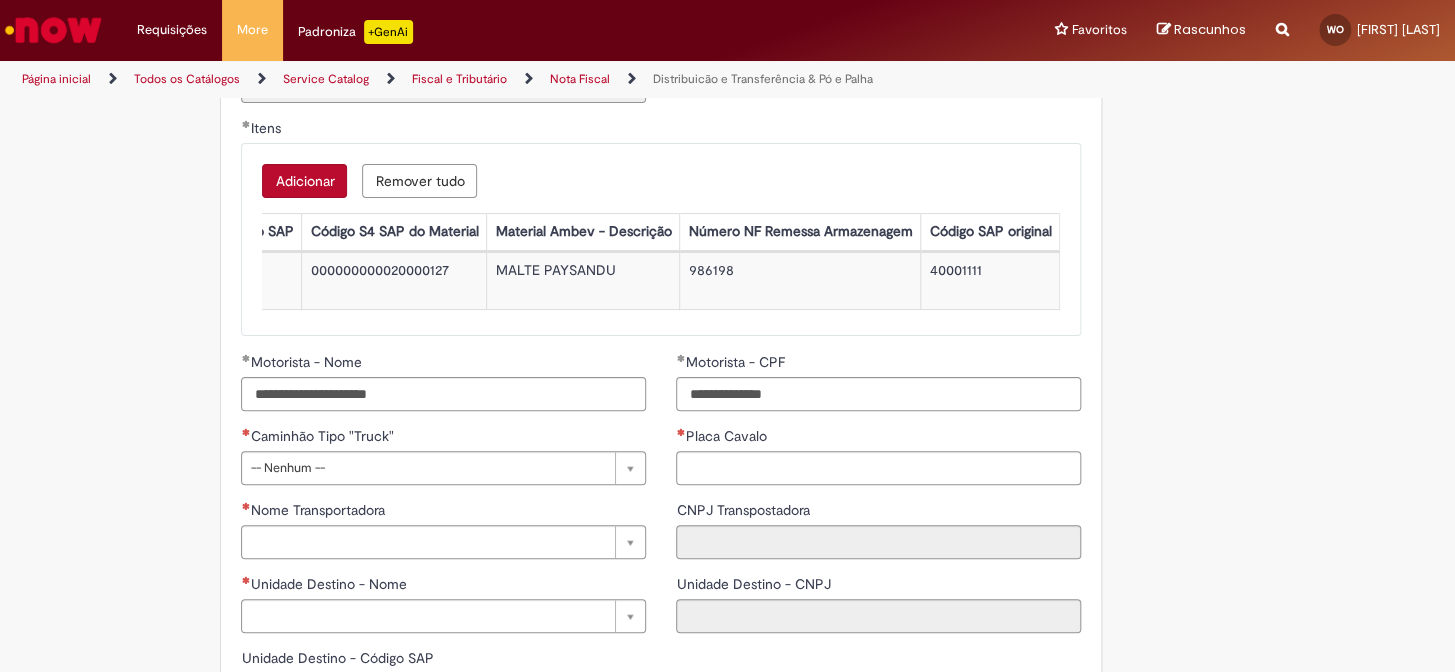 type on "**********" 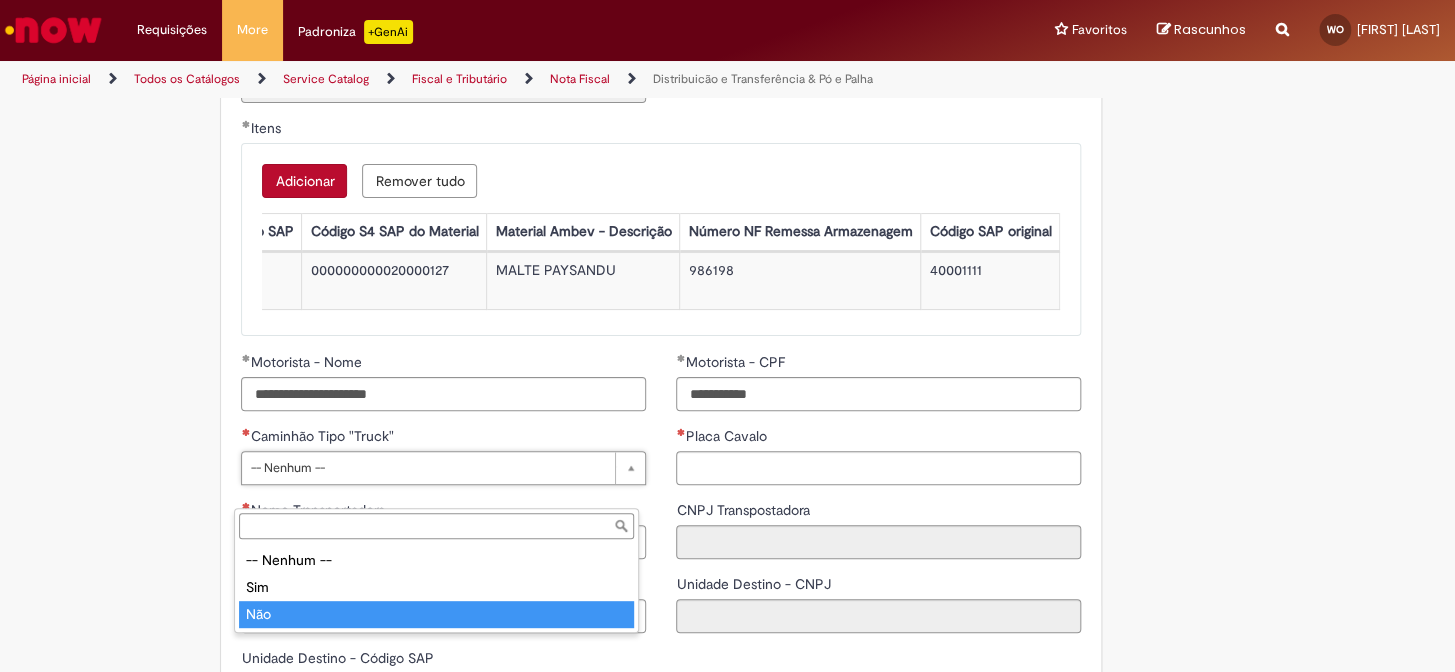 type on "***" 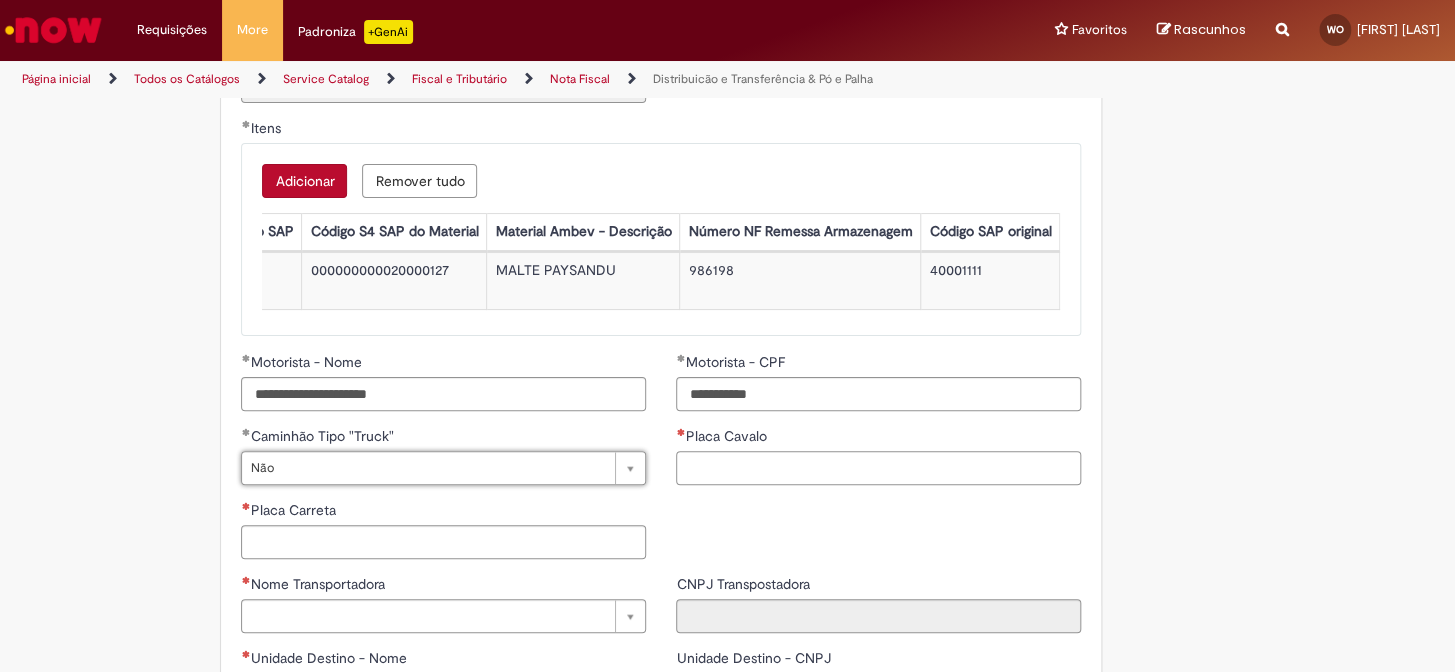 click on "Placa Cavalo" at bounding box center [878, 468] 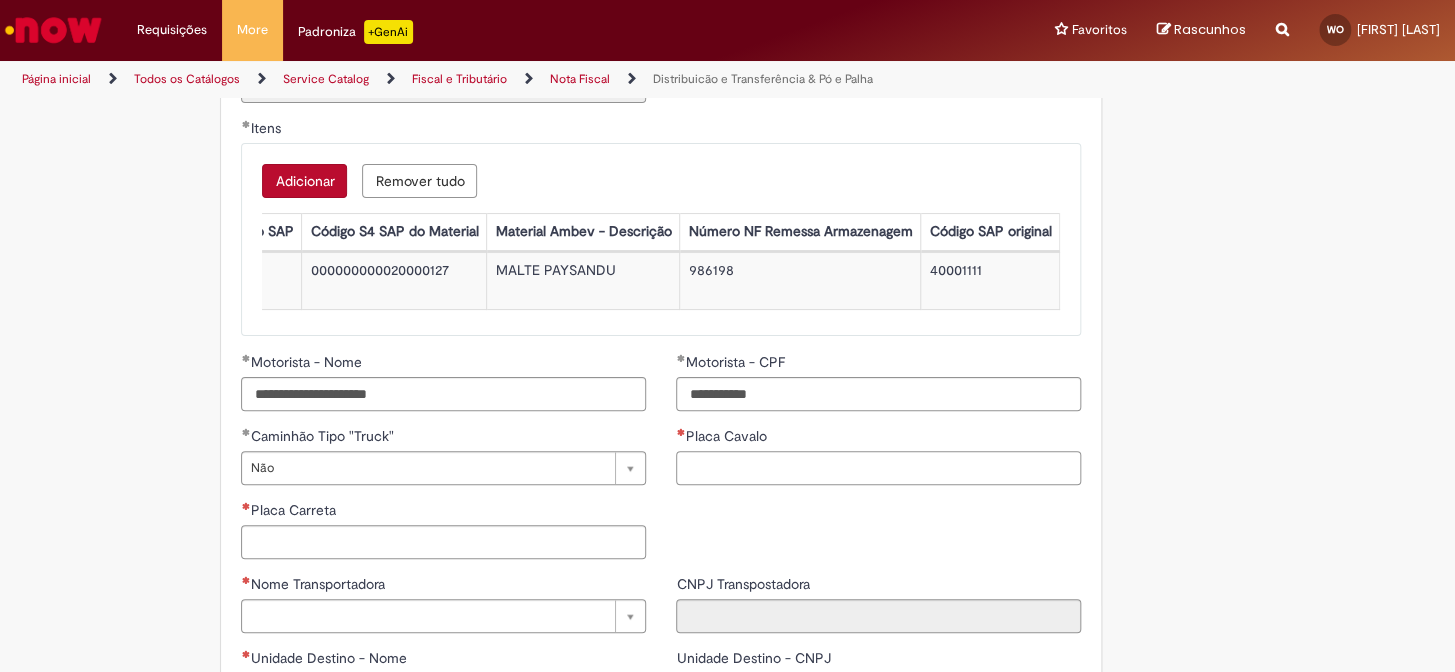 paste on "*******" 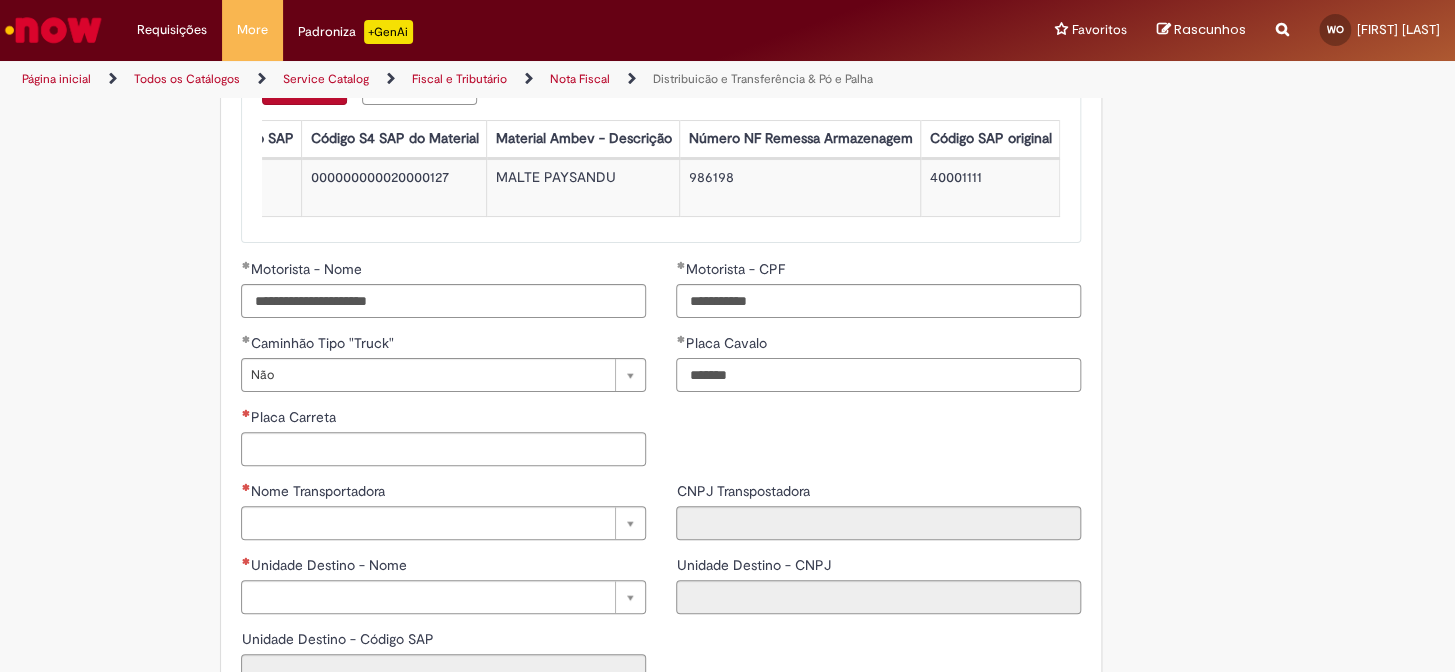 scroll, scrollTop: 2272, scrollLeft: 0, axis: vertical 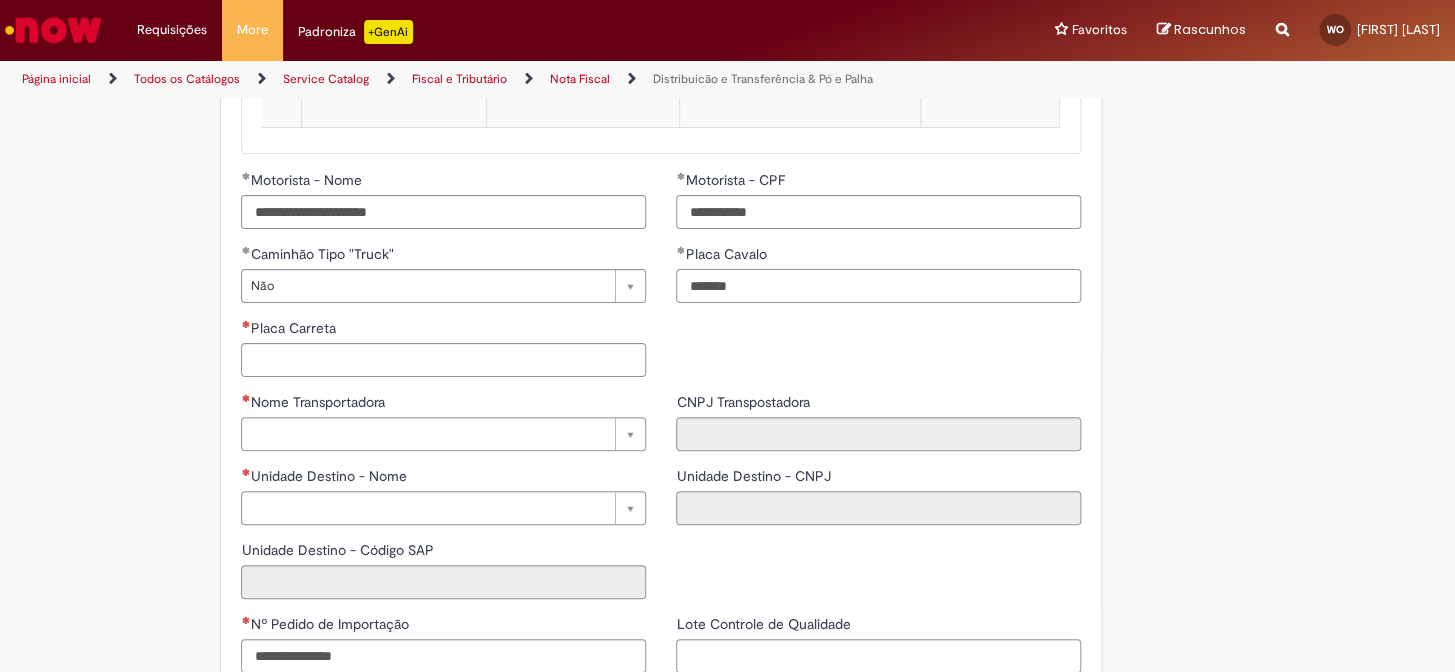 type on "*******" 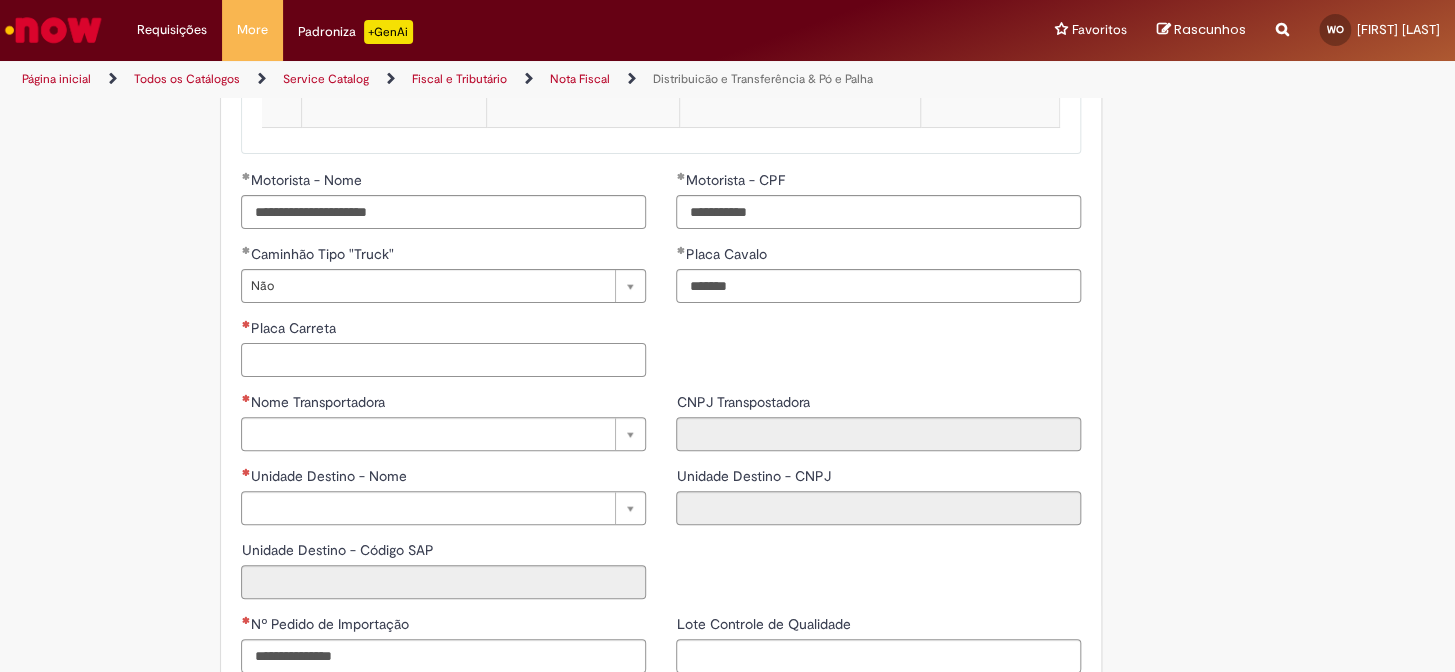 click on "Placa Carreta" at bounding box center (443, 360) 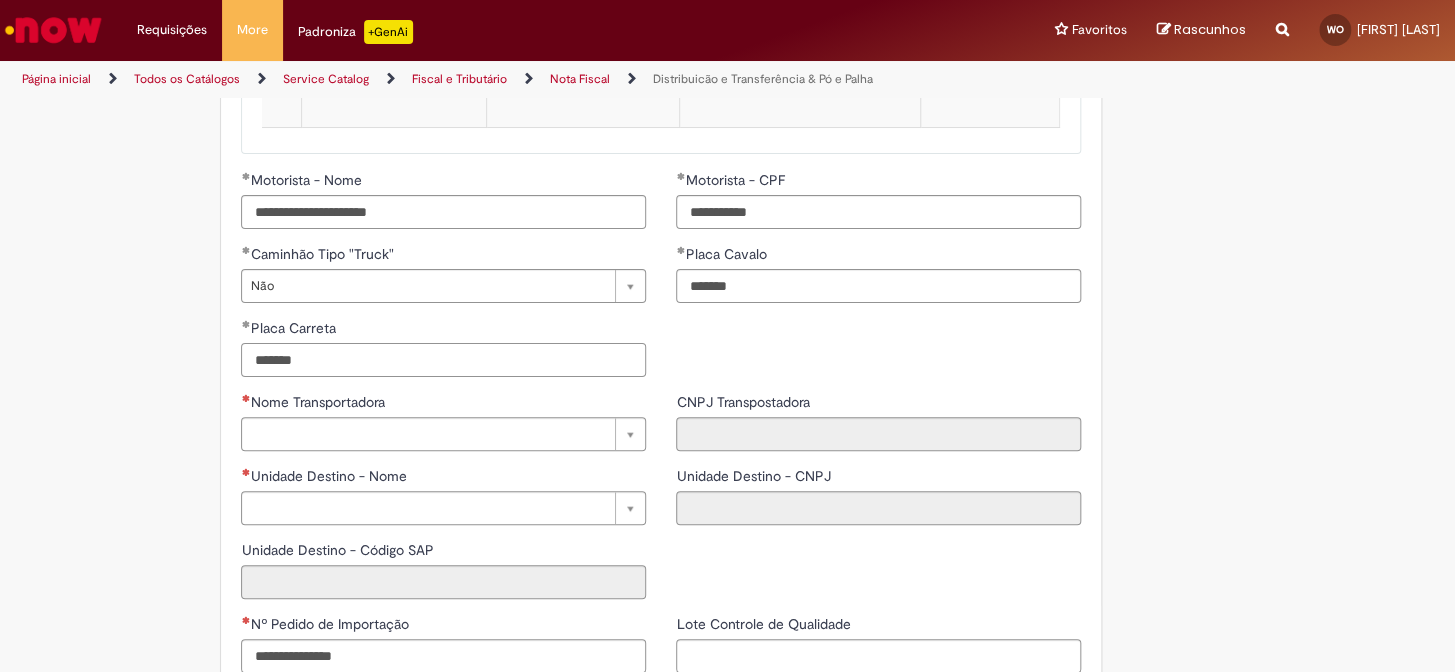 type on "*******" 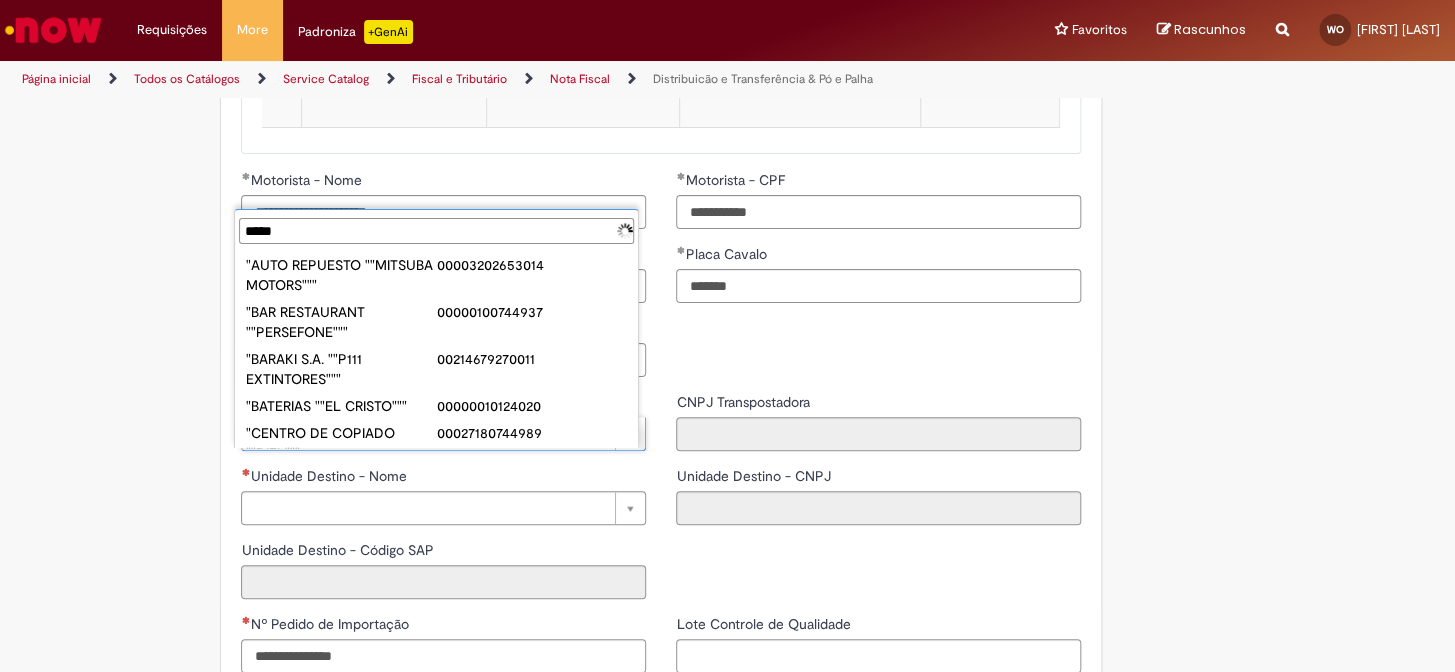 type on "******" 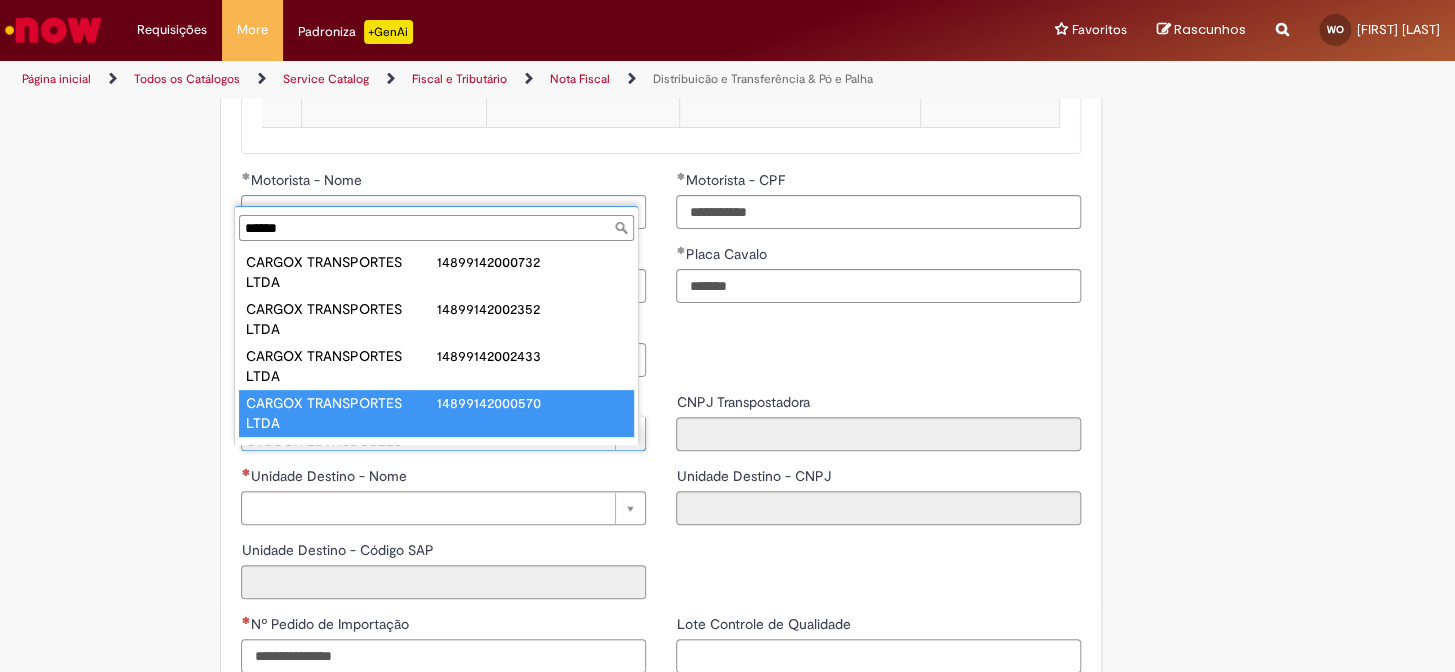scroll, scrollTop: 317, scrollLeft: 0, axis: vertical 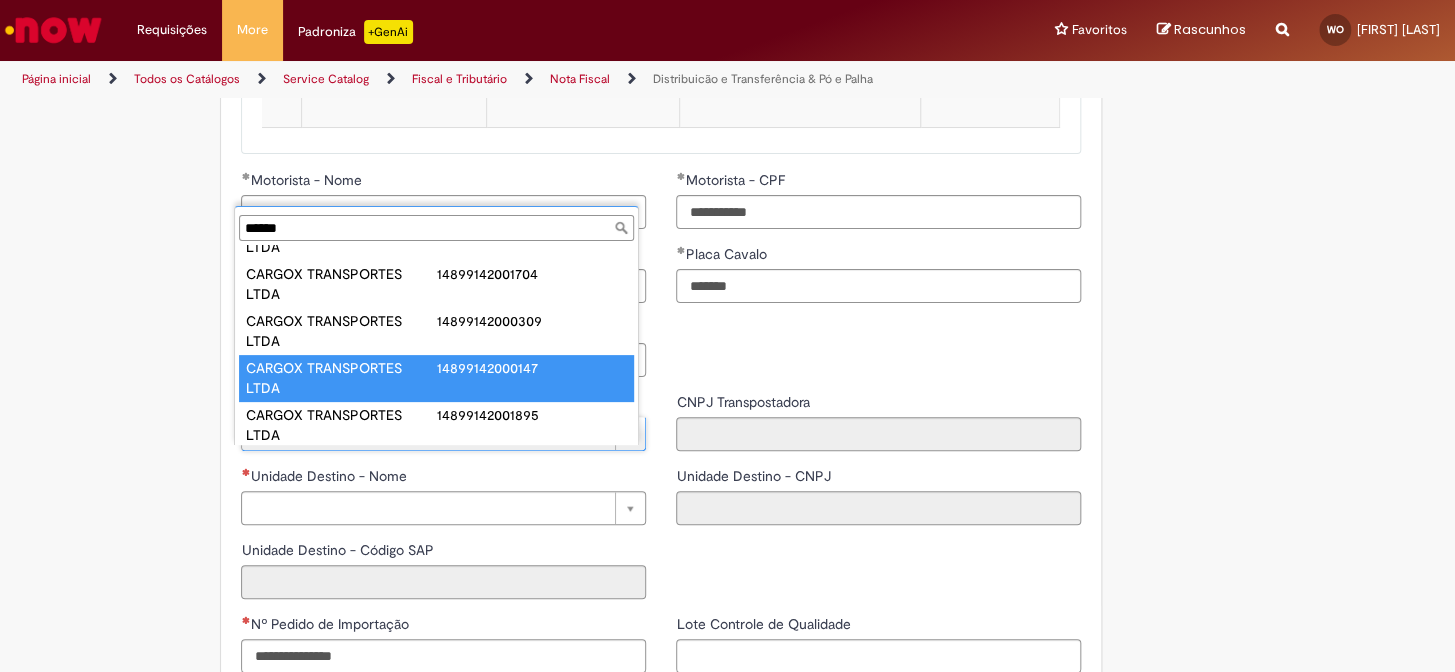 type on "**********" 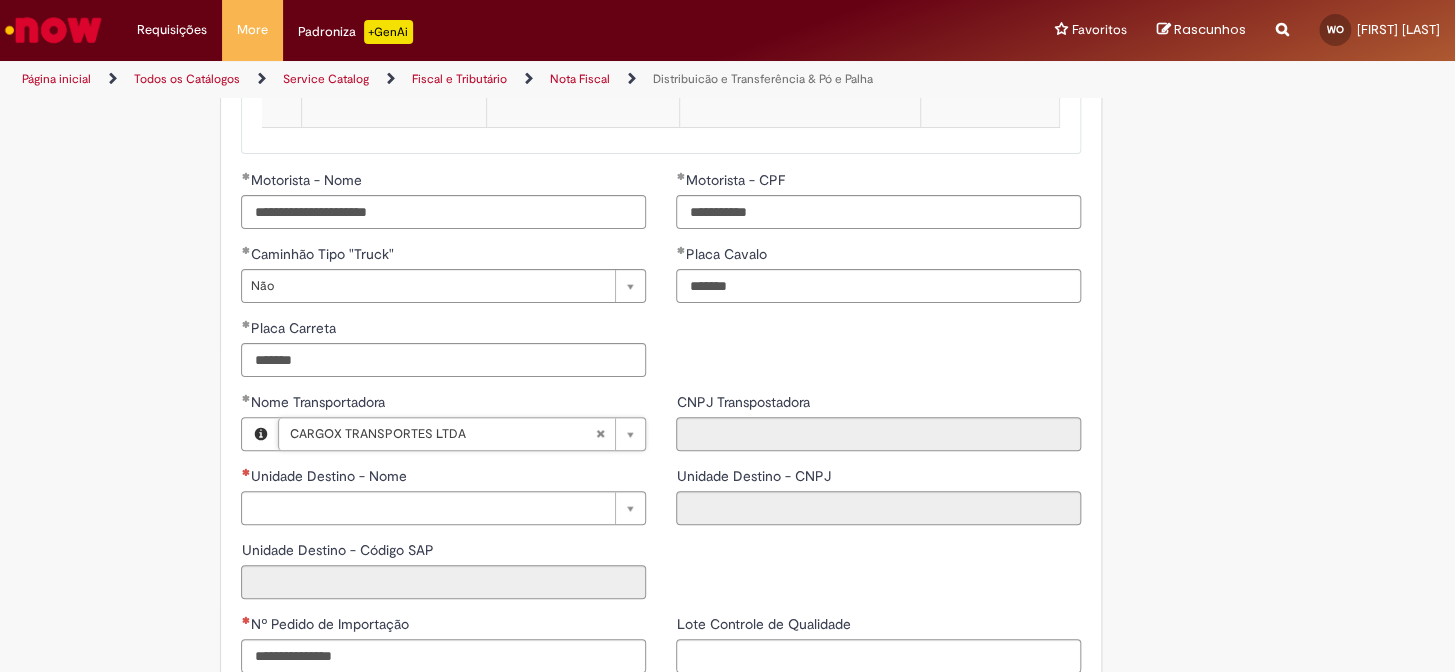 type on "**********" 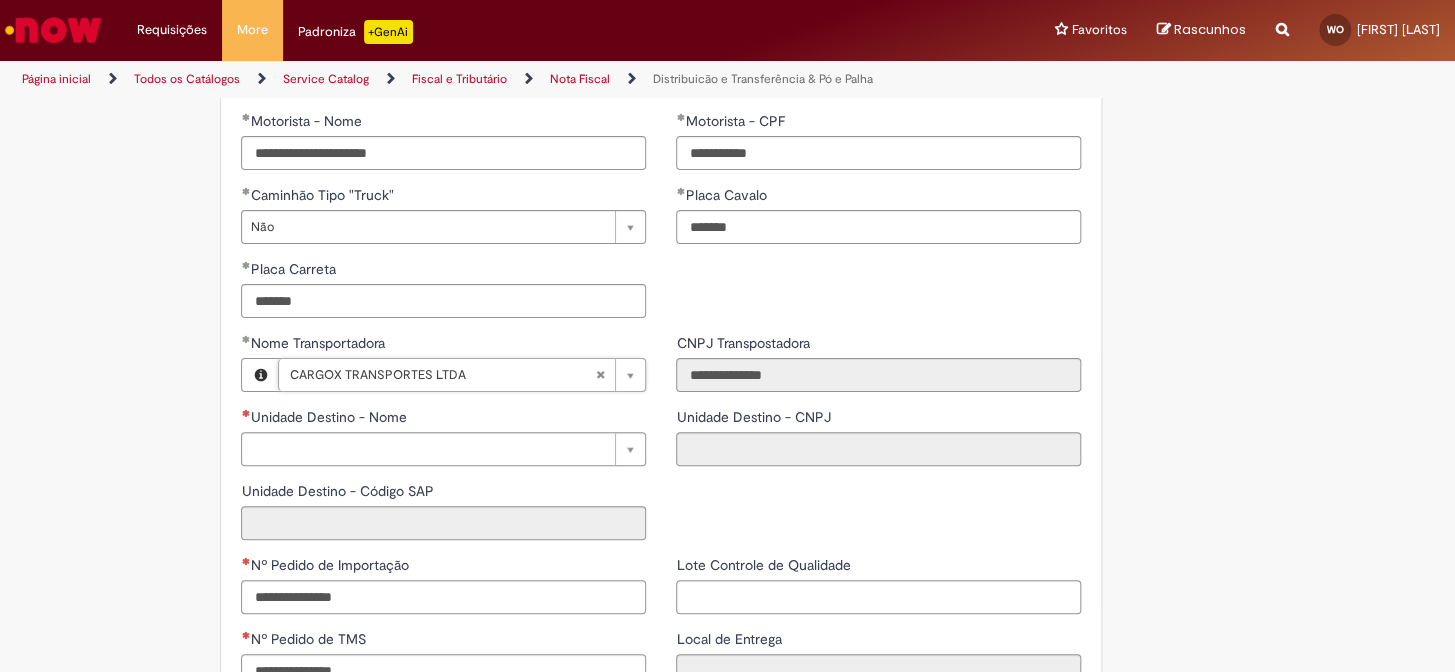 scroll, scrollTop: 2363, scrollLeft: 0, axis: vertical 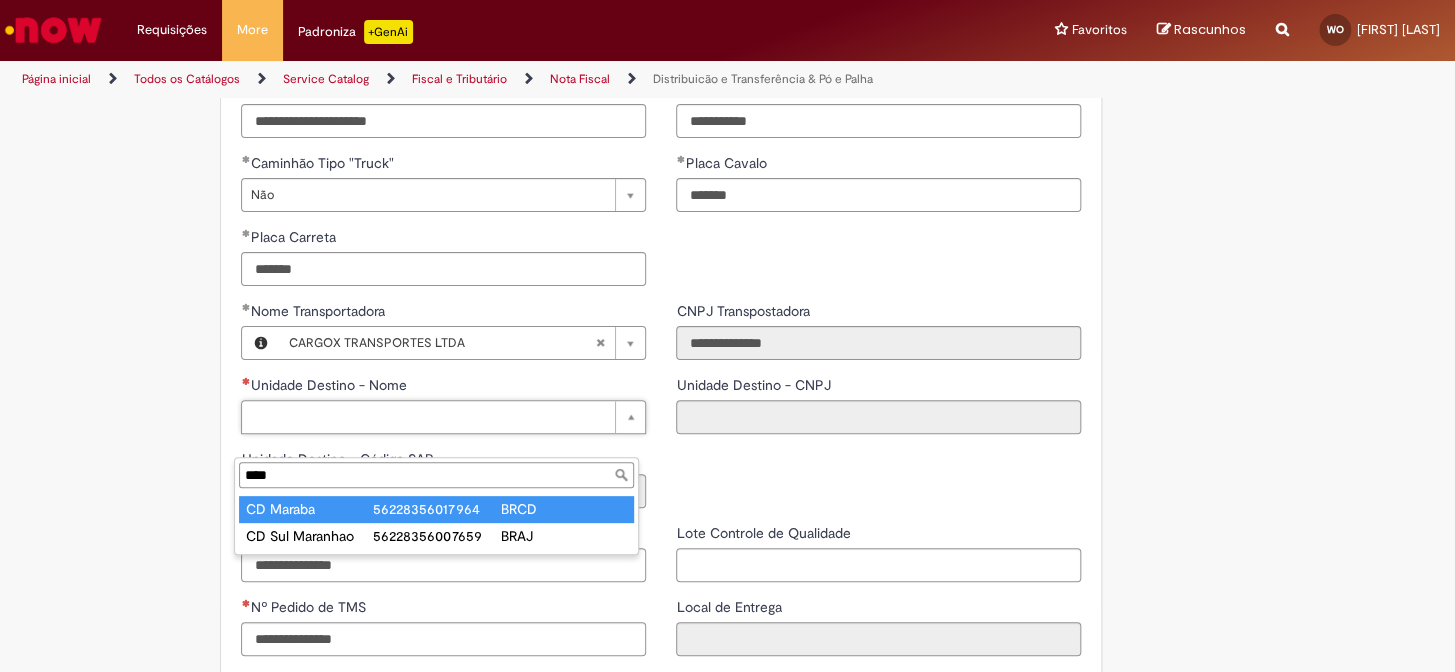 type on "*****" 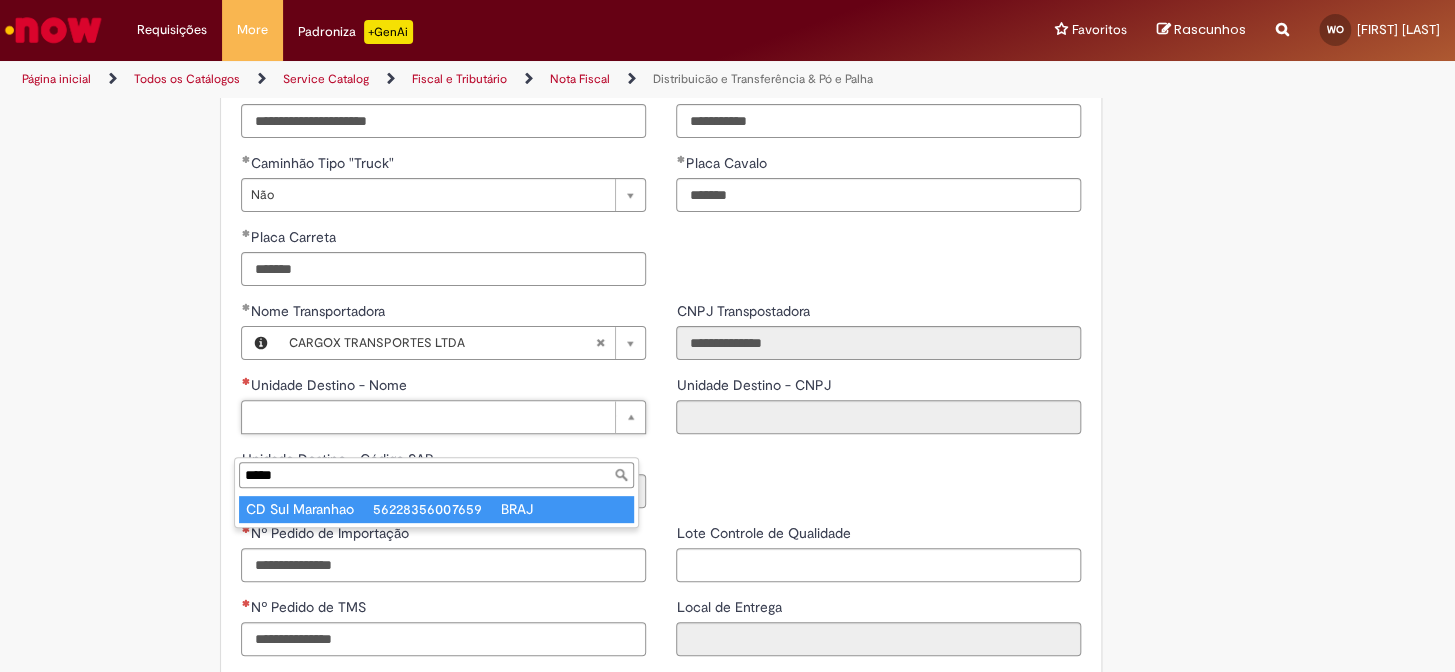 type on "**********" 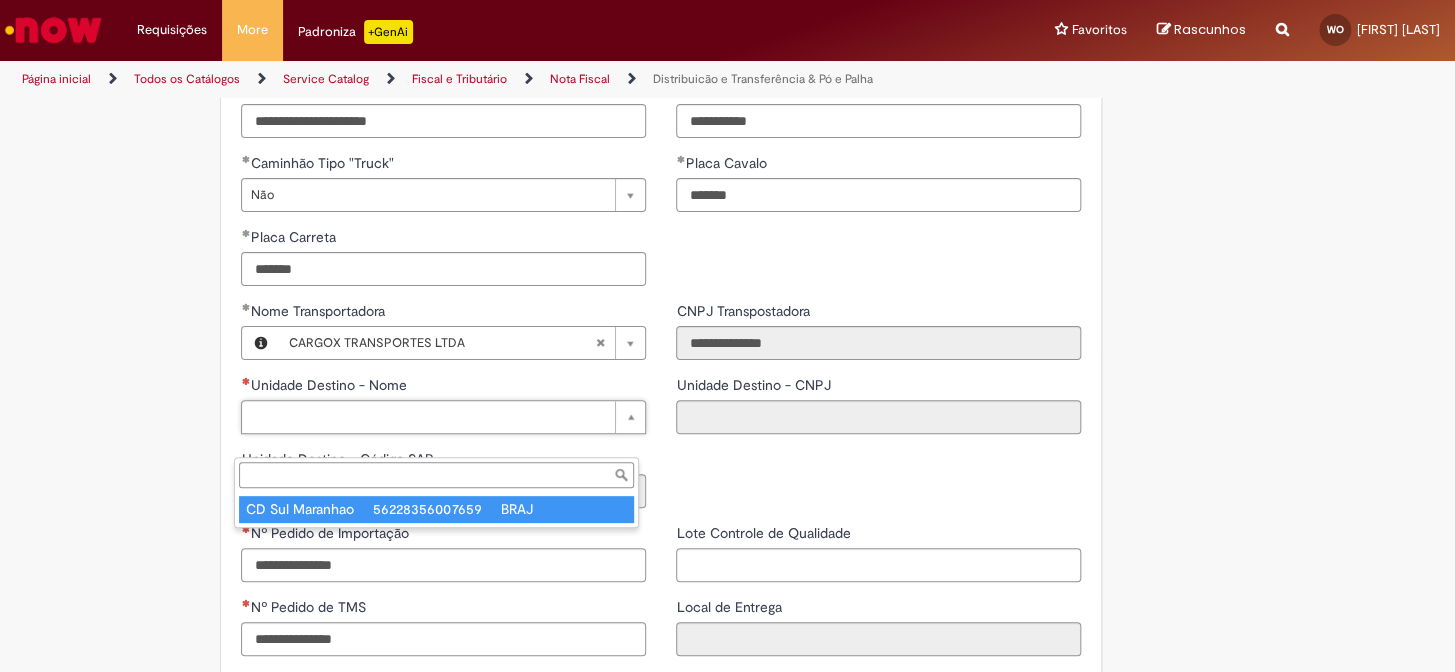type on "**********" 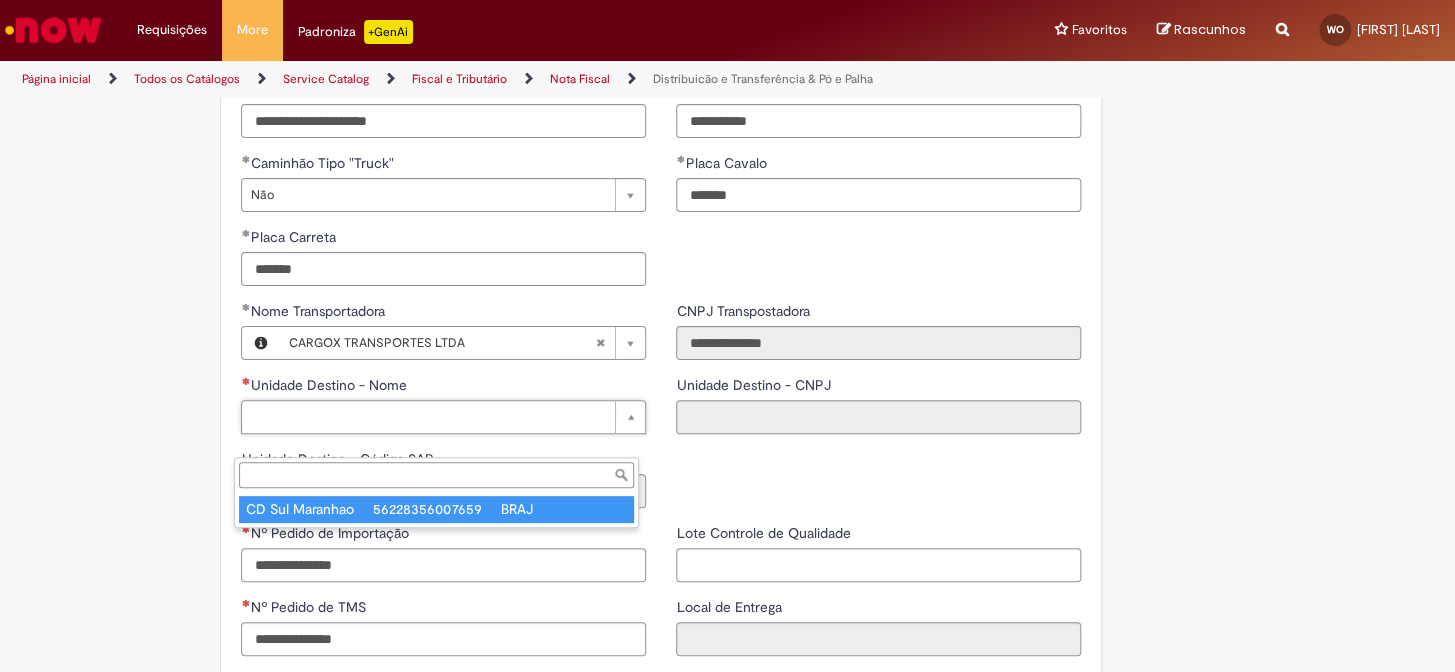 type on "****" 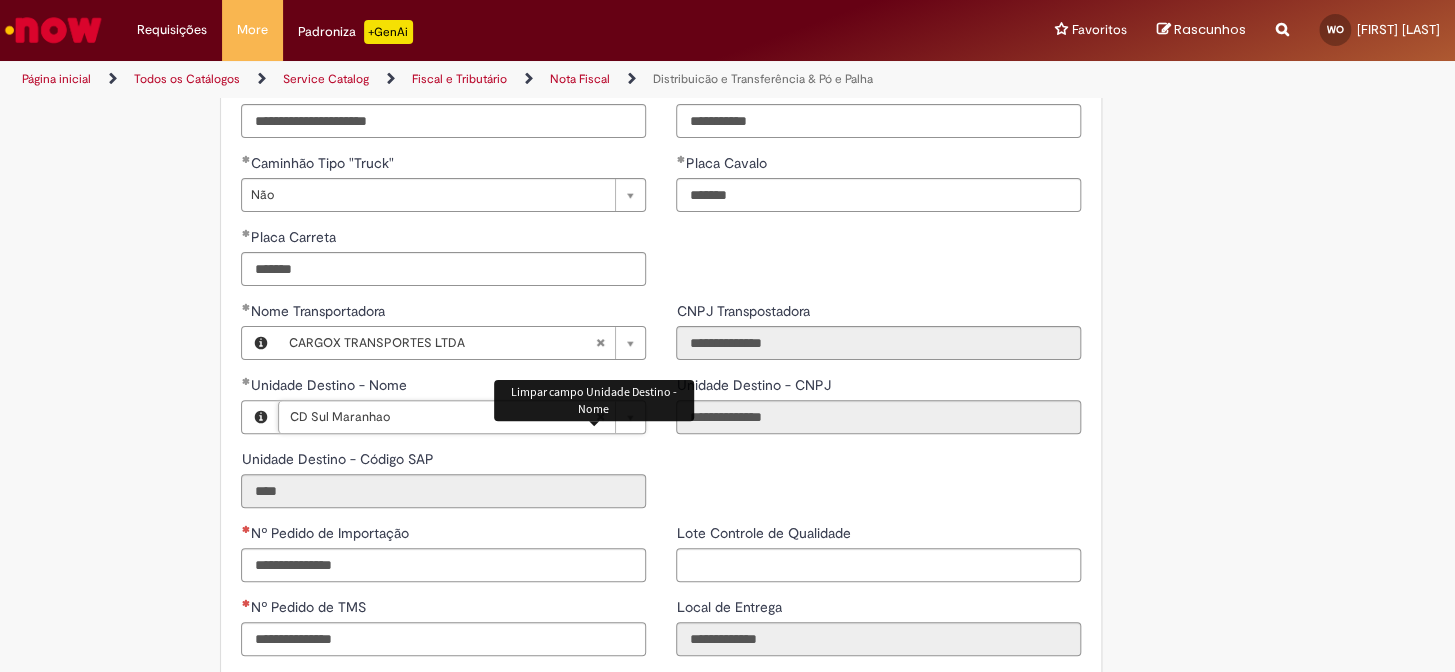 click at bounding box center (600, 417) 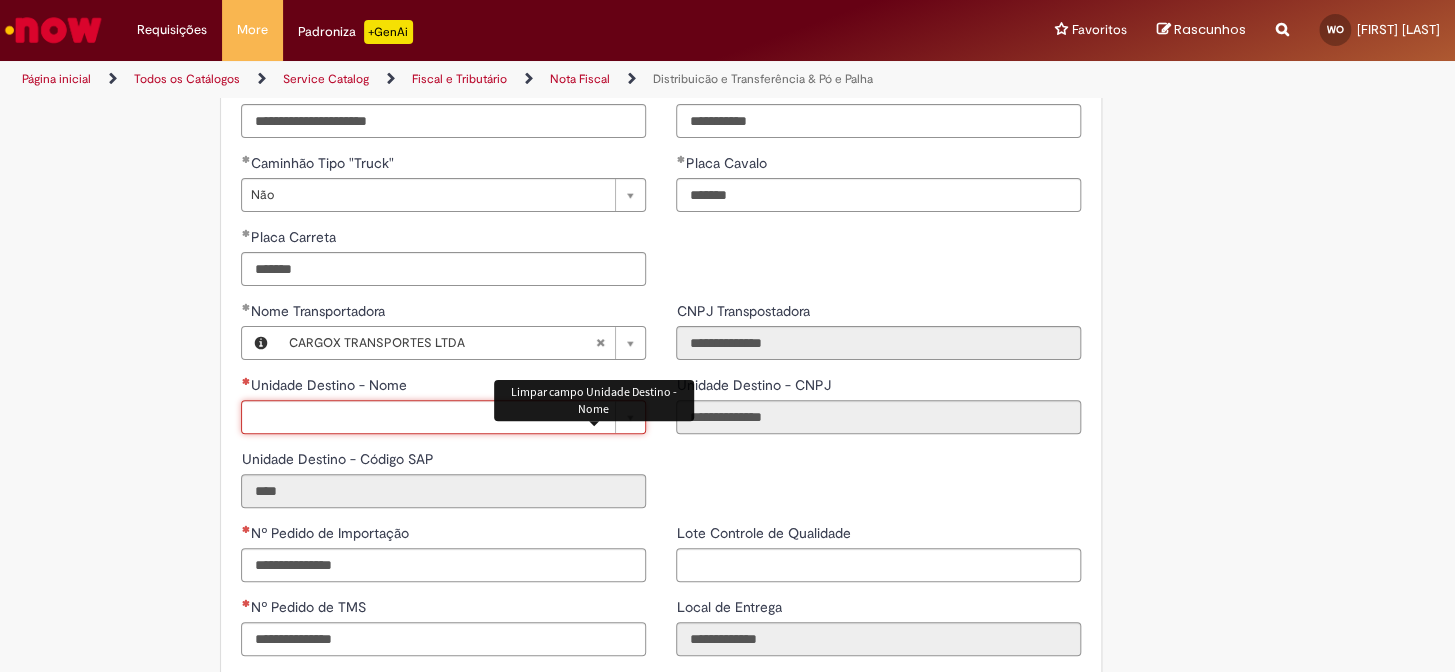 scroll, scrollTop: 0, scrollLeft: 0, axis: both 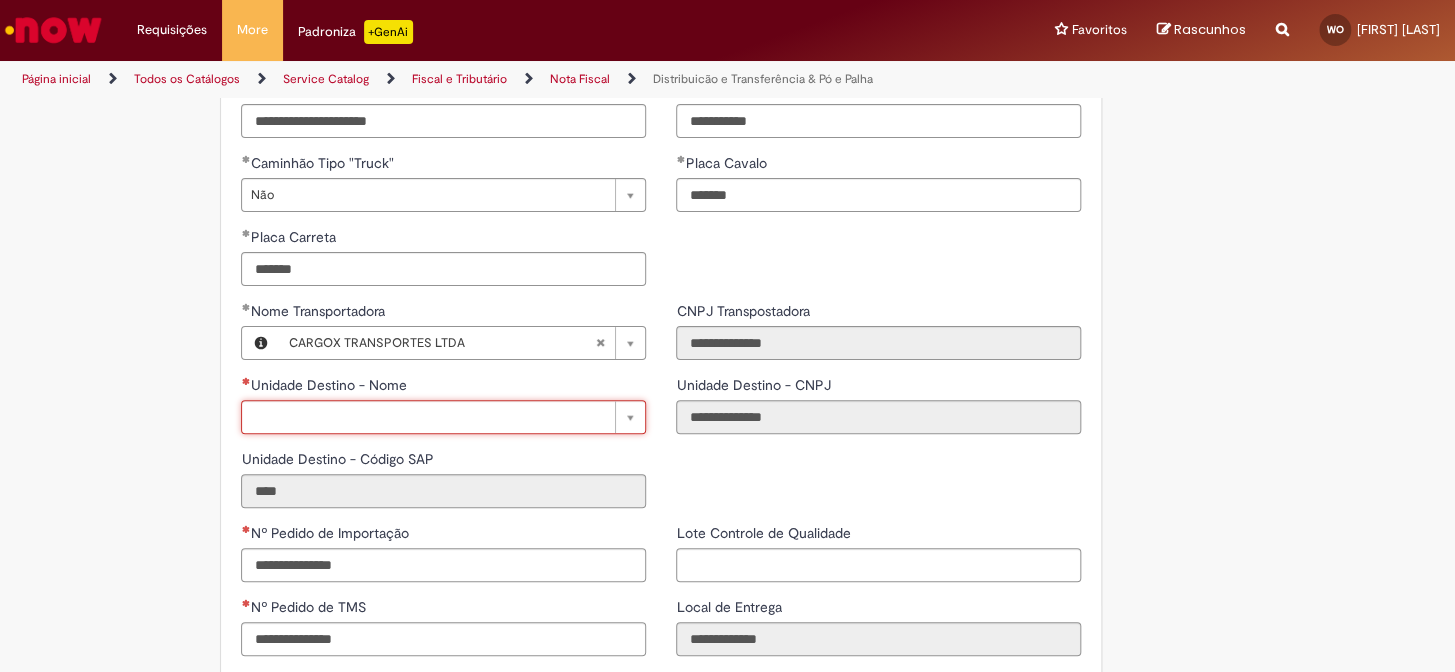 type on "*" 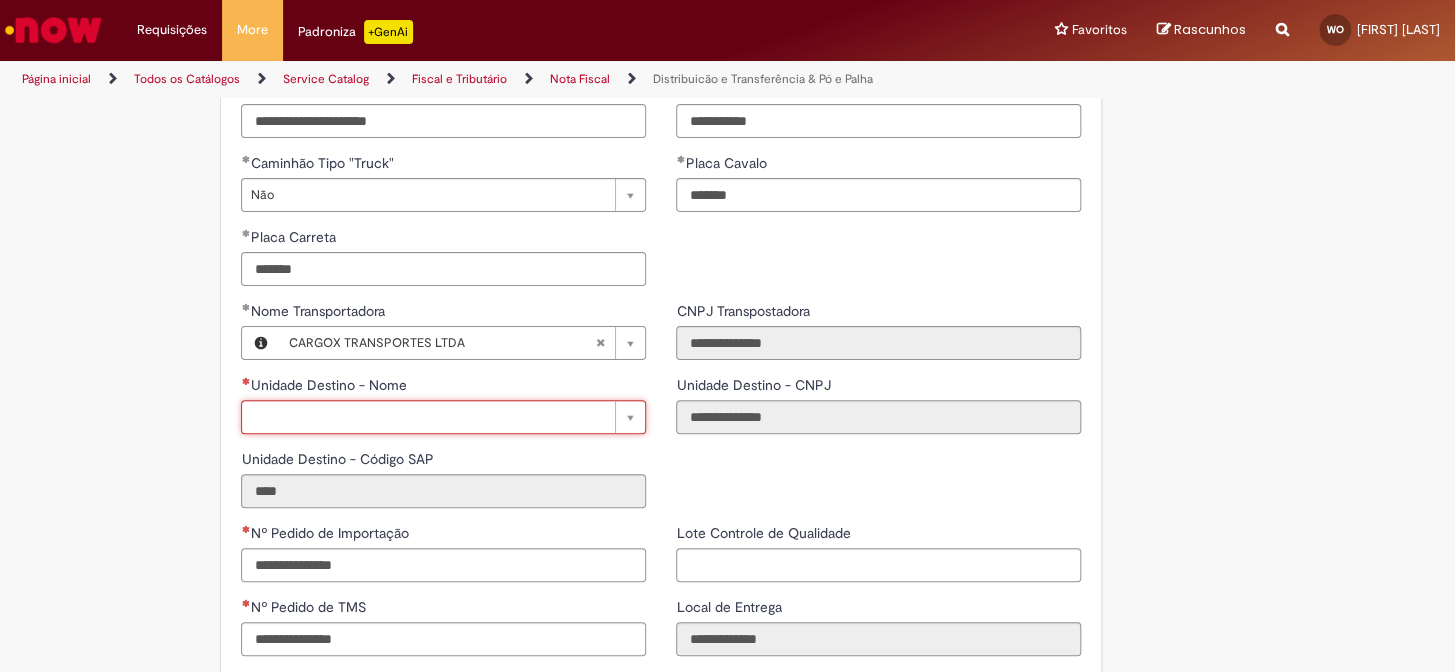 type 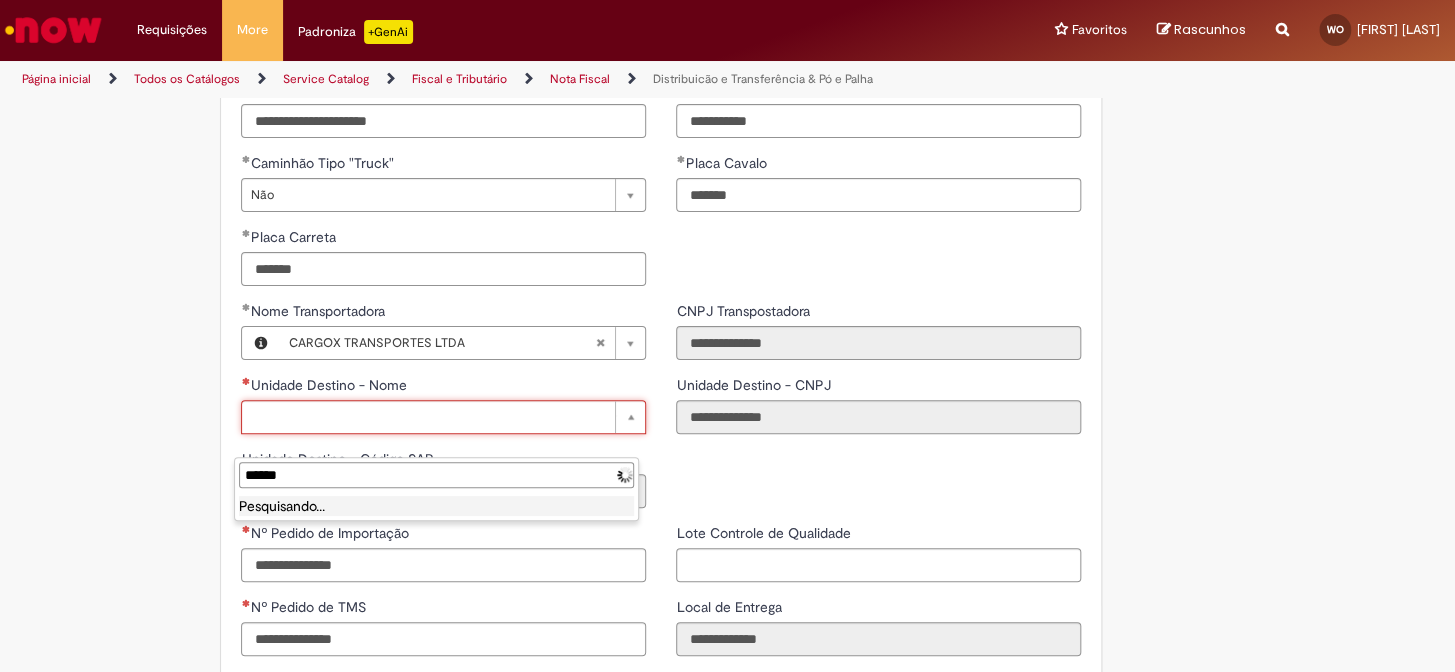 type on "*******" 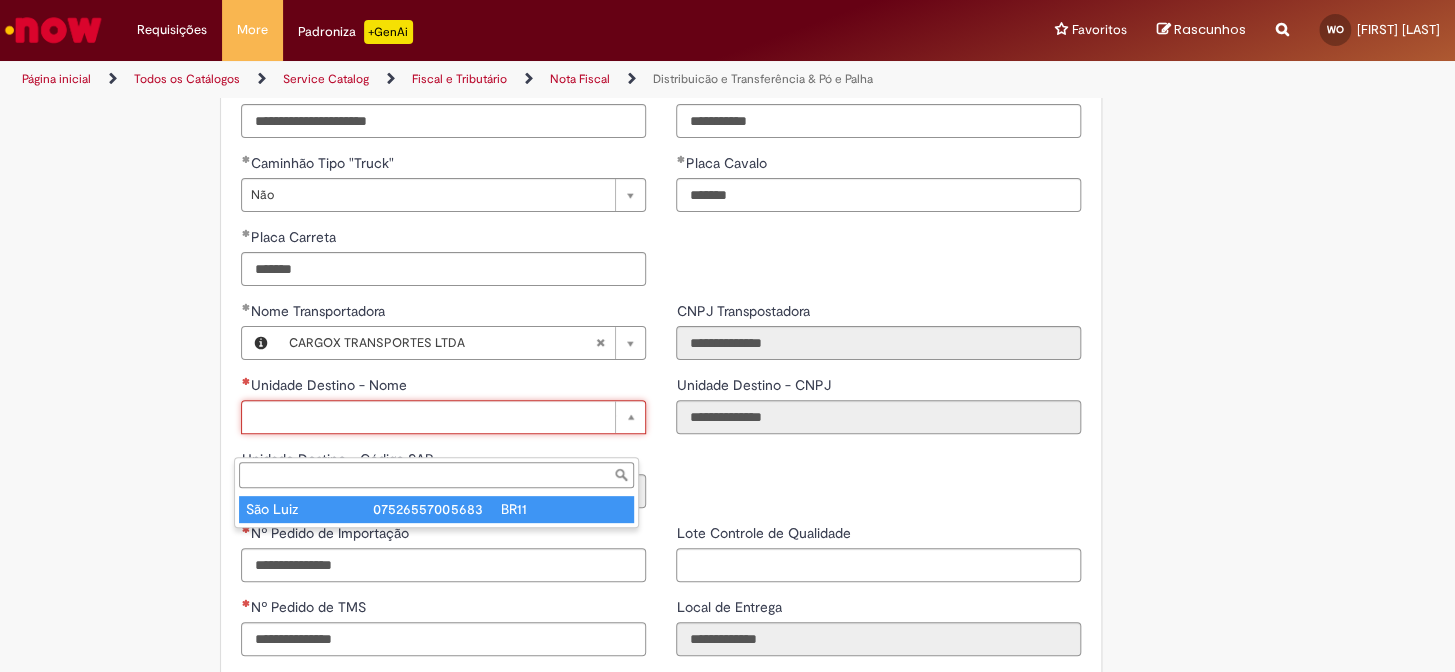 type on "********" 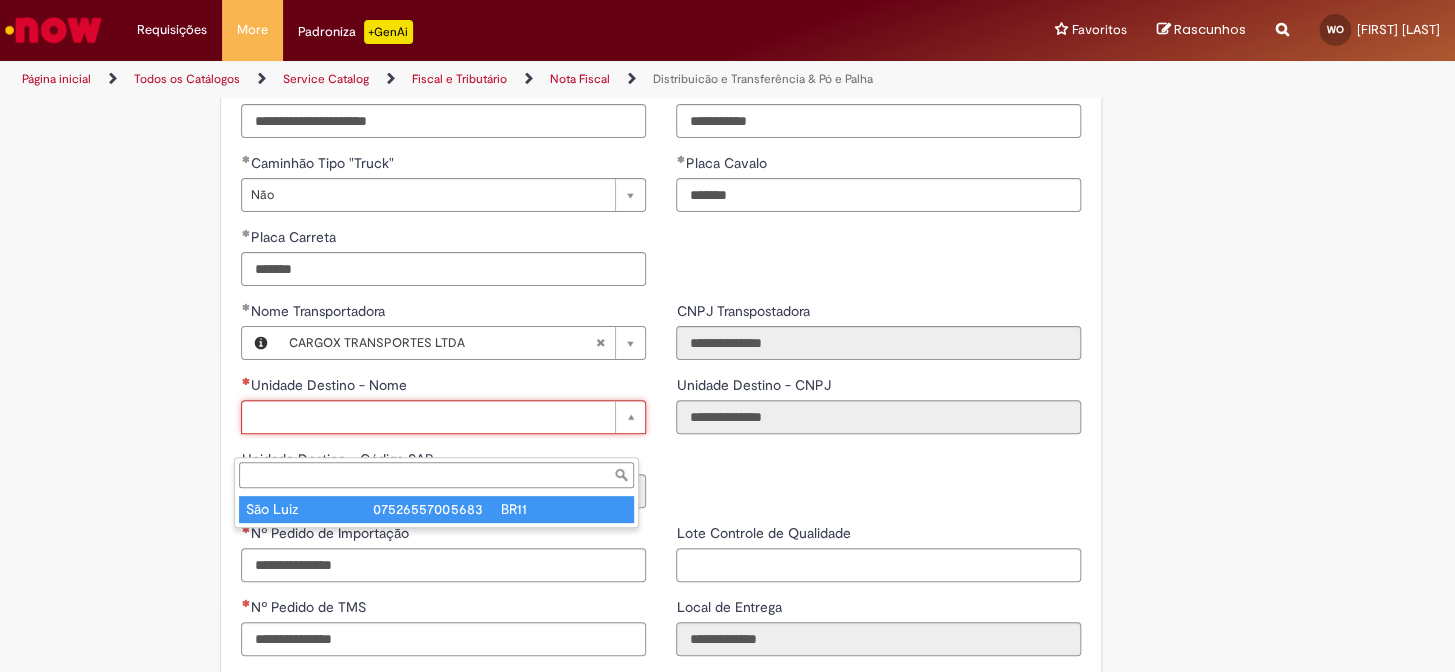 type on "**********" 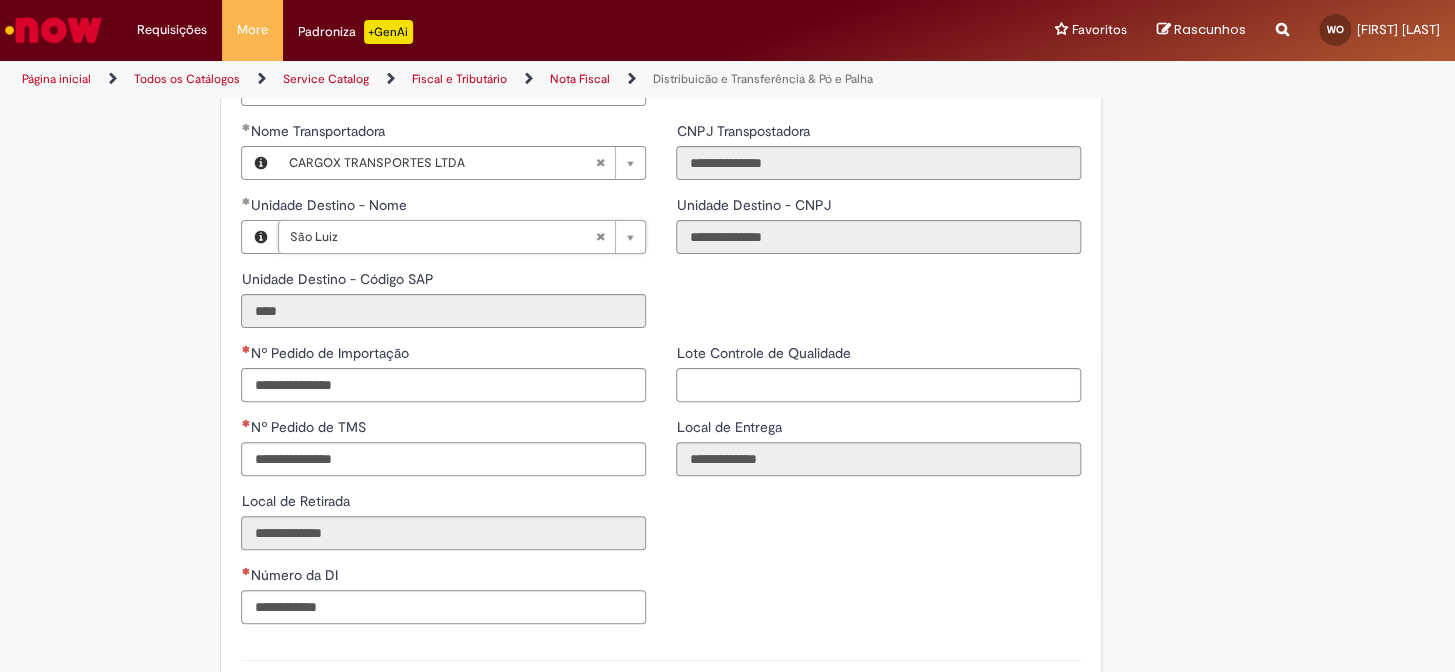 scroll, scrollTop: 2545, scrollLeft: 0, axis: vertical 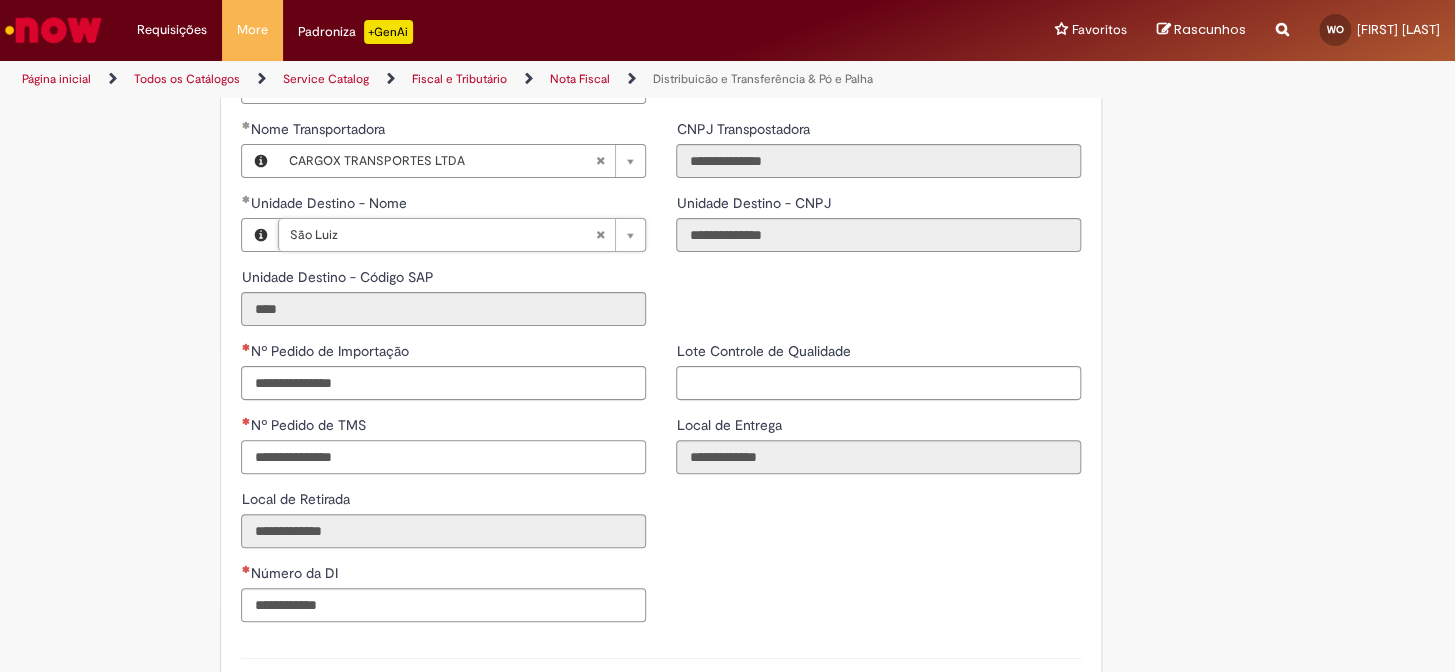 click on "Nº Pedido de TMS" at bounding box center (443, 457) 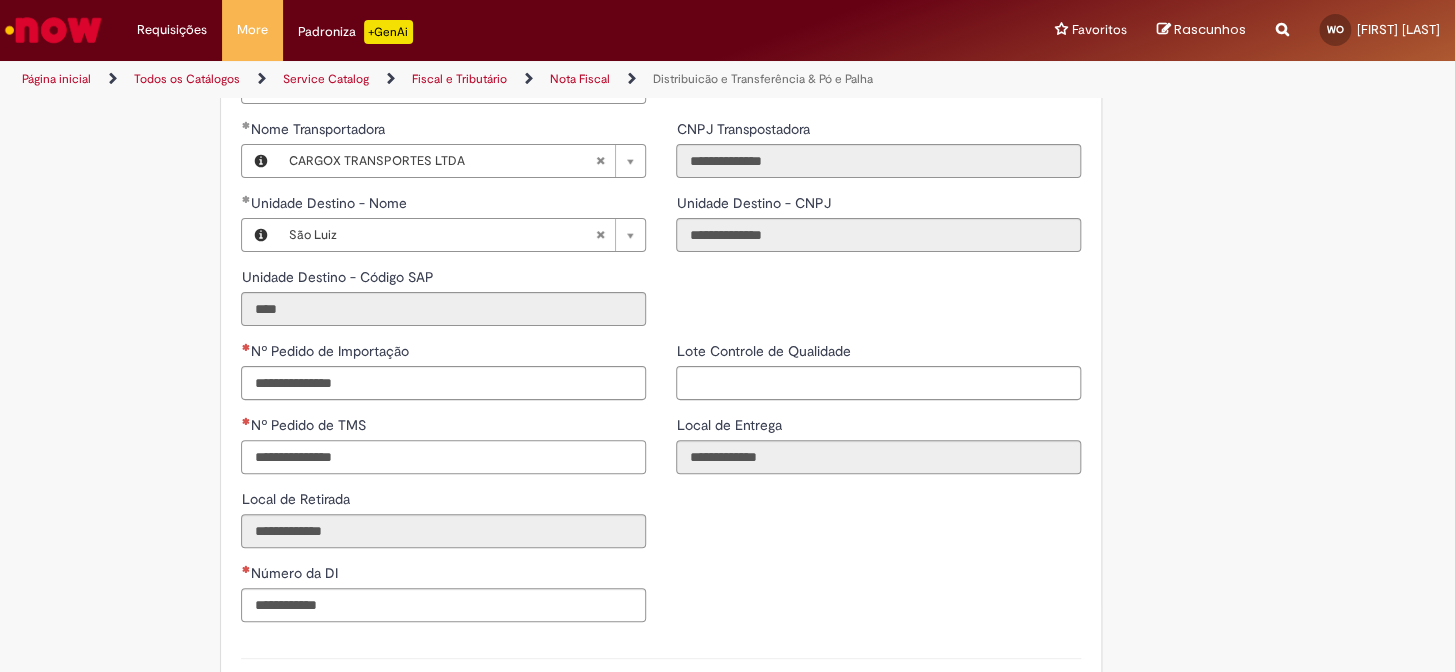 paste on "**********" 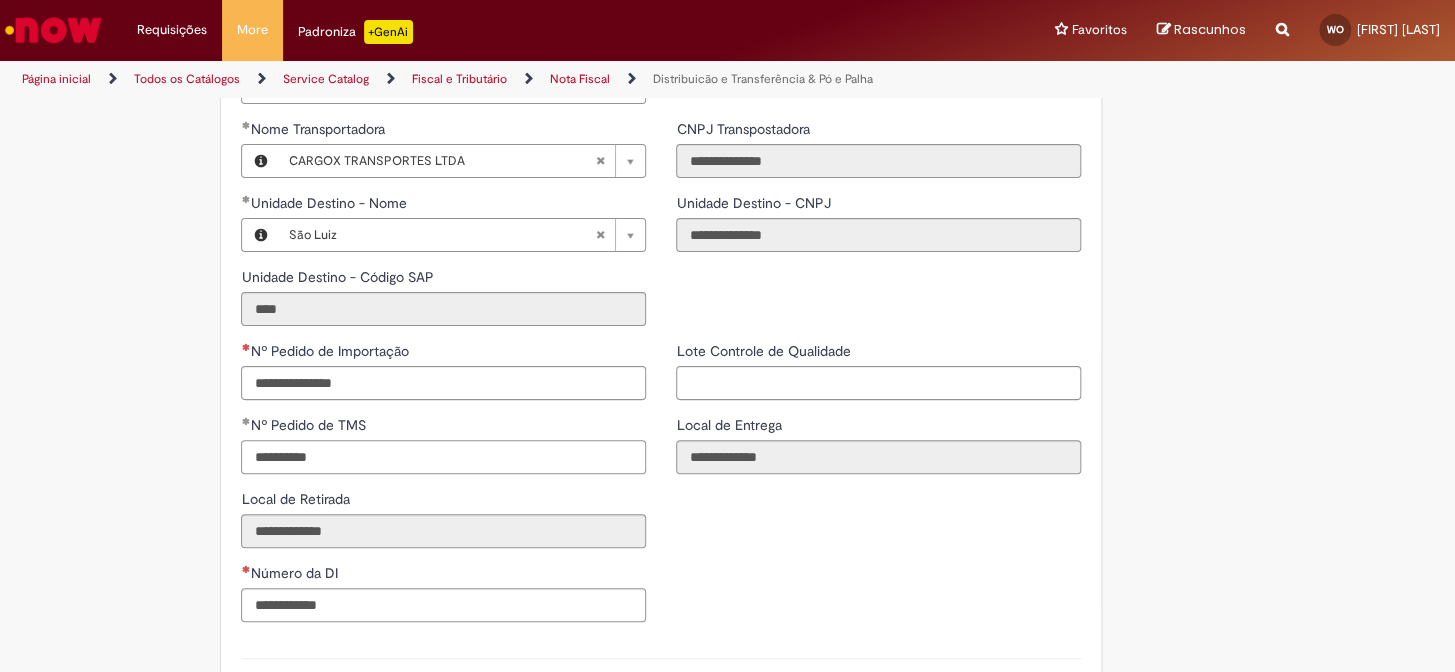type on "**********" 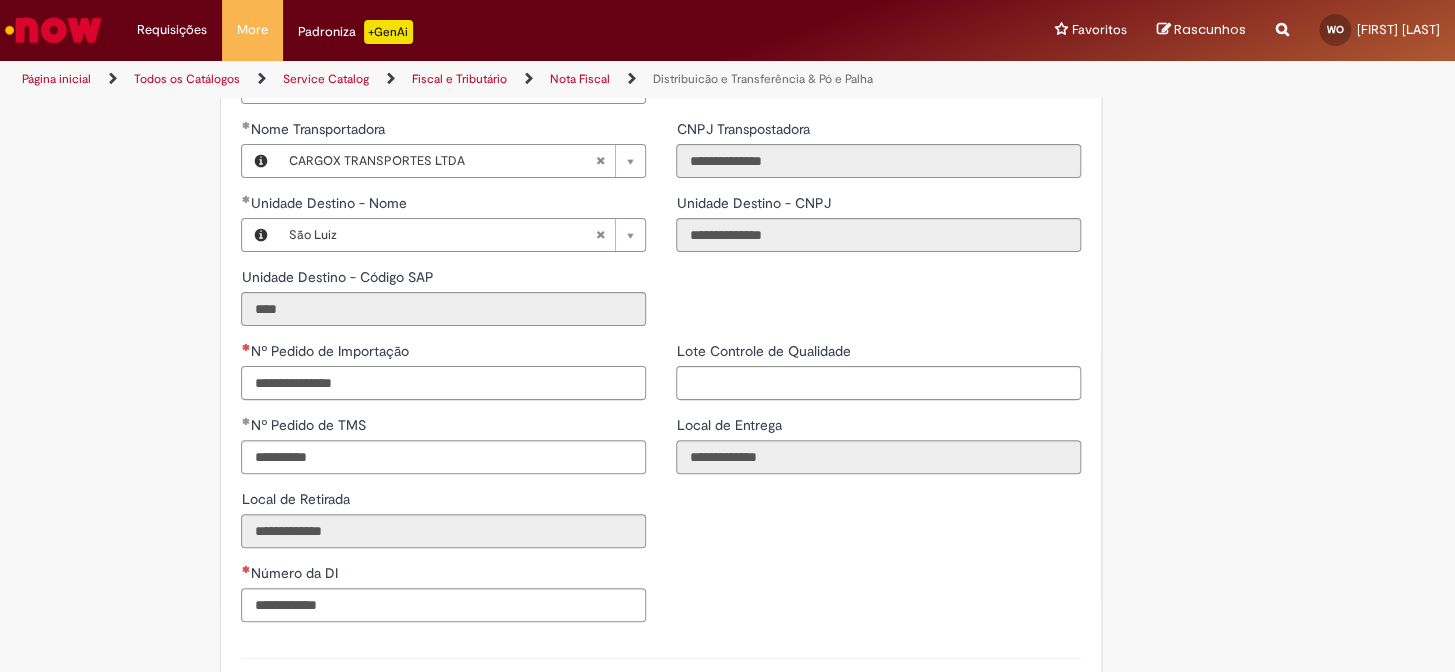 click on "Nº Pedido de Importação" at bounding box center (443, 383) 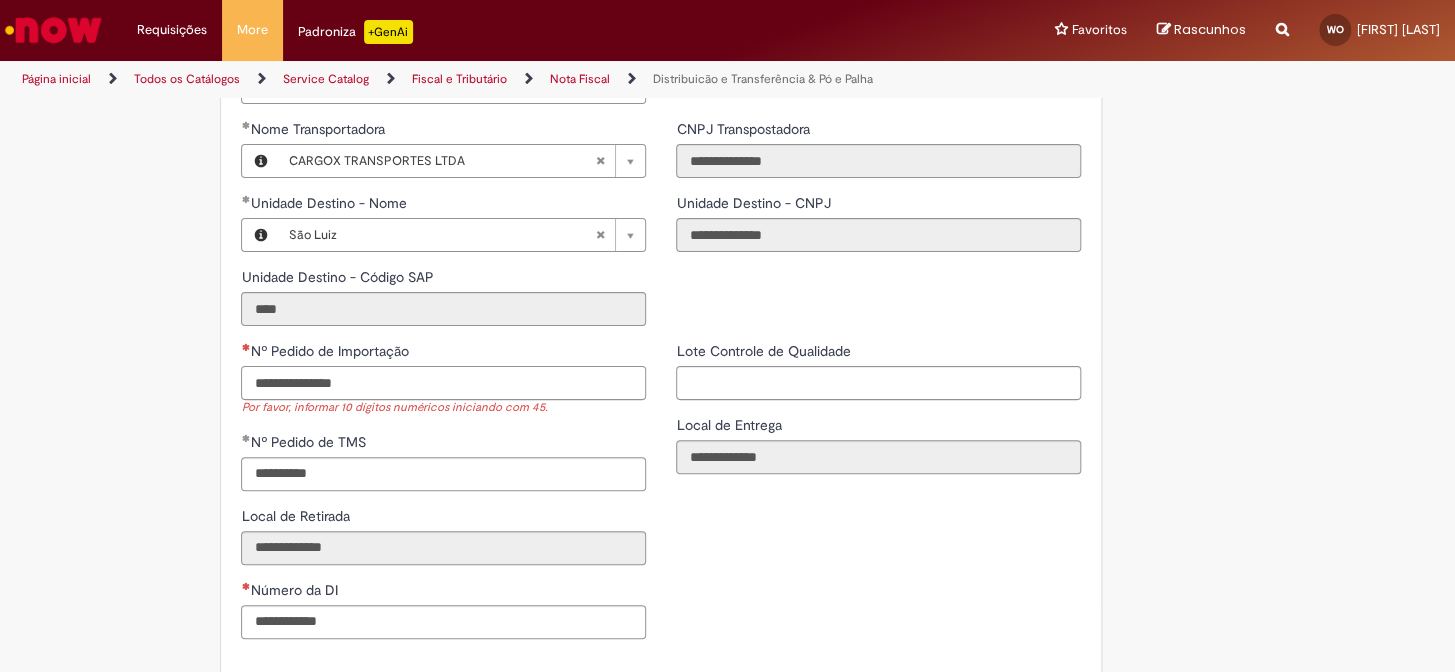paste on "**********" 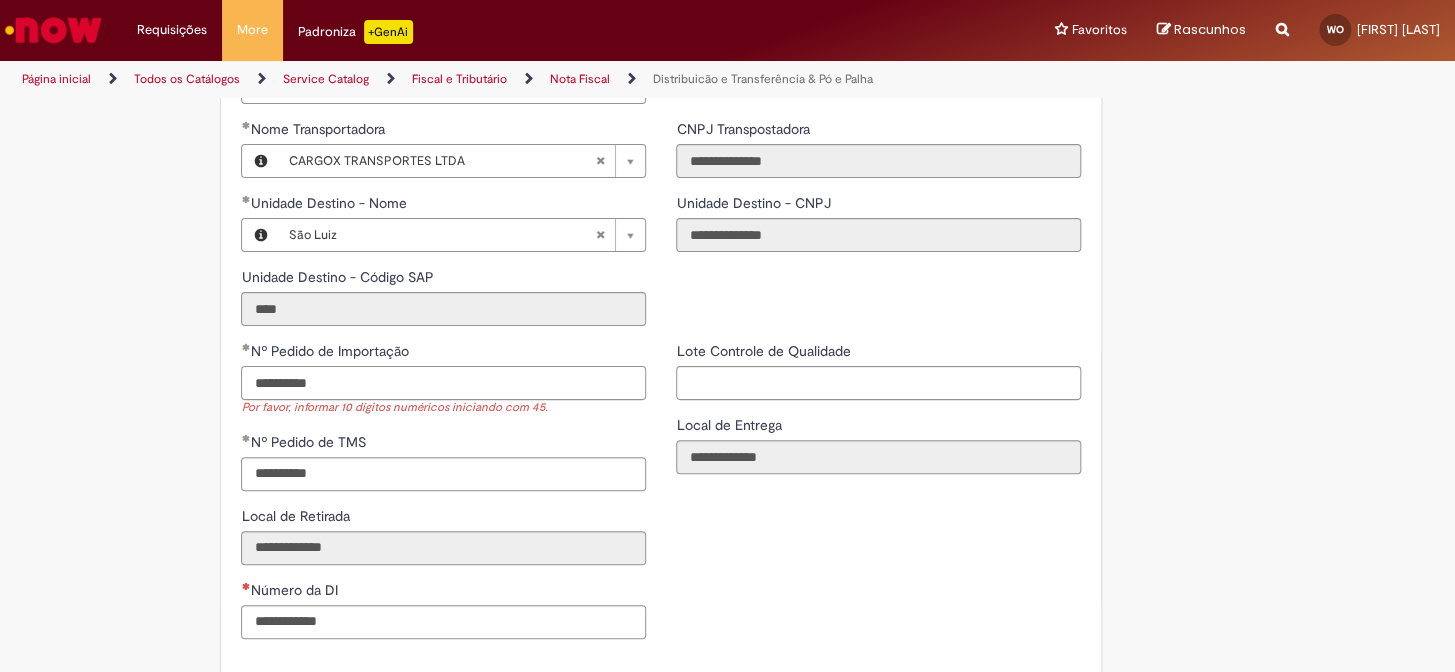 type on "**********" 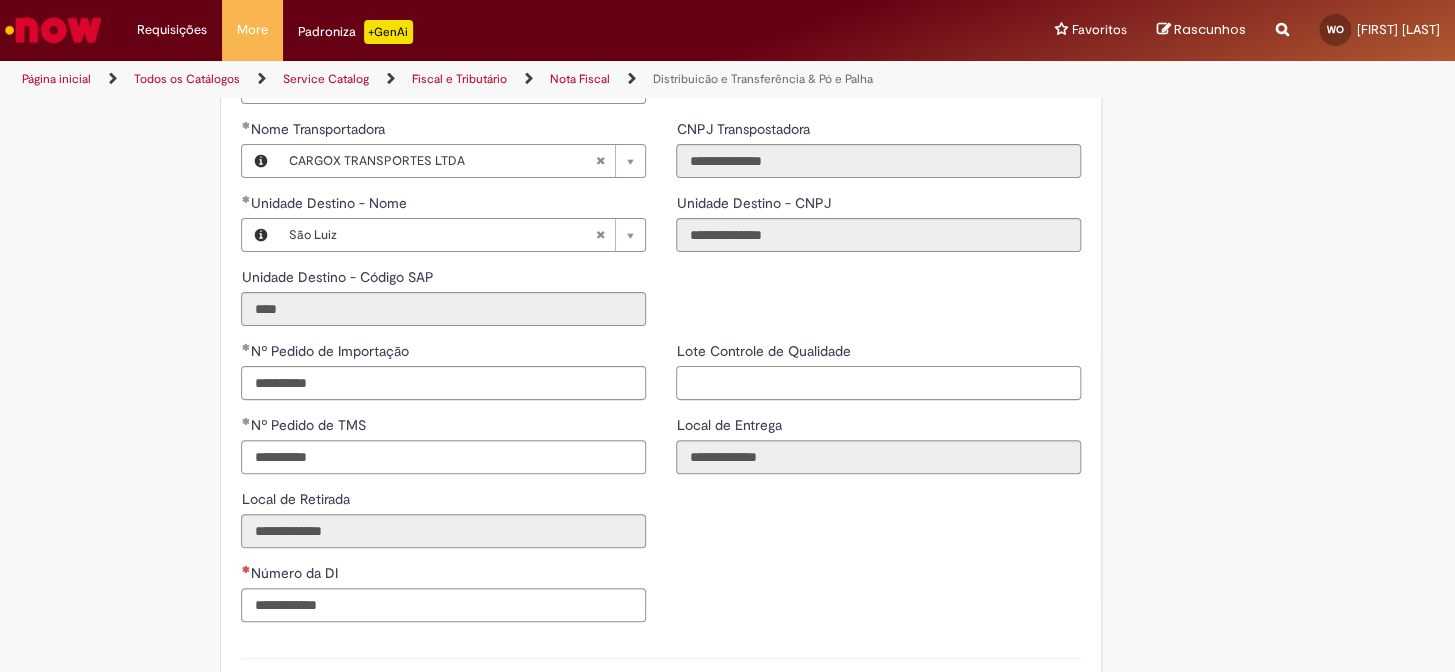 click on "Lote Controle de Qualidade" at bounding box center (878, 383) 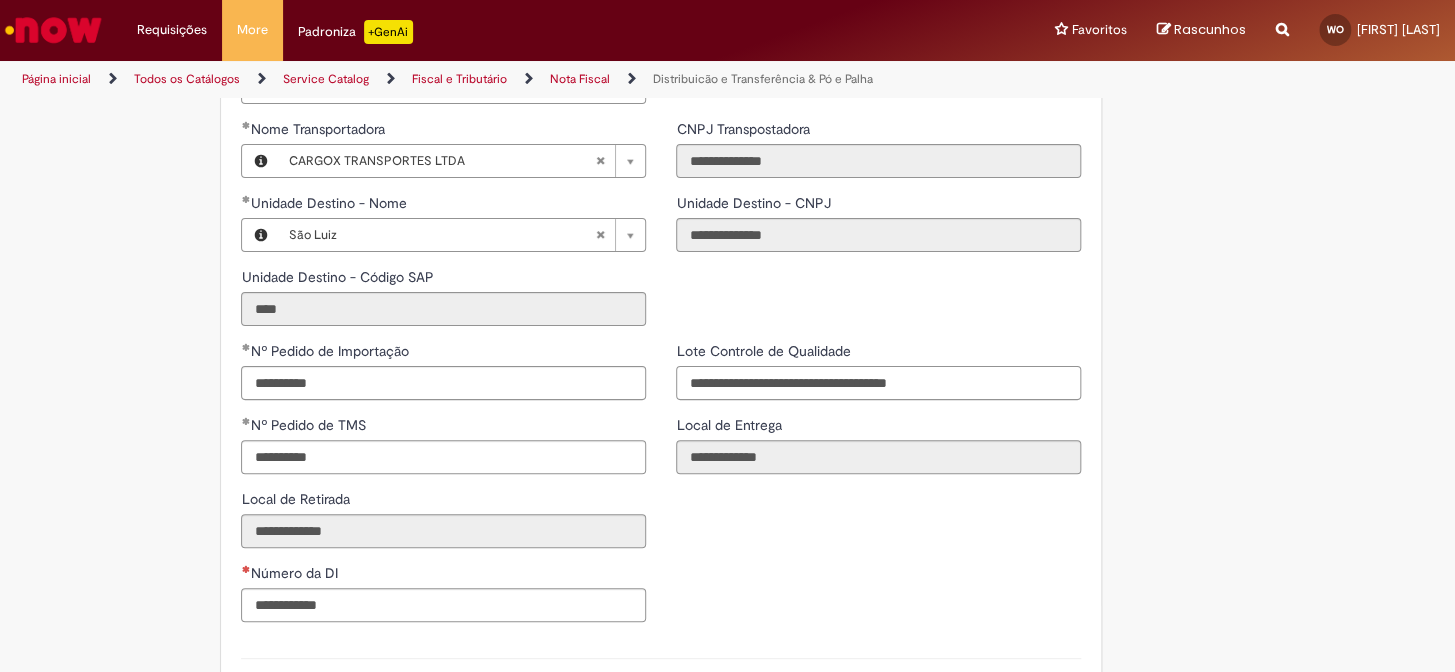drag, startPoint x: 956, startPoint y: 410, endPoint x: 819, endPoint y: 419, distance: 137.2953 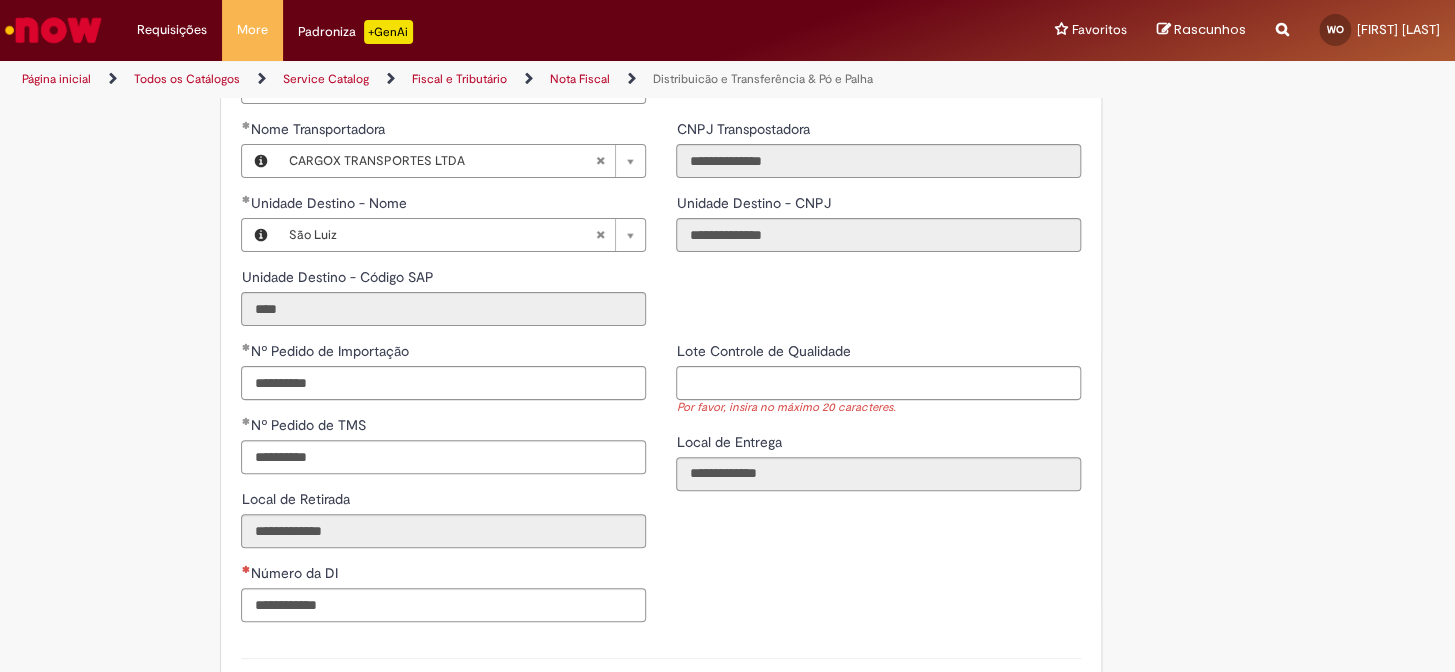 click on "**********" at bounding box center (878, 423) 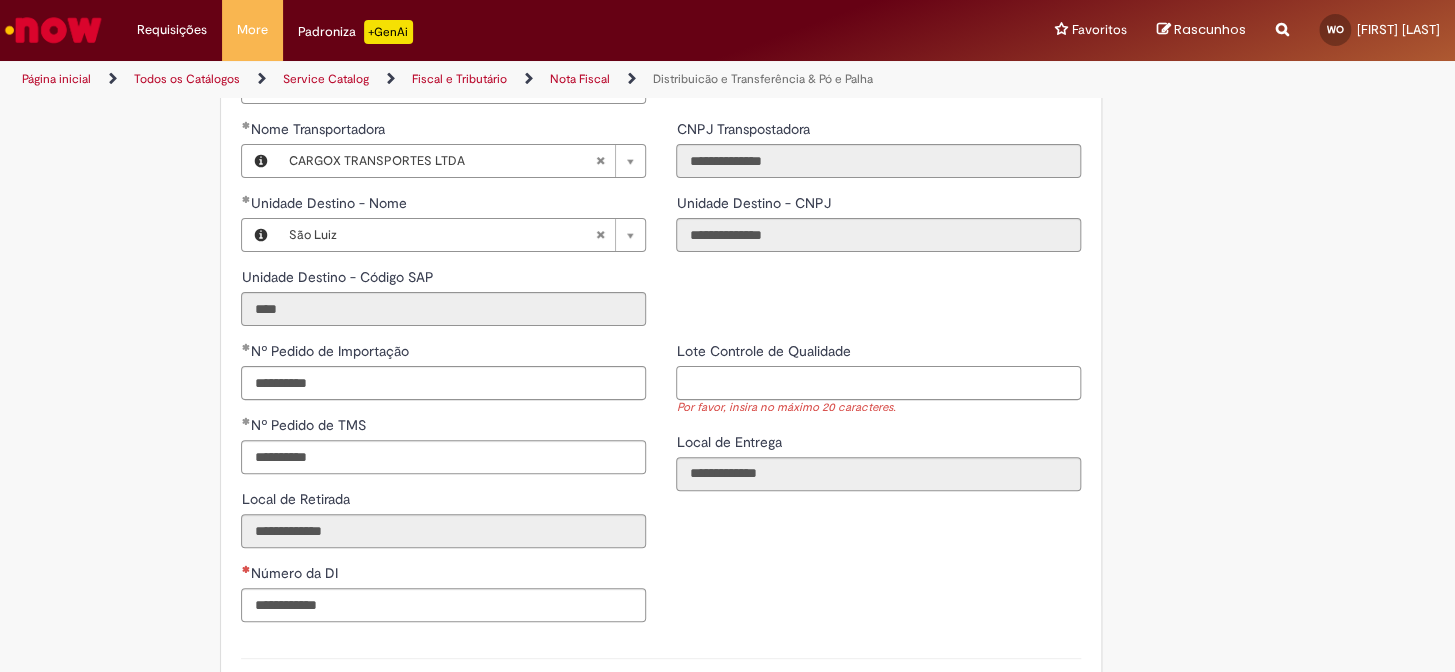 click on "Lote Controle de Qualidade" at bounding box center (878, 383) 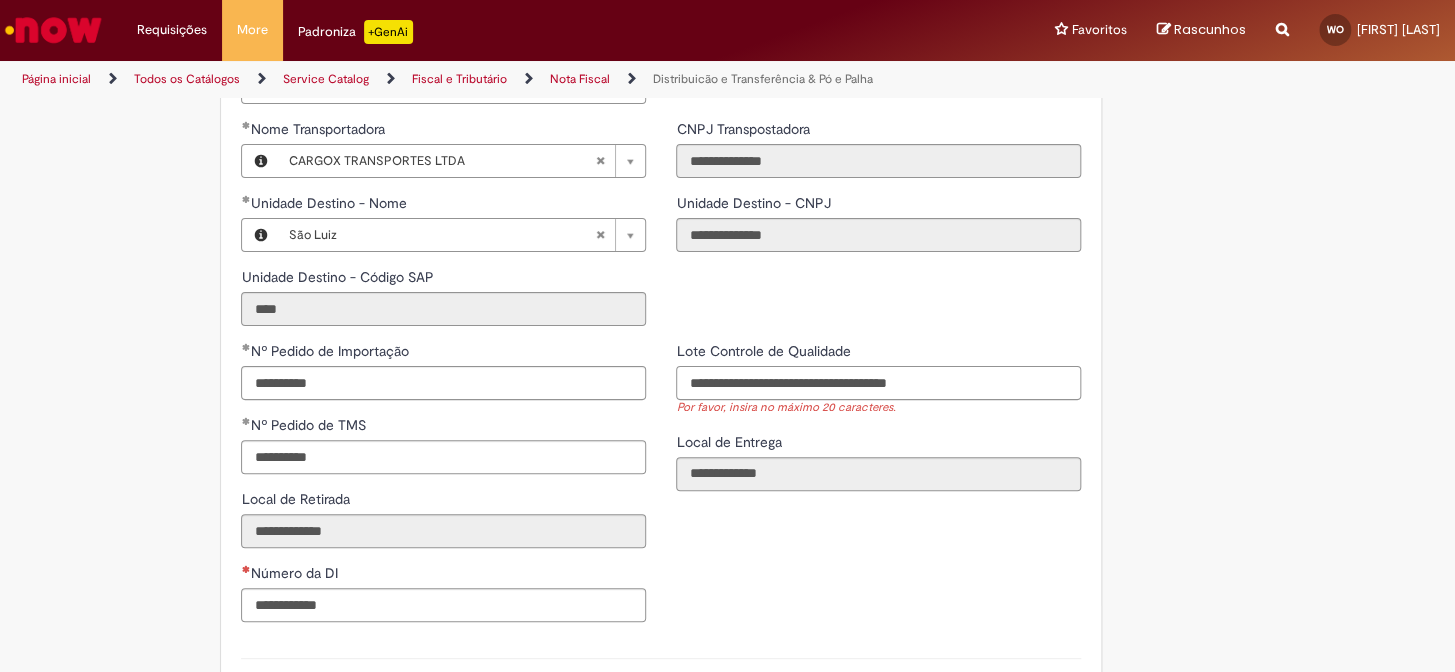 drag, startPoint x: 951, startPoint y: 412, endPoint x: 824, endPoint y: 420, distance: 127.25172 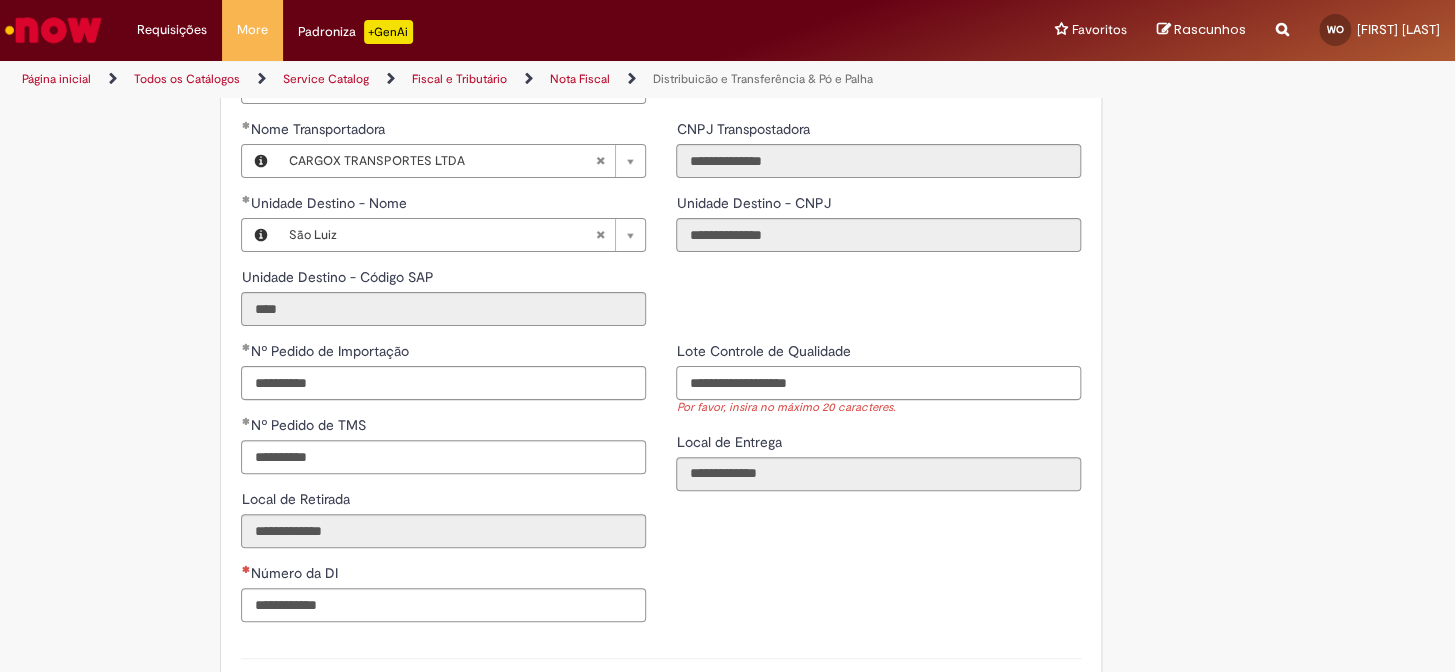 scroll, scrollTop: 2792, scrollLeft: 0, axis: vertical 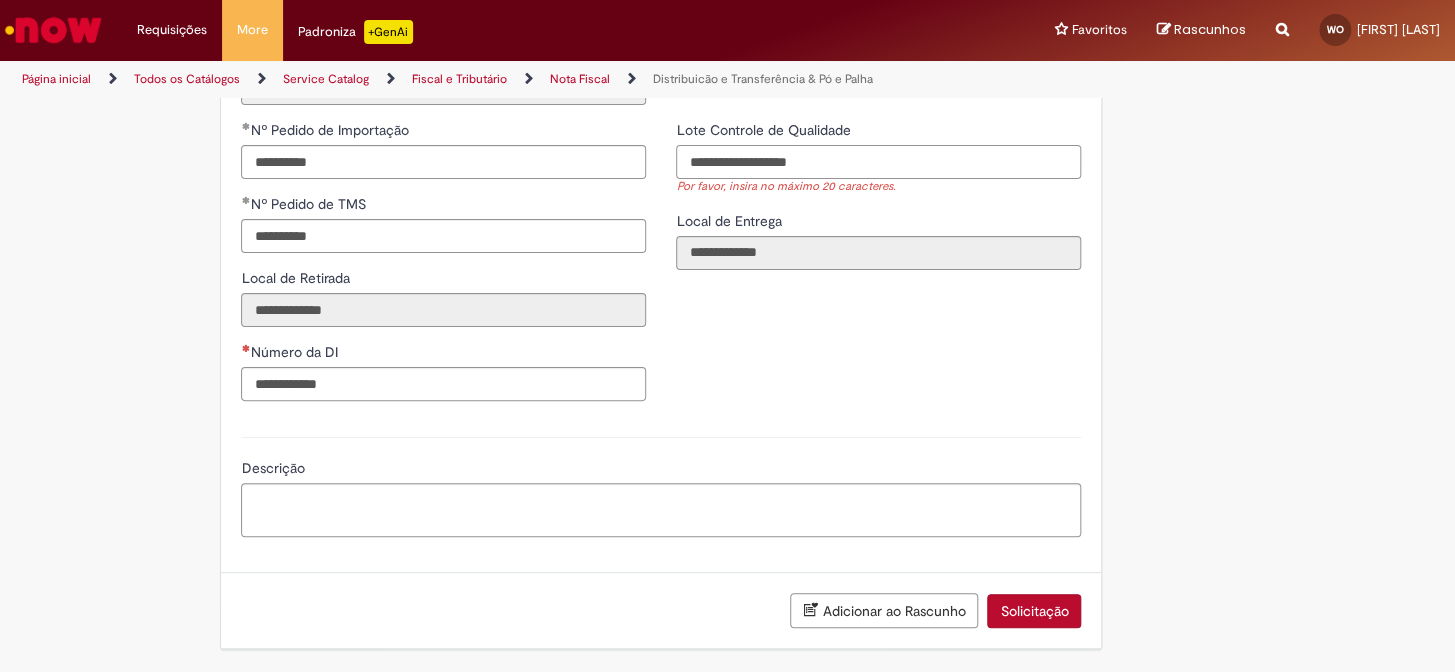 type on "**********" 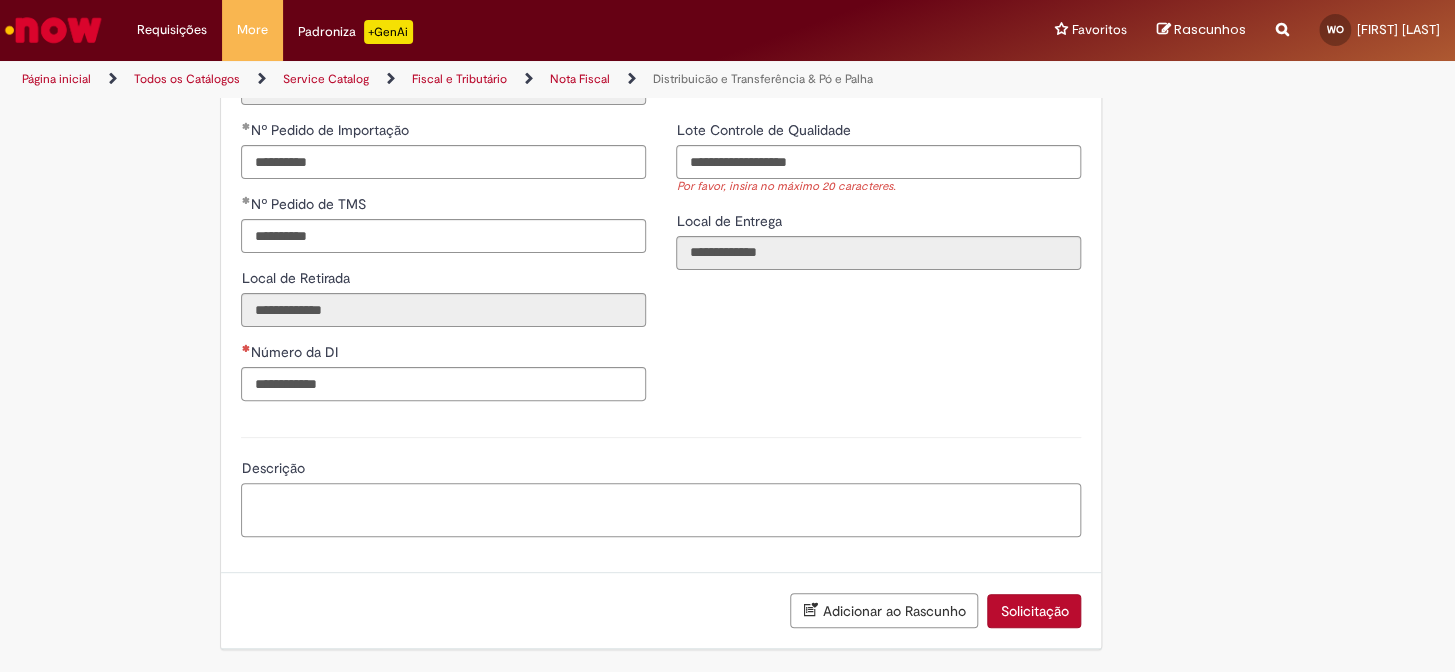 click on "Descrição" at bounding box center (661, 510) 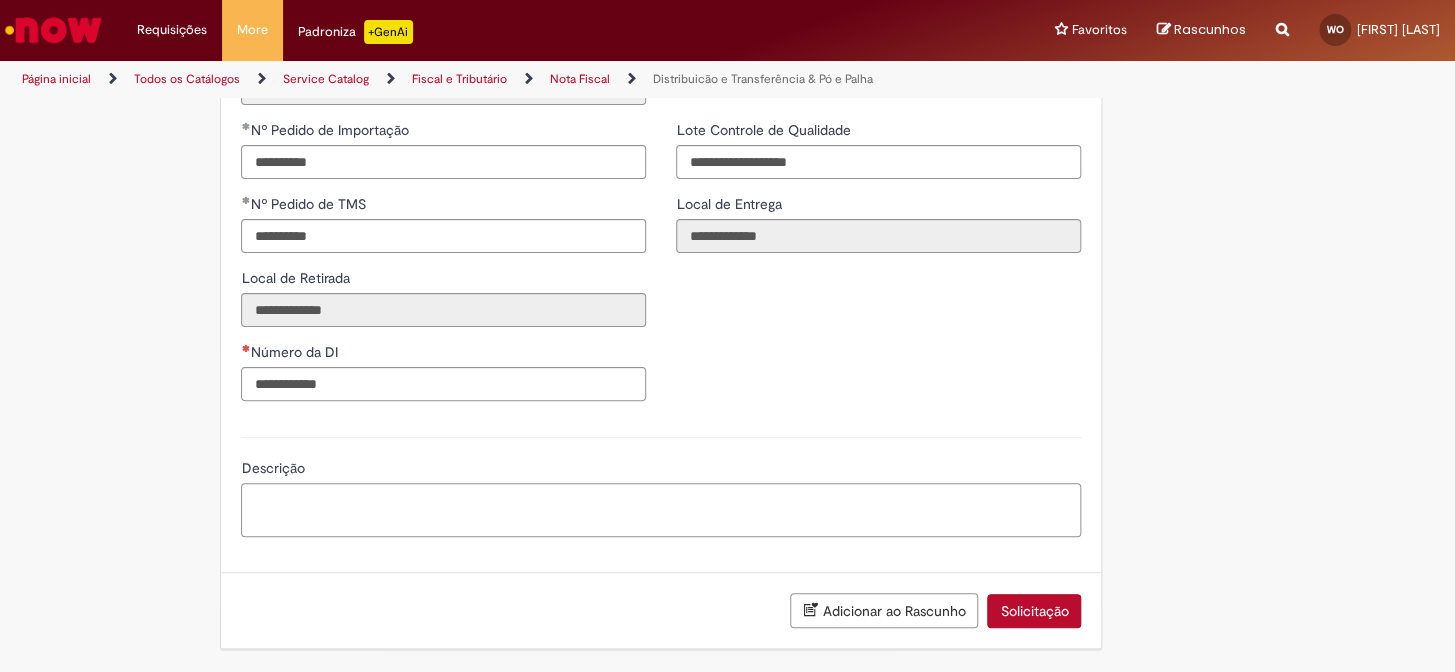 paste on "**********" 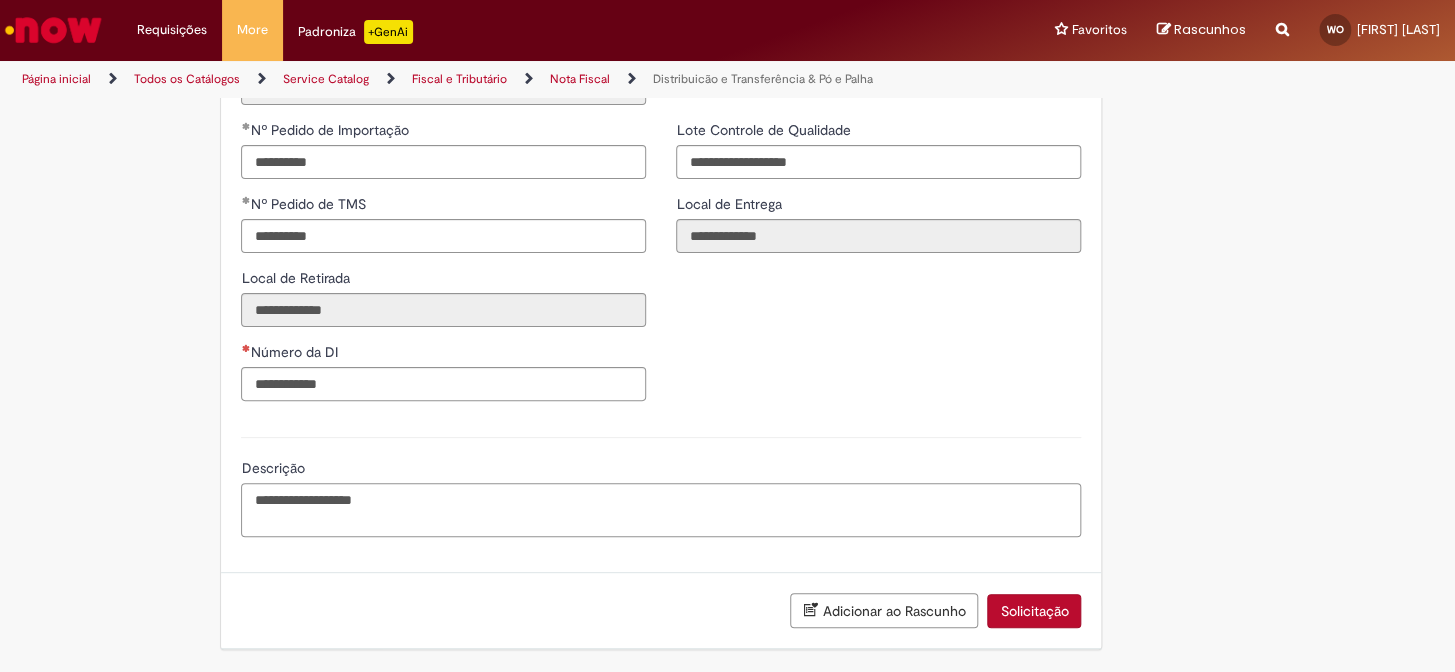 type on "**********" 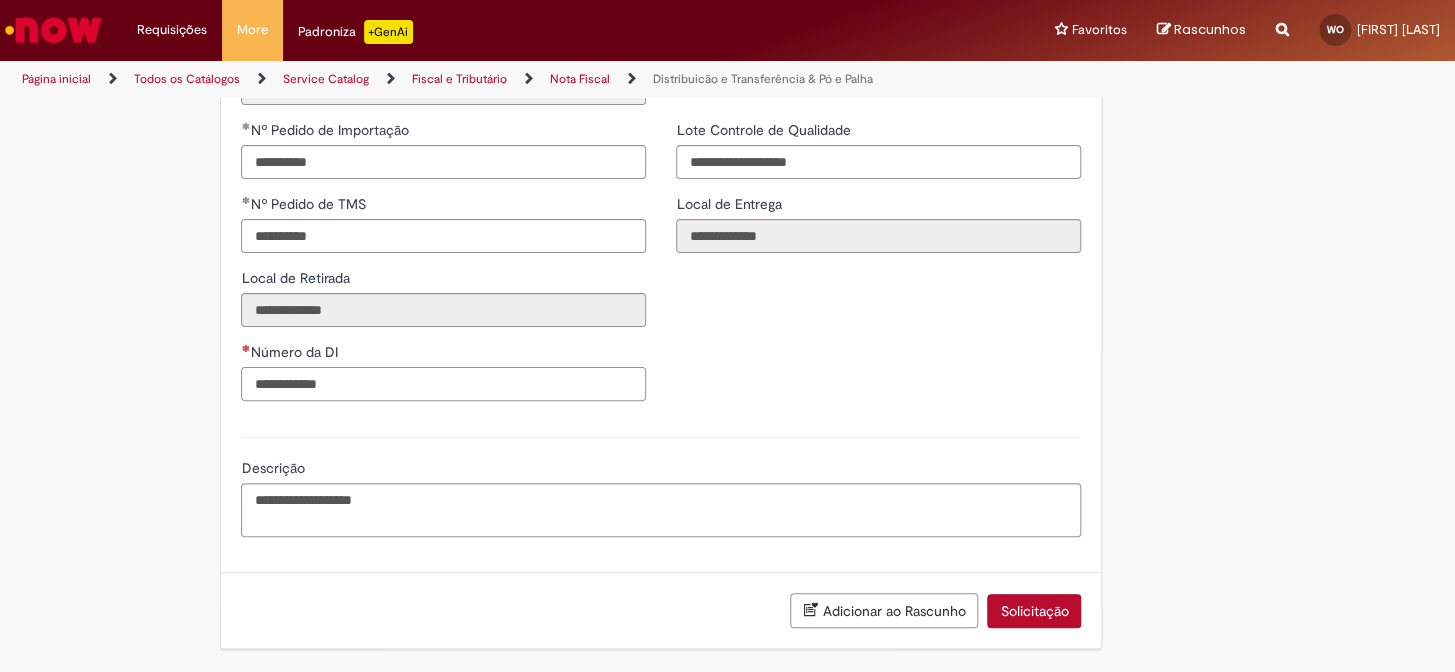 click on "Número da DI" at bounding box center (443, 384) 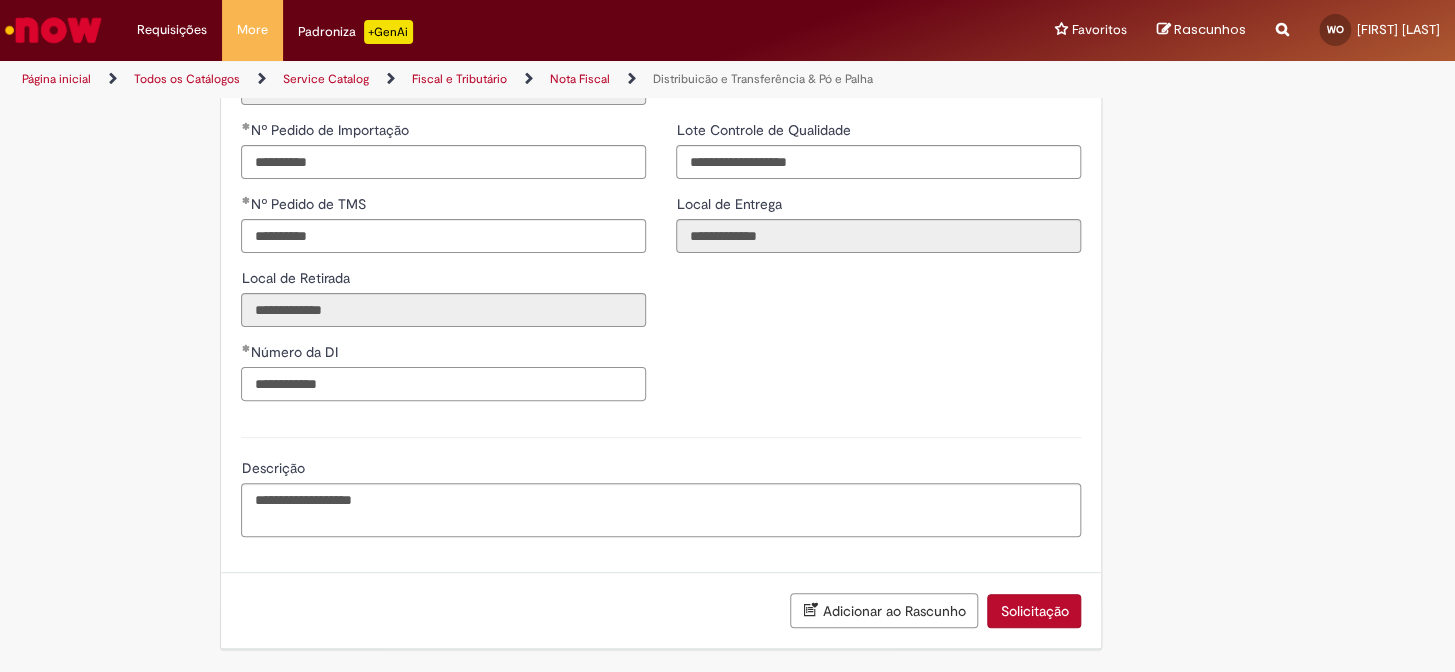 type on "**********" 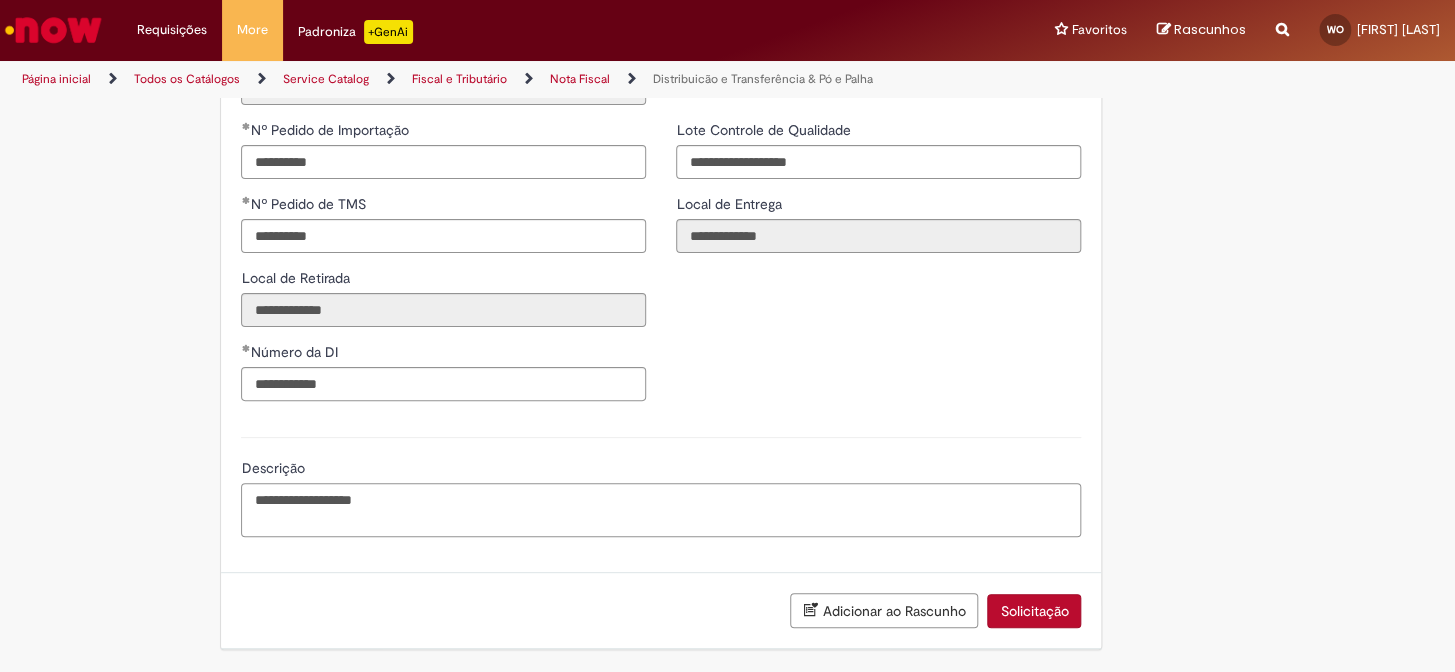 click on "**********" at bounding box center (661, 510) 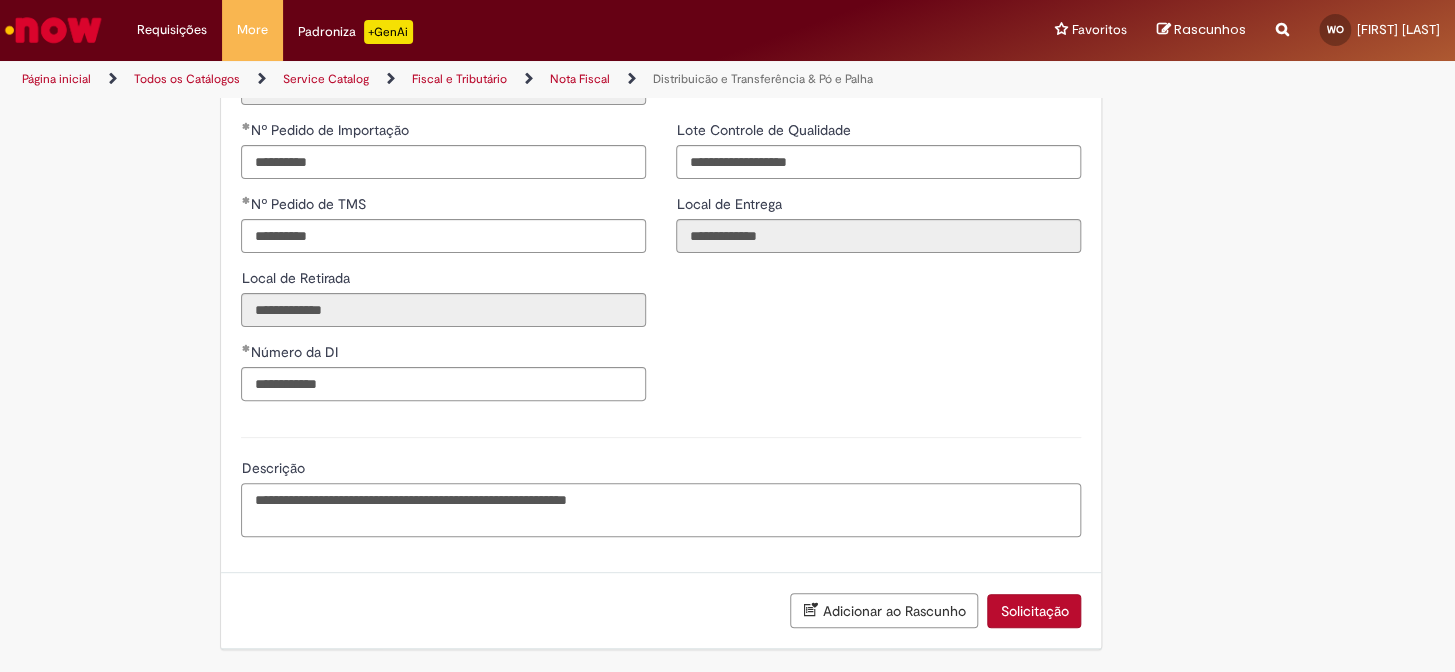 click on "**********" at bounding box center (661, 510) 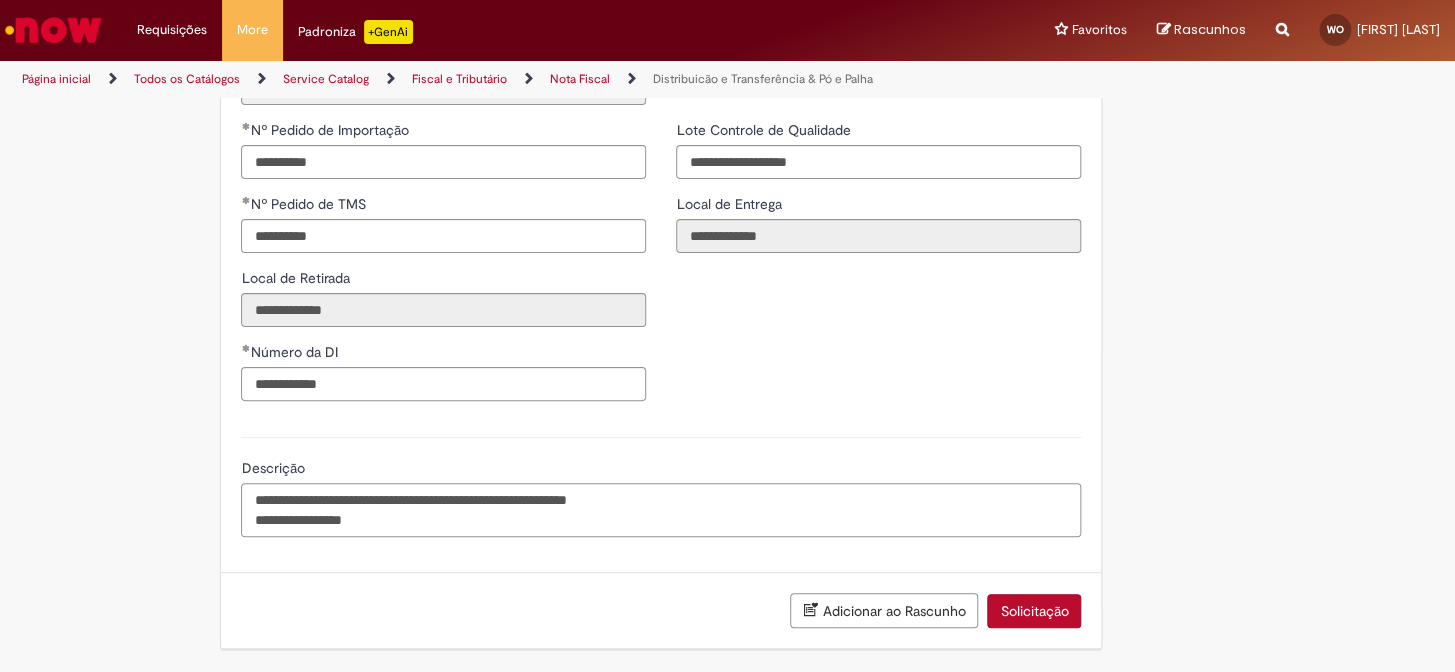 paste on "********" 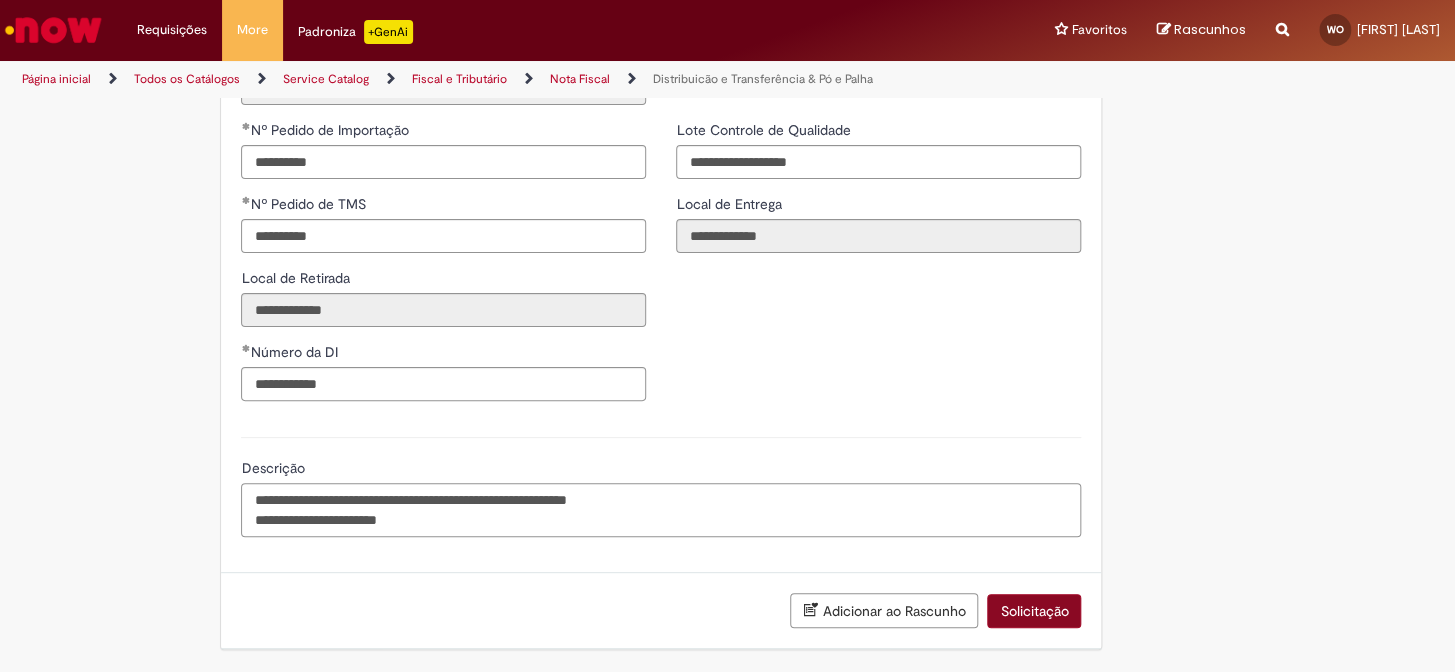 type on "**********" 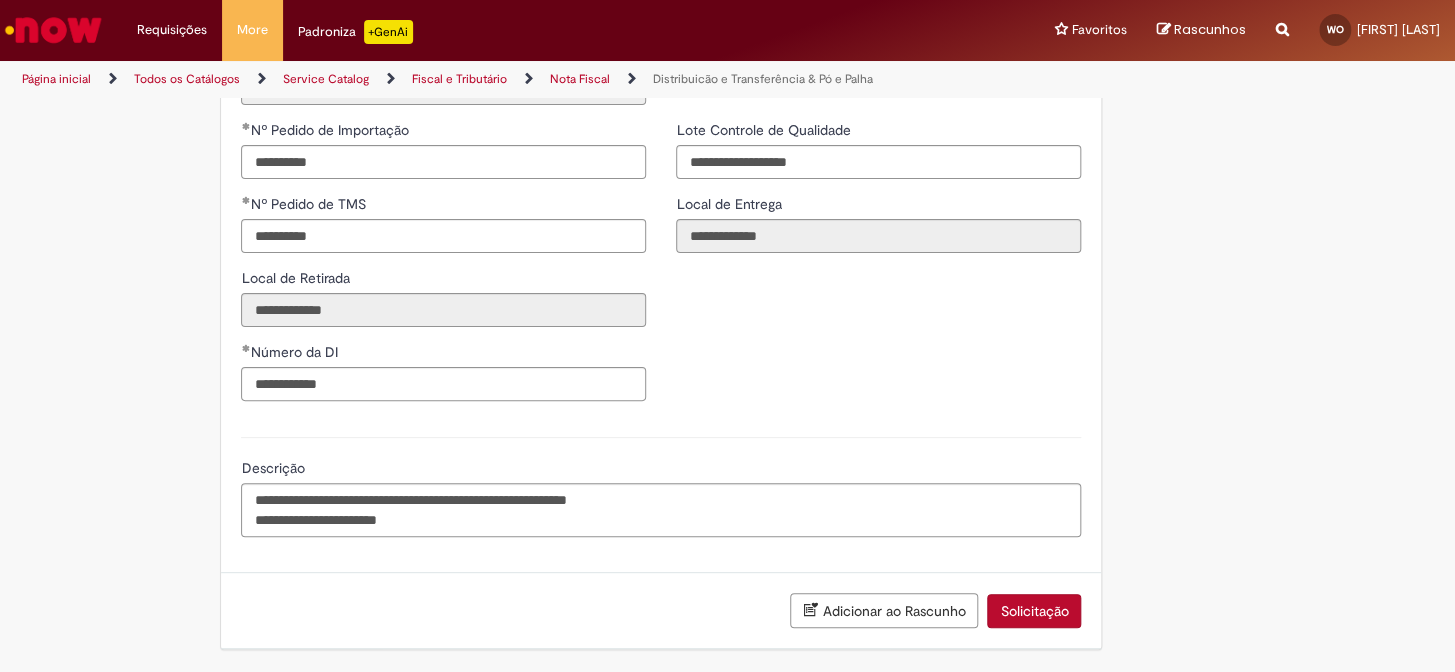 click on "Solicitação" at bounding box center (1034, 611) 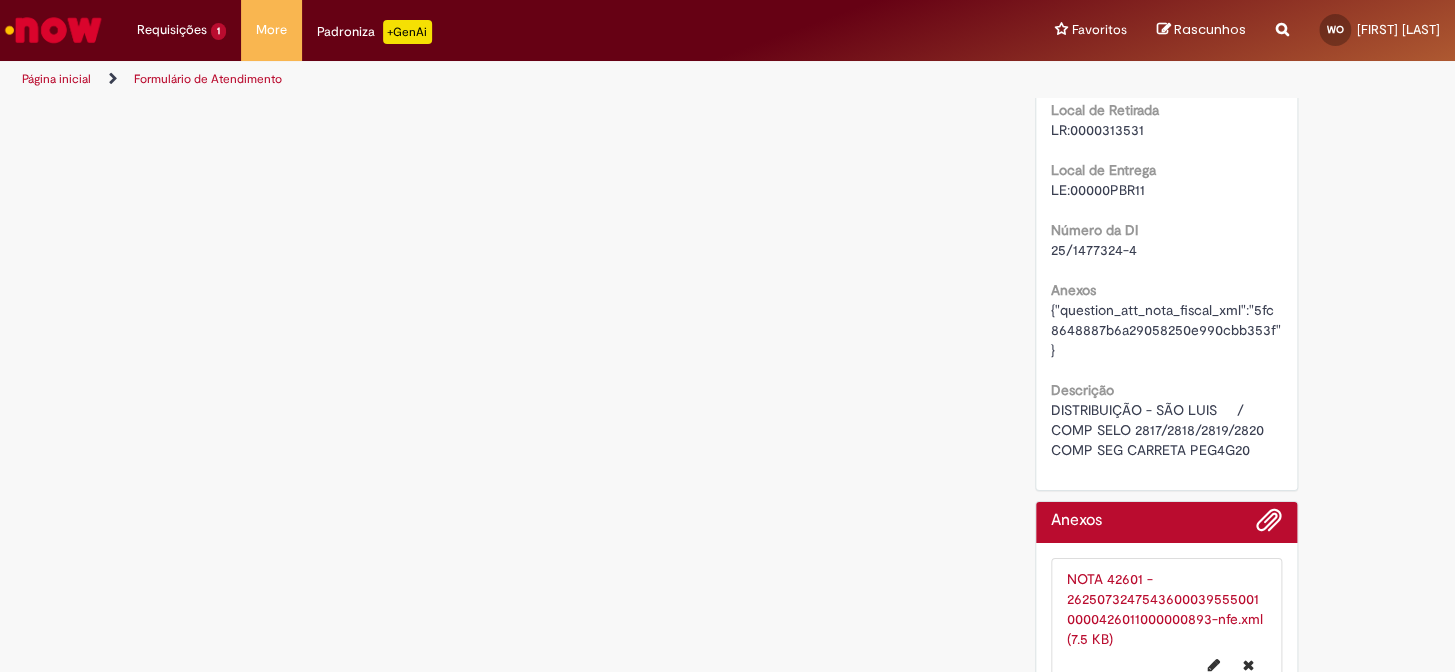scroll, scrollTop: 0, scrollLeft: 0, axis: both 